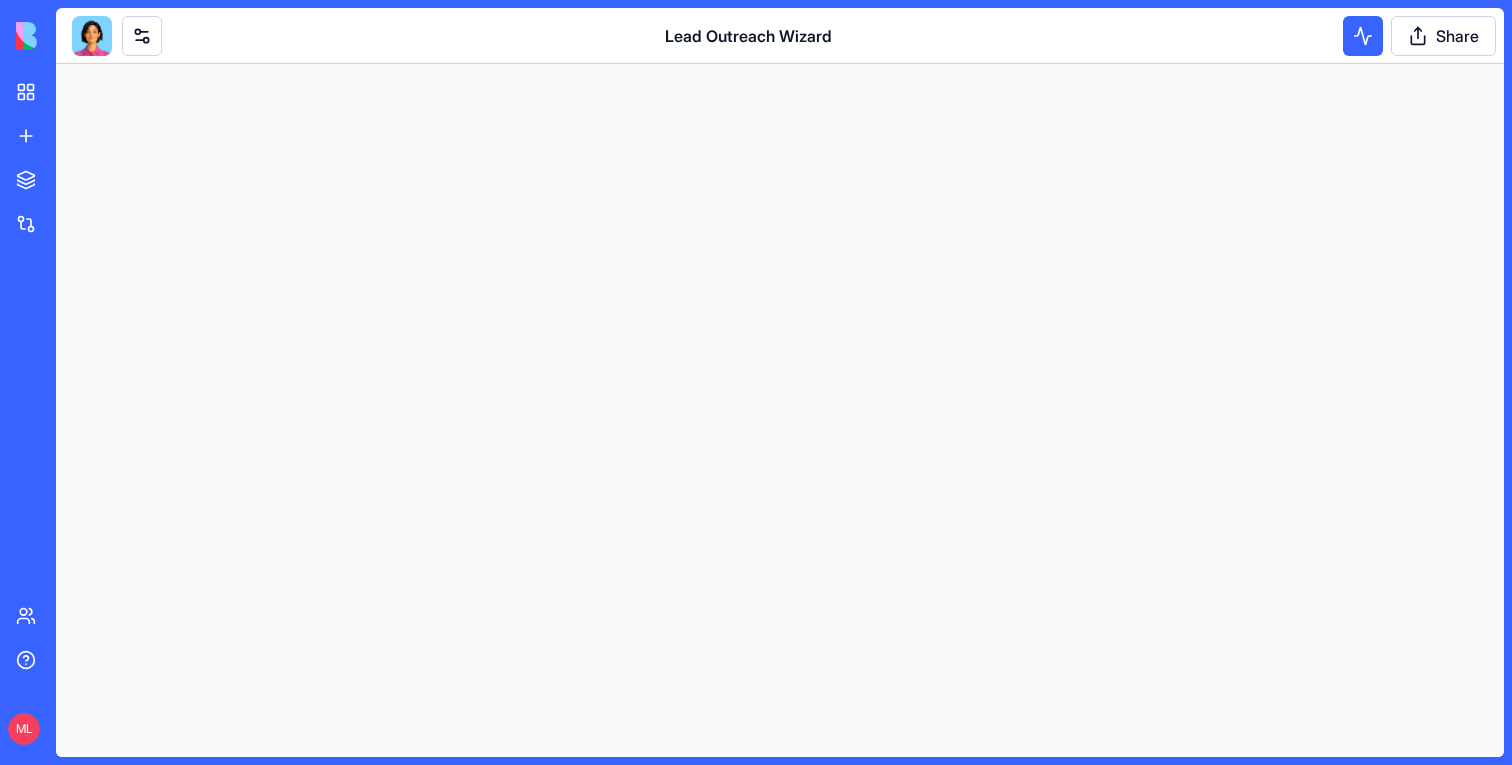 scroll, scrollTop: 0, scrollLeft: 0, axis: both 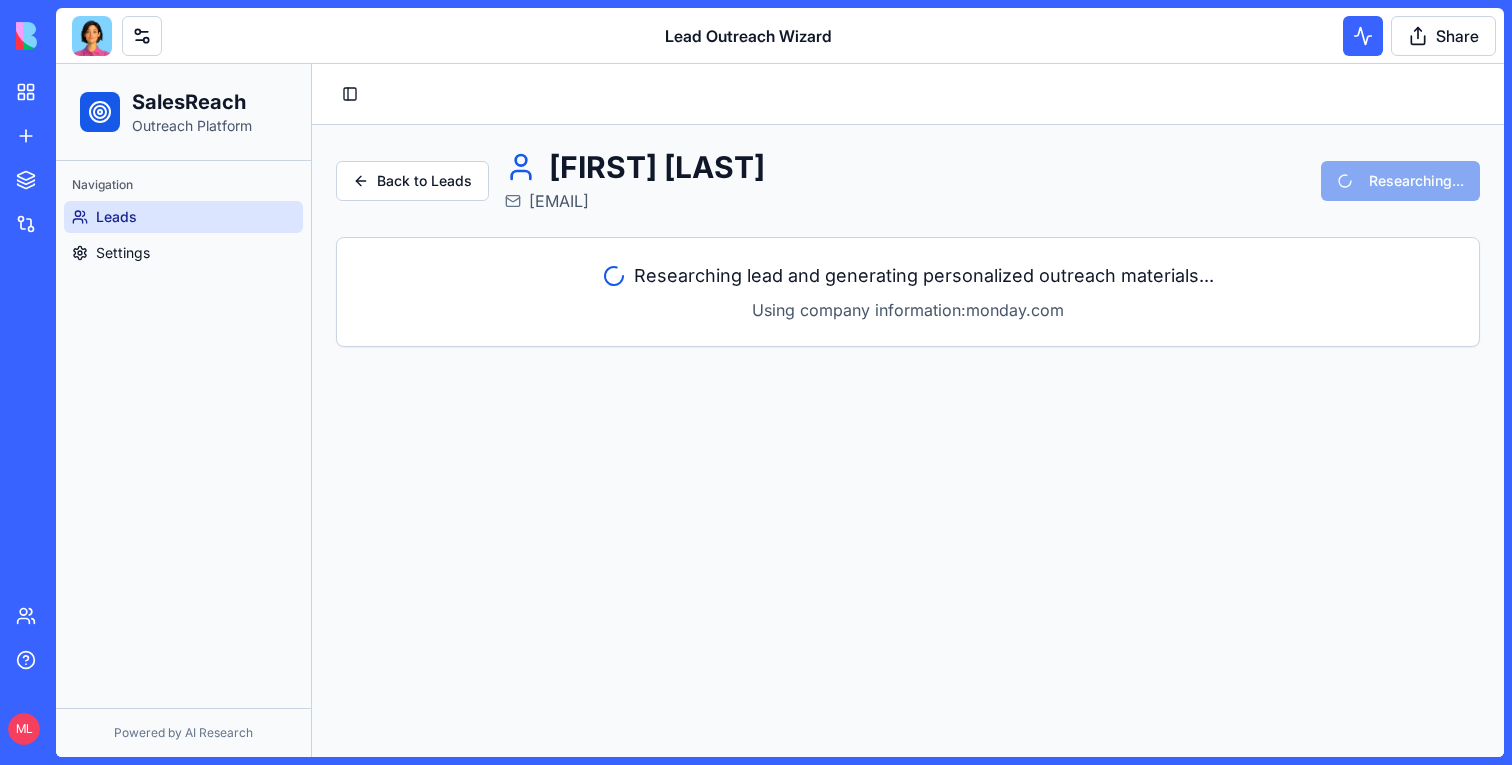 click on "Lead Outreach Wizard Share" at bounding box center [780, 36] 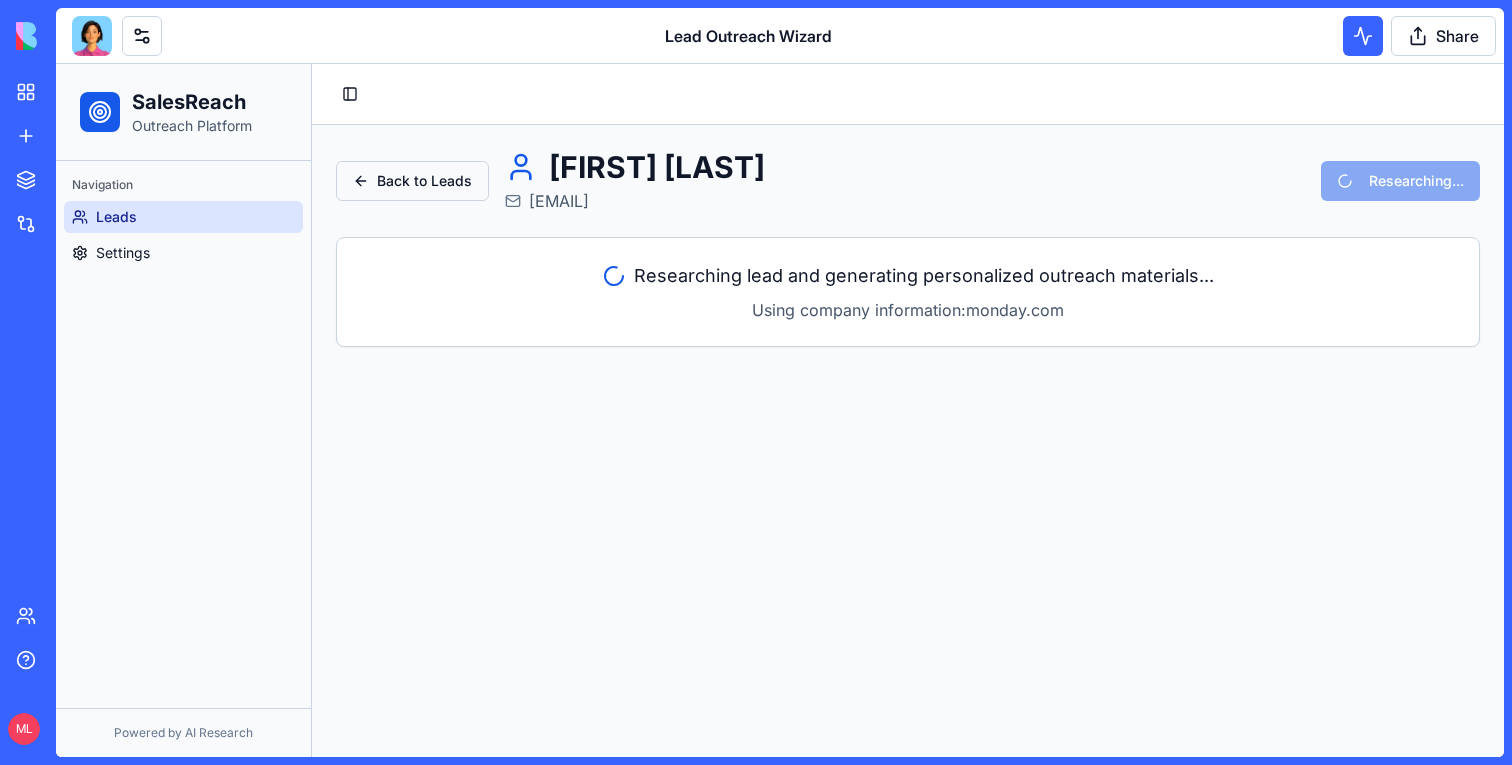 click on "Back to Leads" at bounding box center (412, 181) 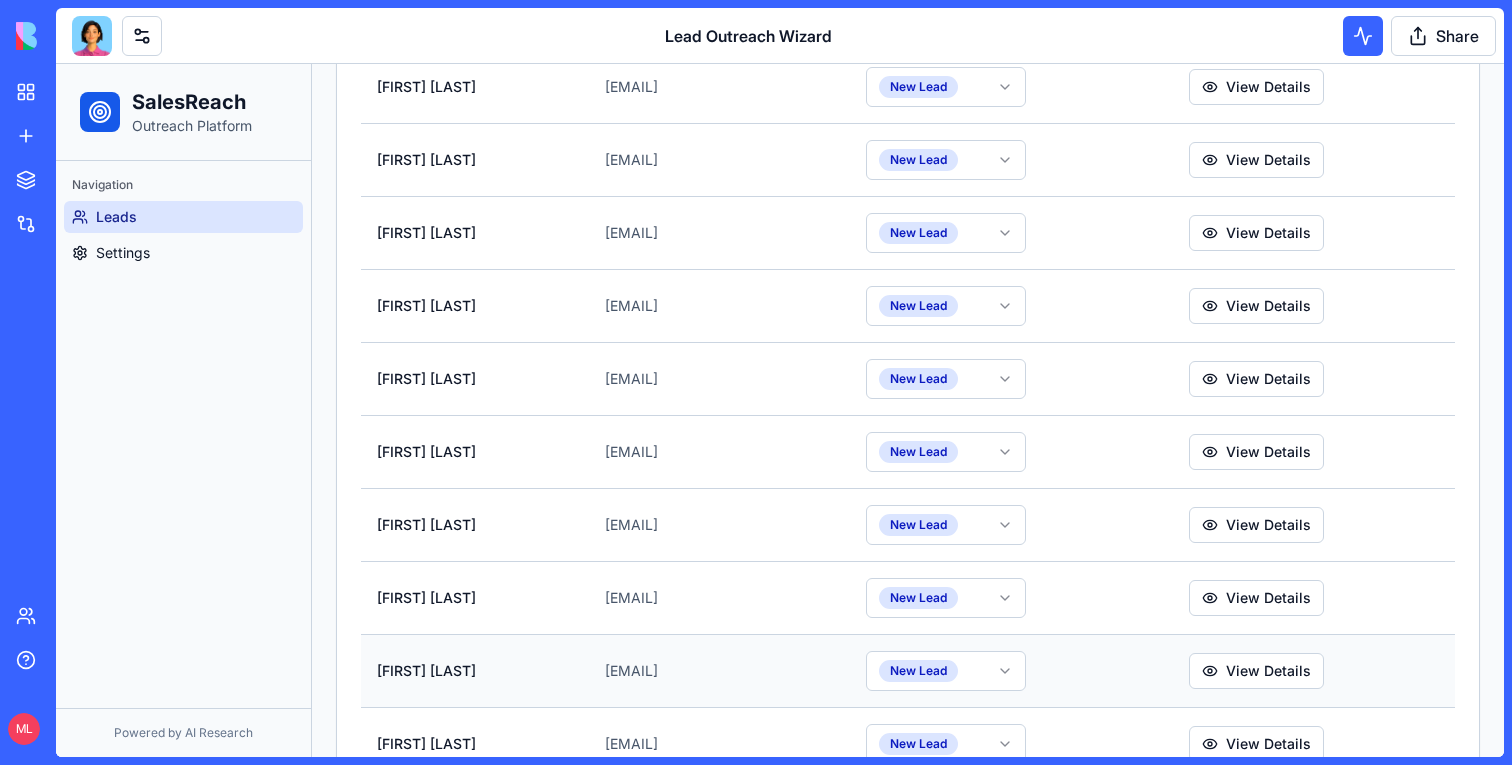 scroll, scrollTop: 2497, scrollLeft: 0, axis: vertical 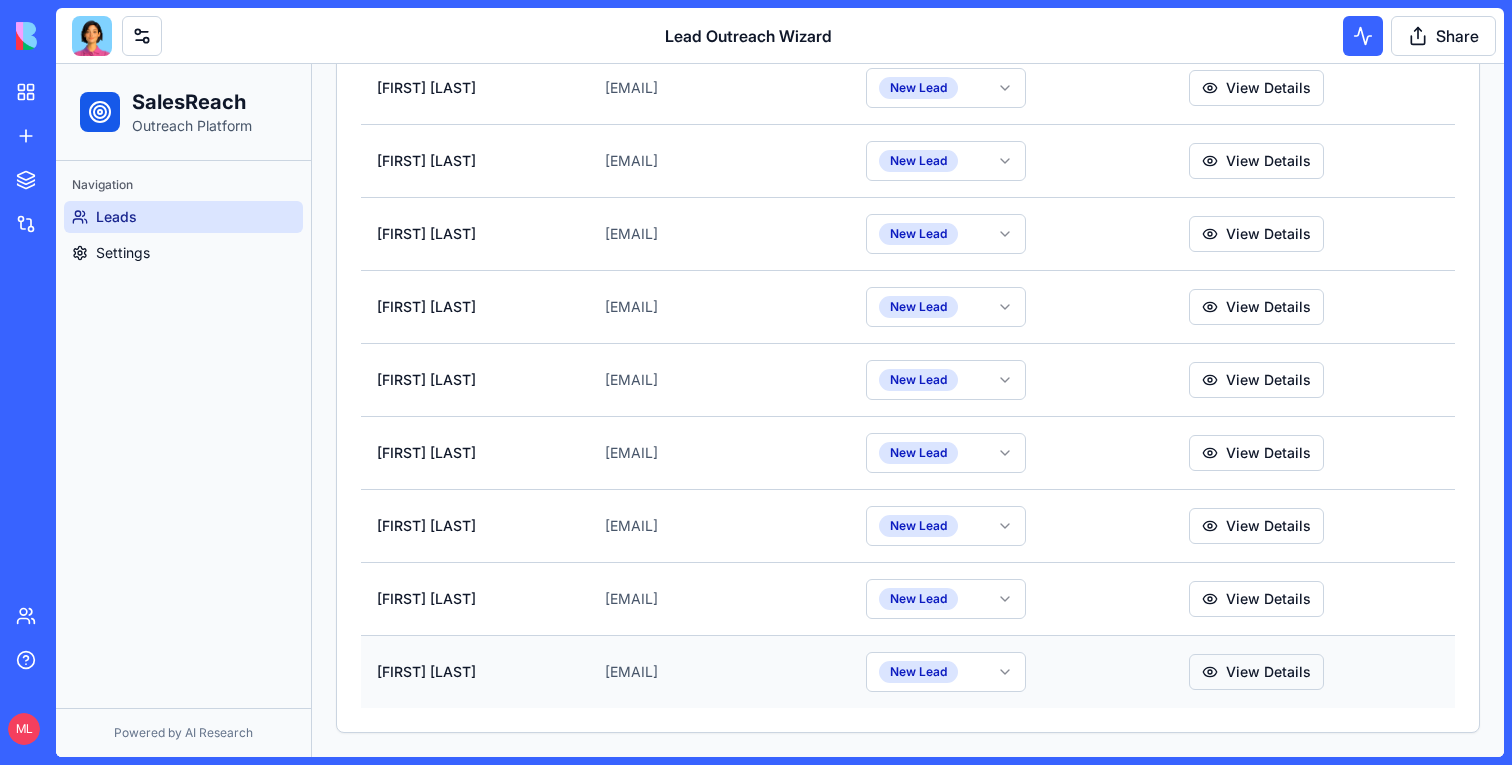 click on "View Details" at bounding box center [1256, 672] 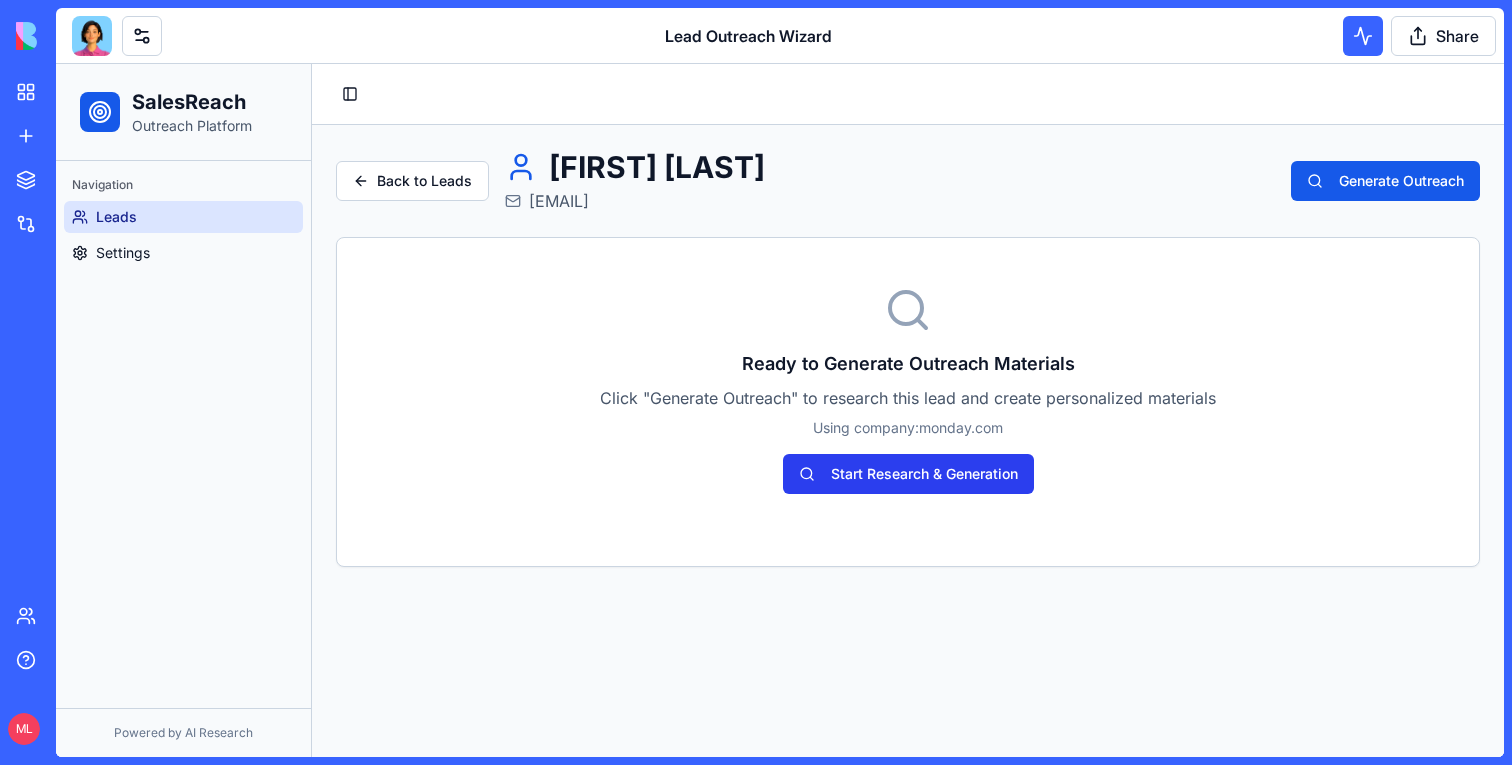 click on "Start Research & Generation" at bounding box center (908, 474) 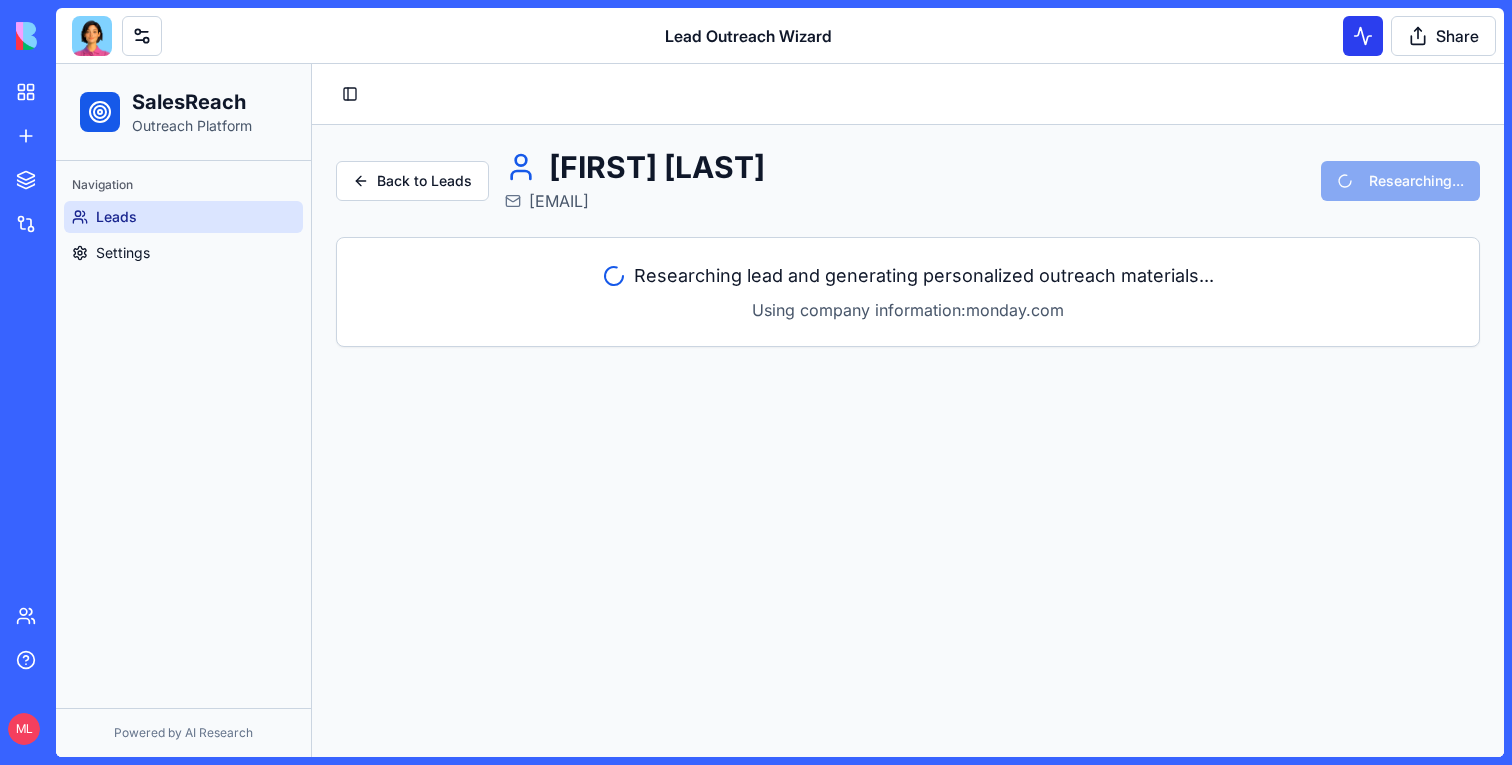click at bounding box center (1363, 36) 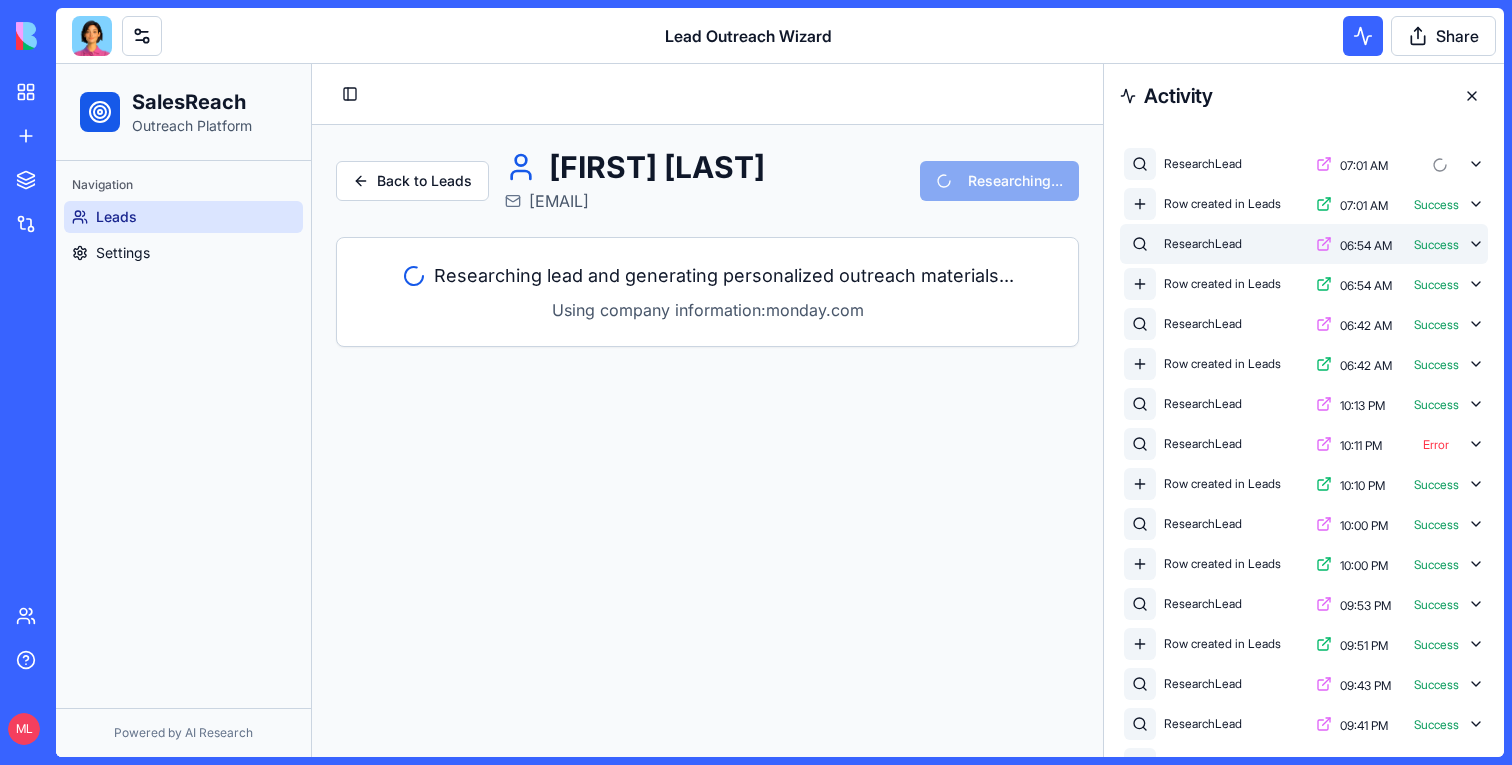 click 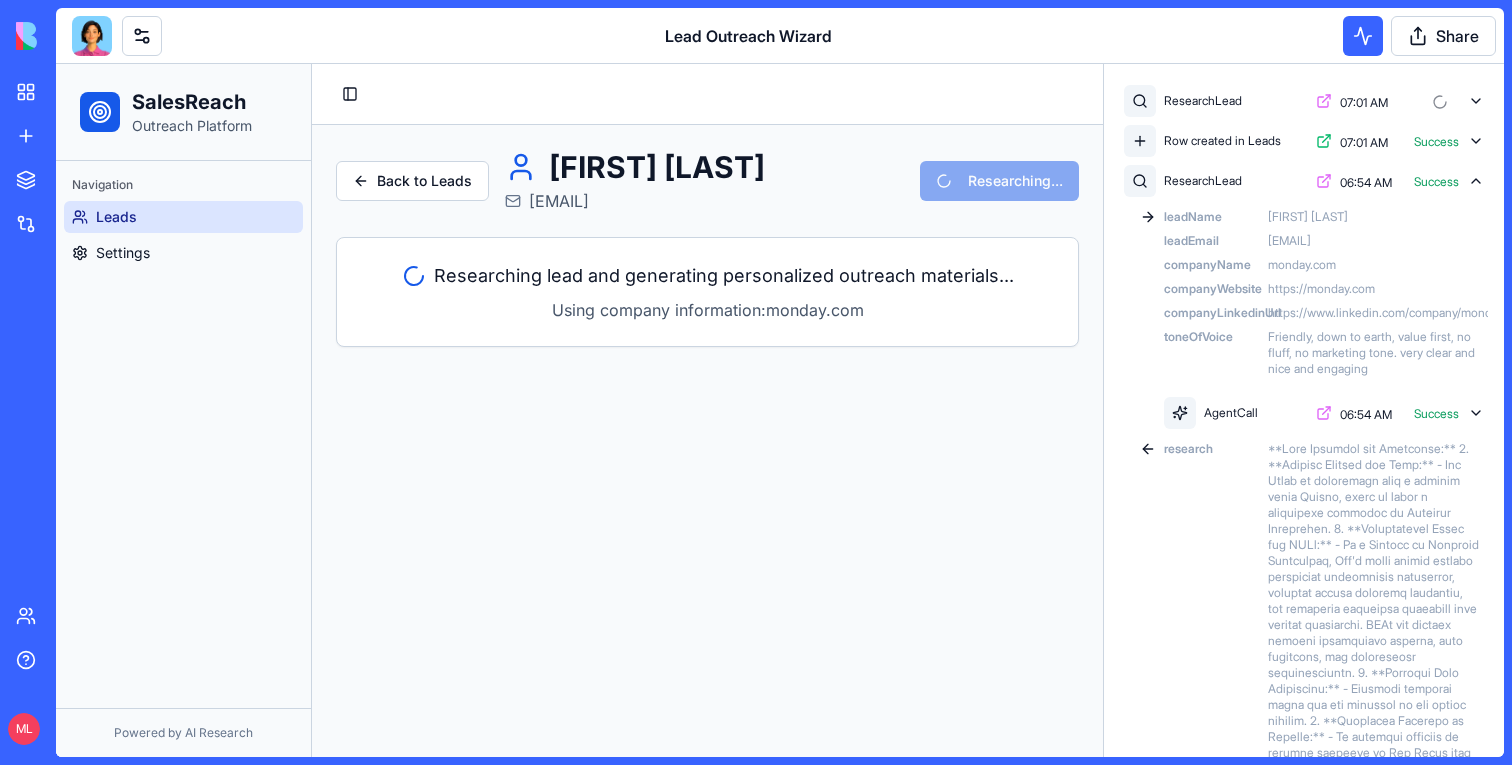 scroll, scrollTop: 0, scrollLeft: 0, axis: both 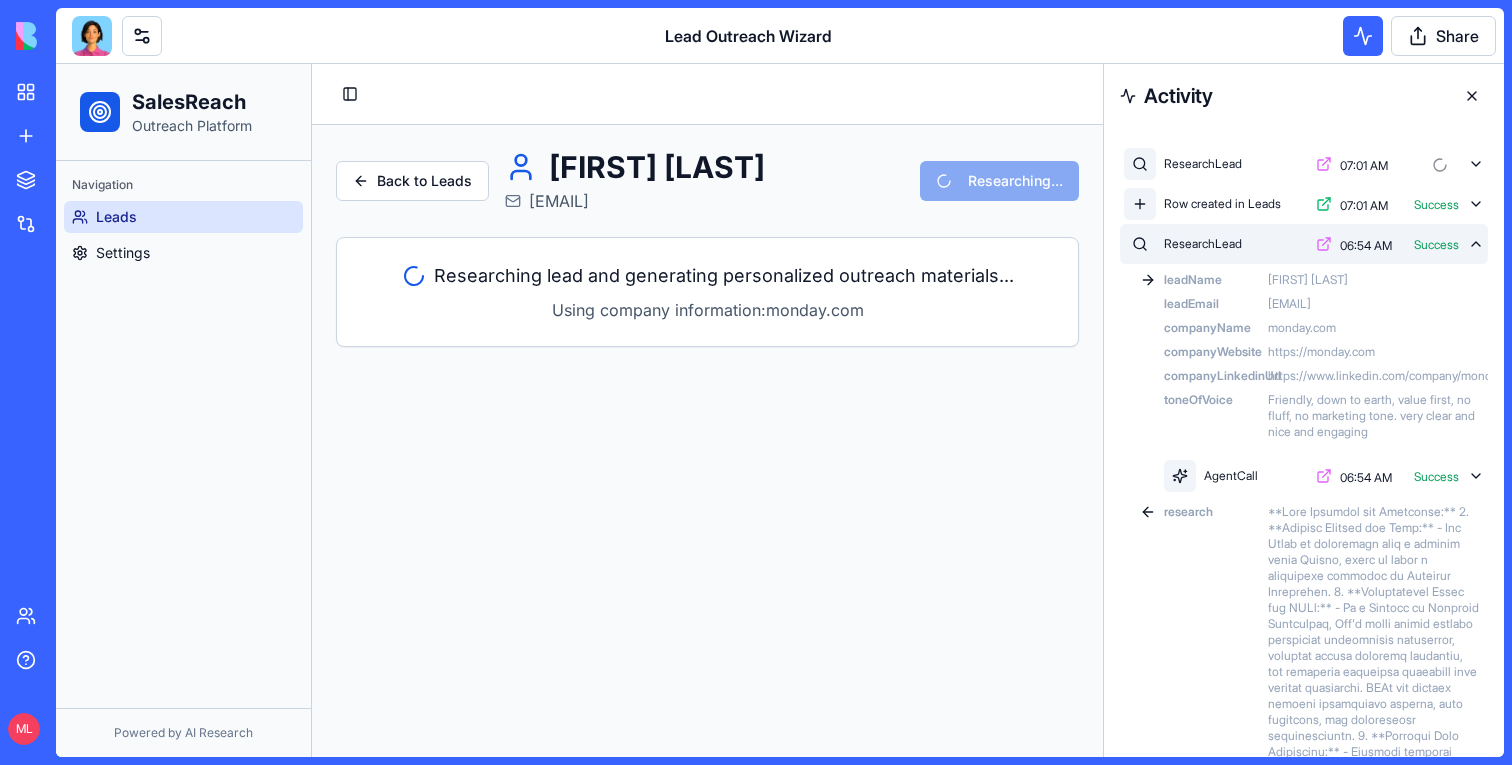 click 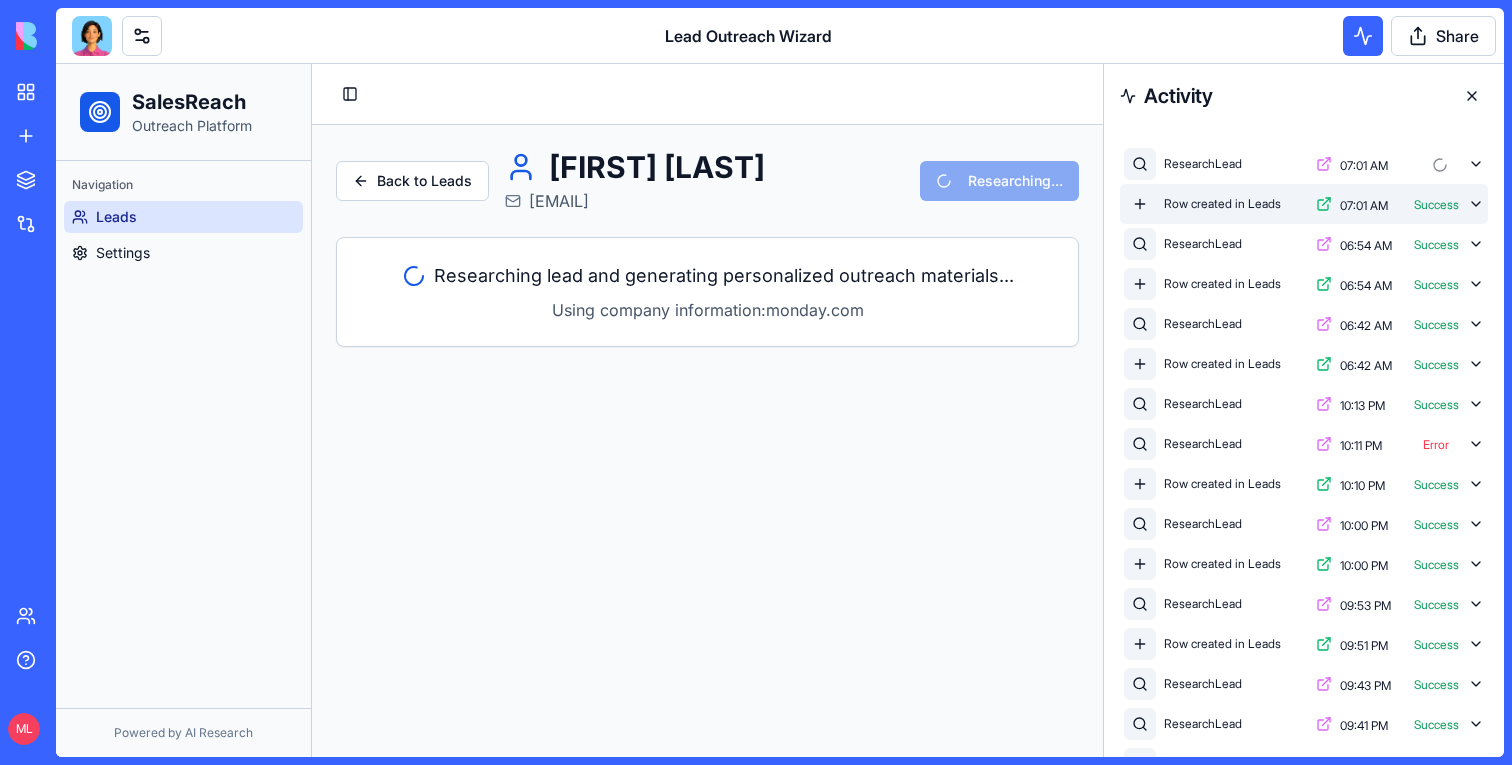 click 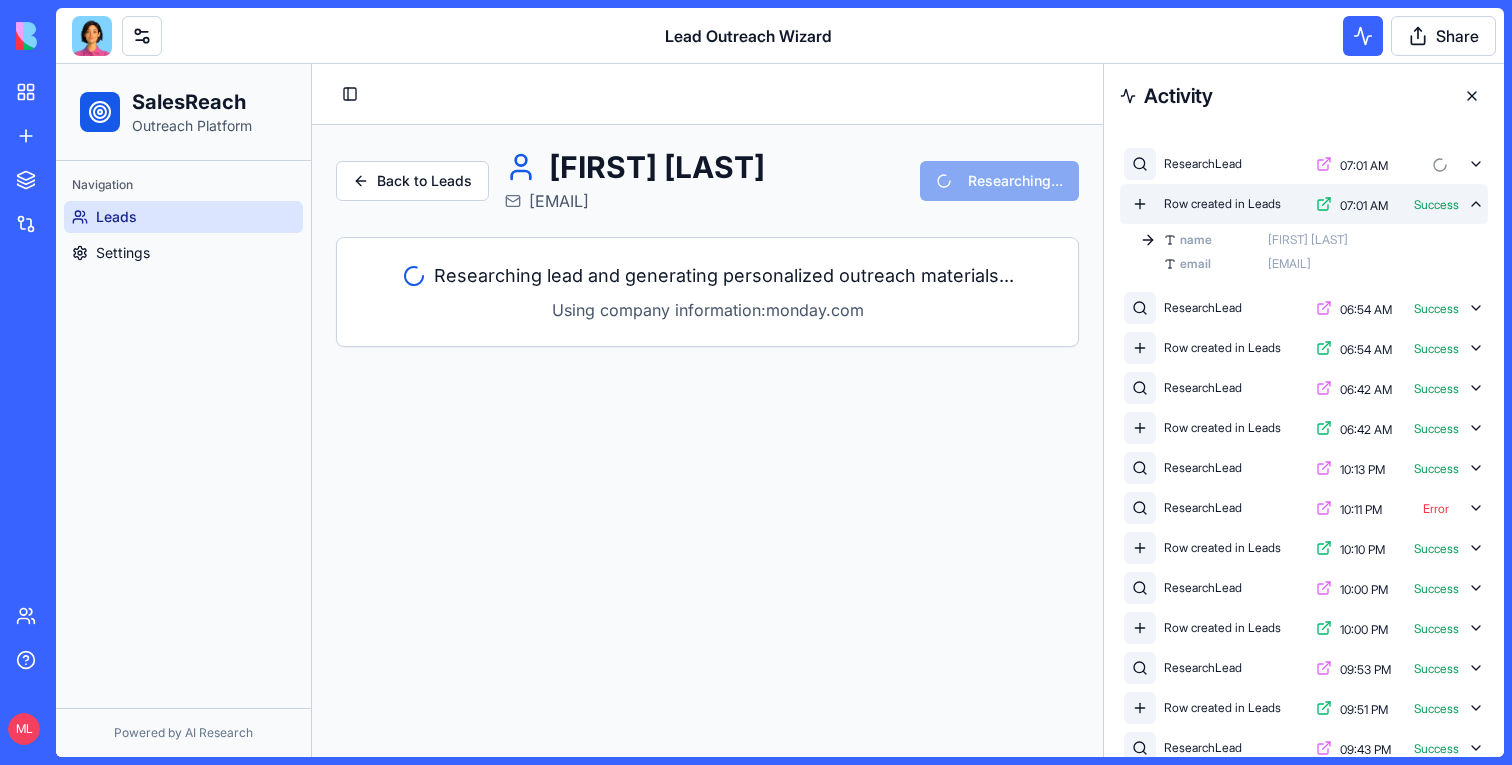 click on "Row created in Leads 07:01 AM Success" at bounding box center [1304, 204] 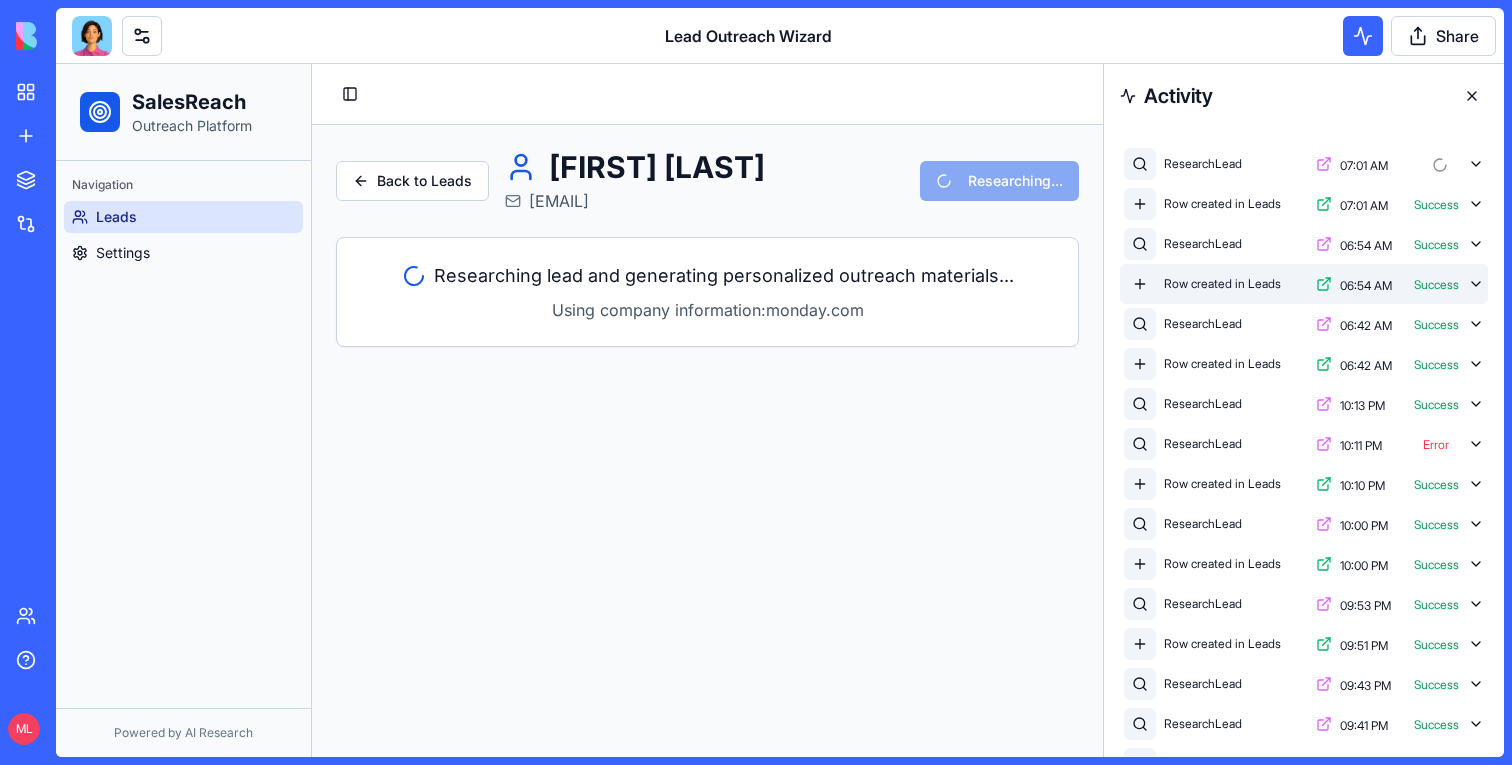 click on "Row created in Leads 06:54 AM Success" at bounding box center (1304, 284) 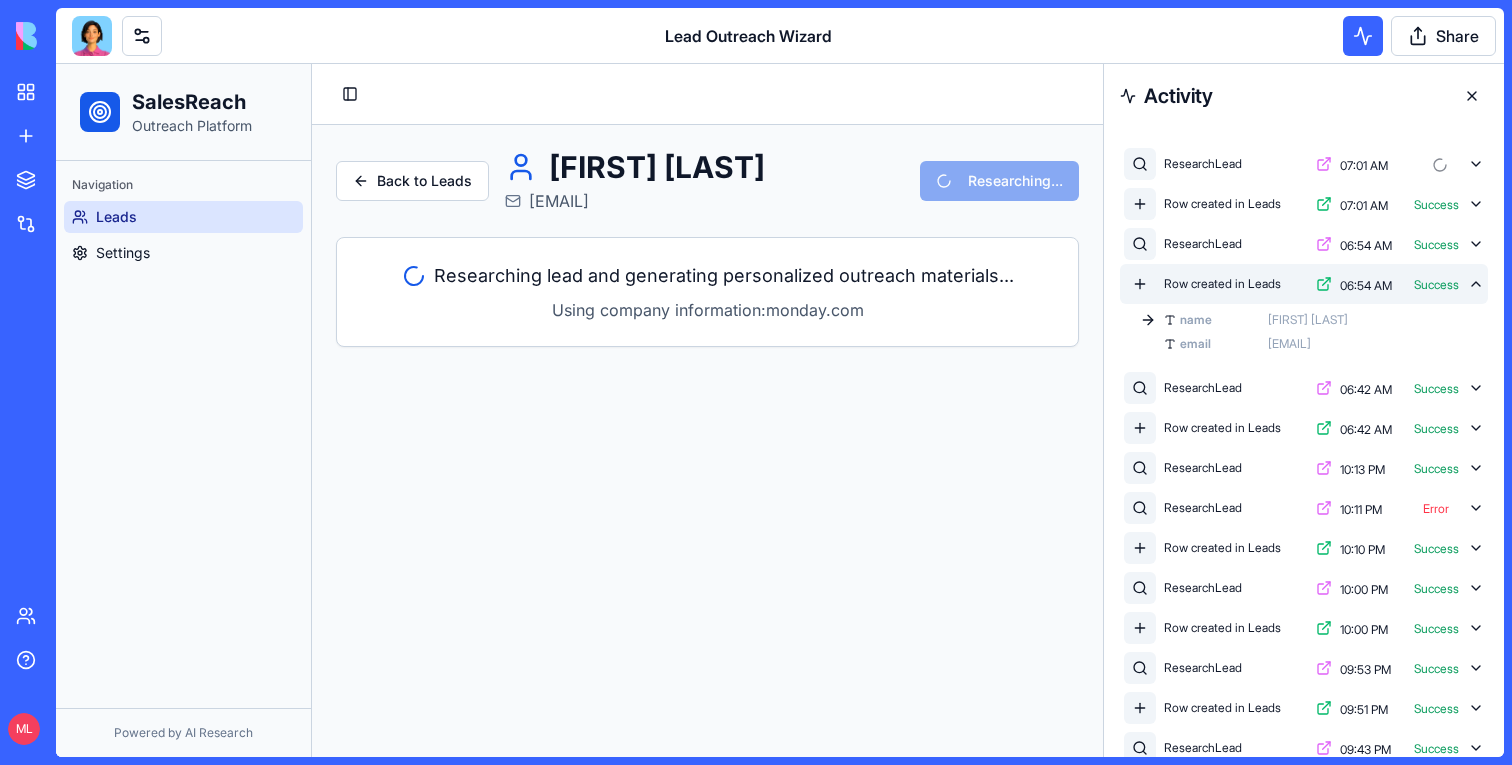 click on "Row created in Leads 06:54 AM Success" at bounding box center [1304, 284] 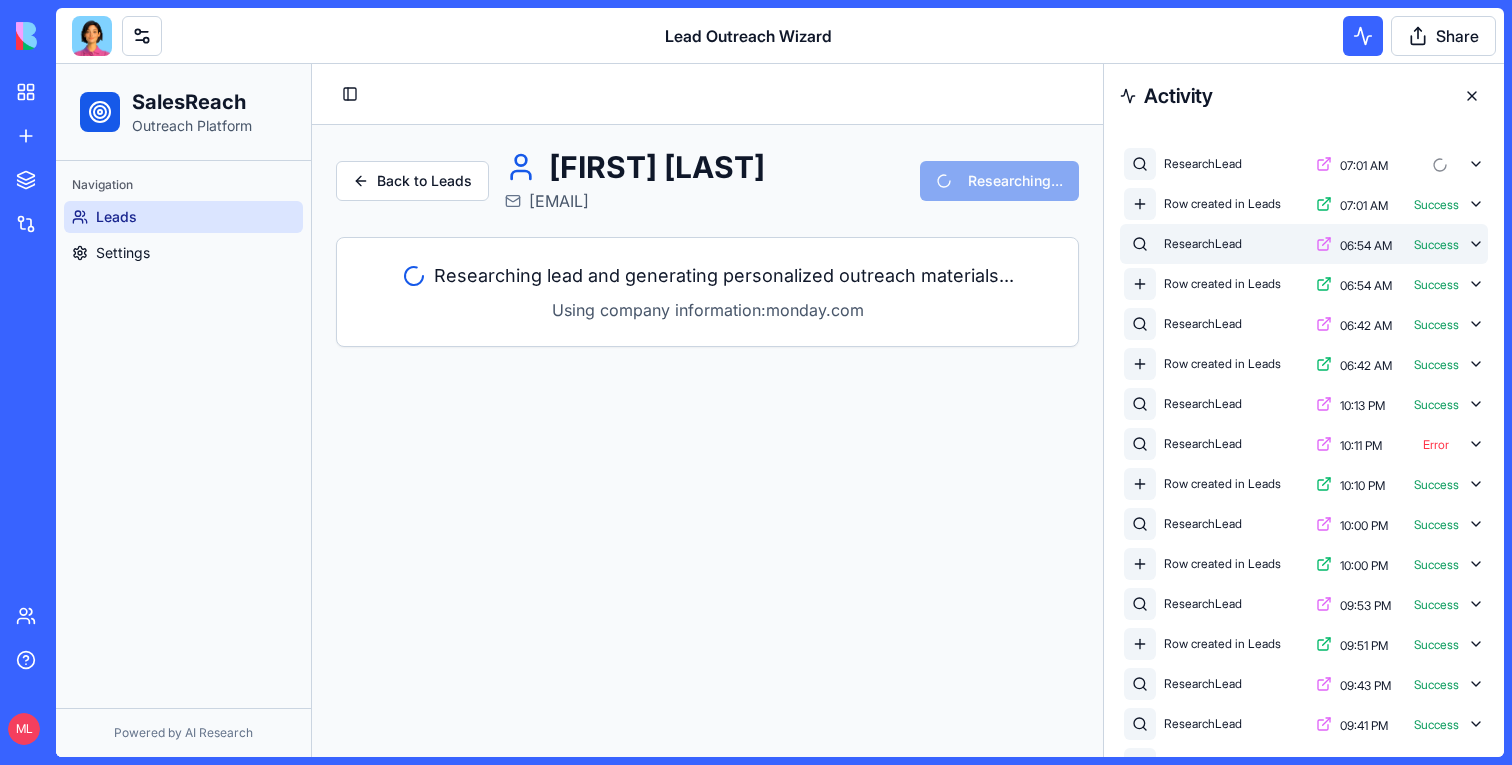 click on "ResearchLead 06:54 AM Success" at bounding box center [1304, 244] 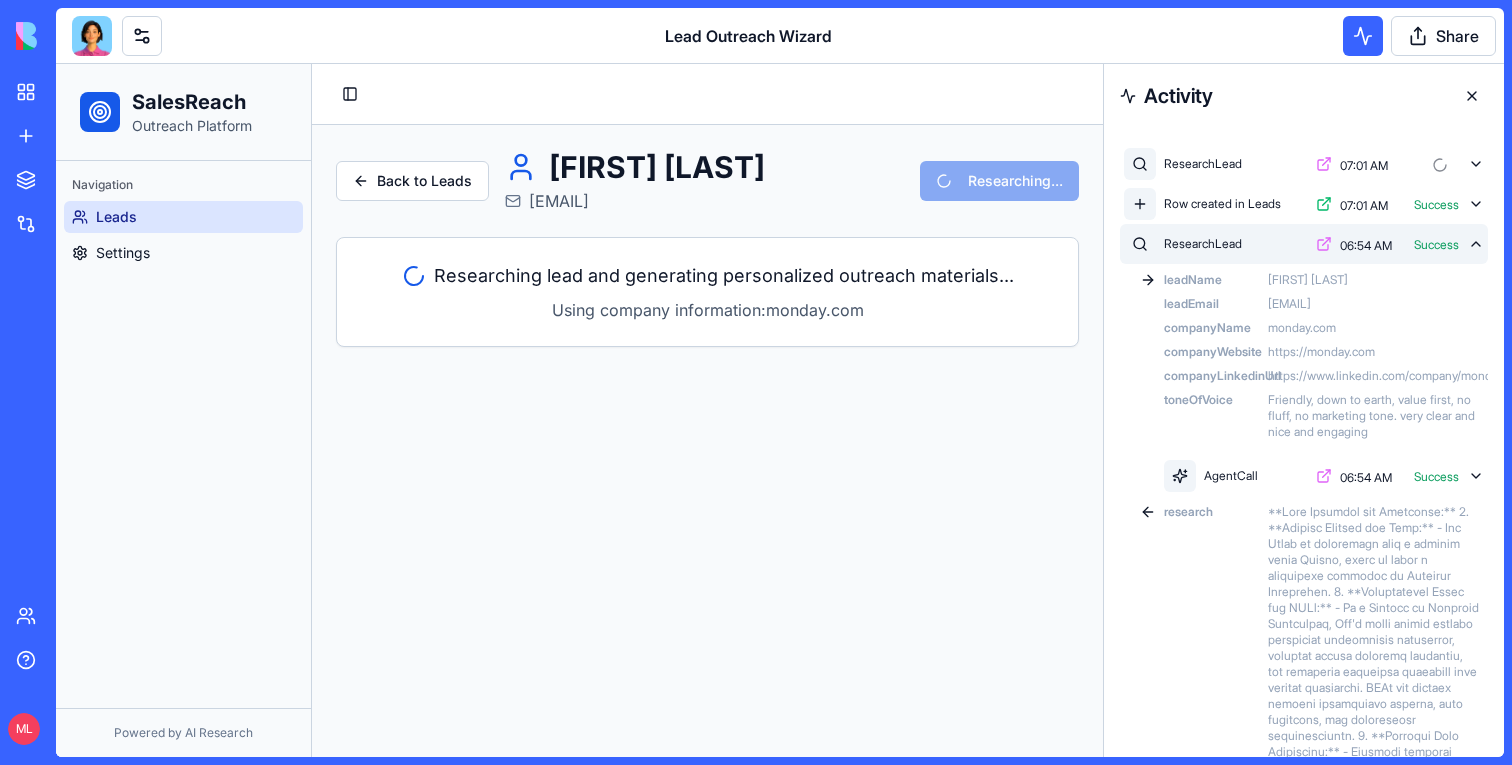 click on "ResearchLead 06:54 AM Success" at bounding box center [1304, 244] 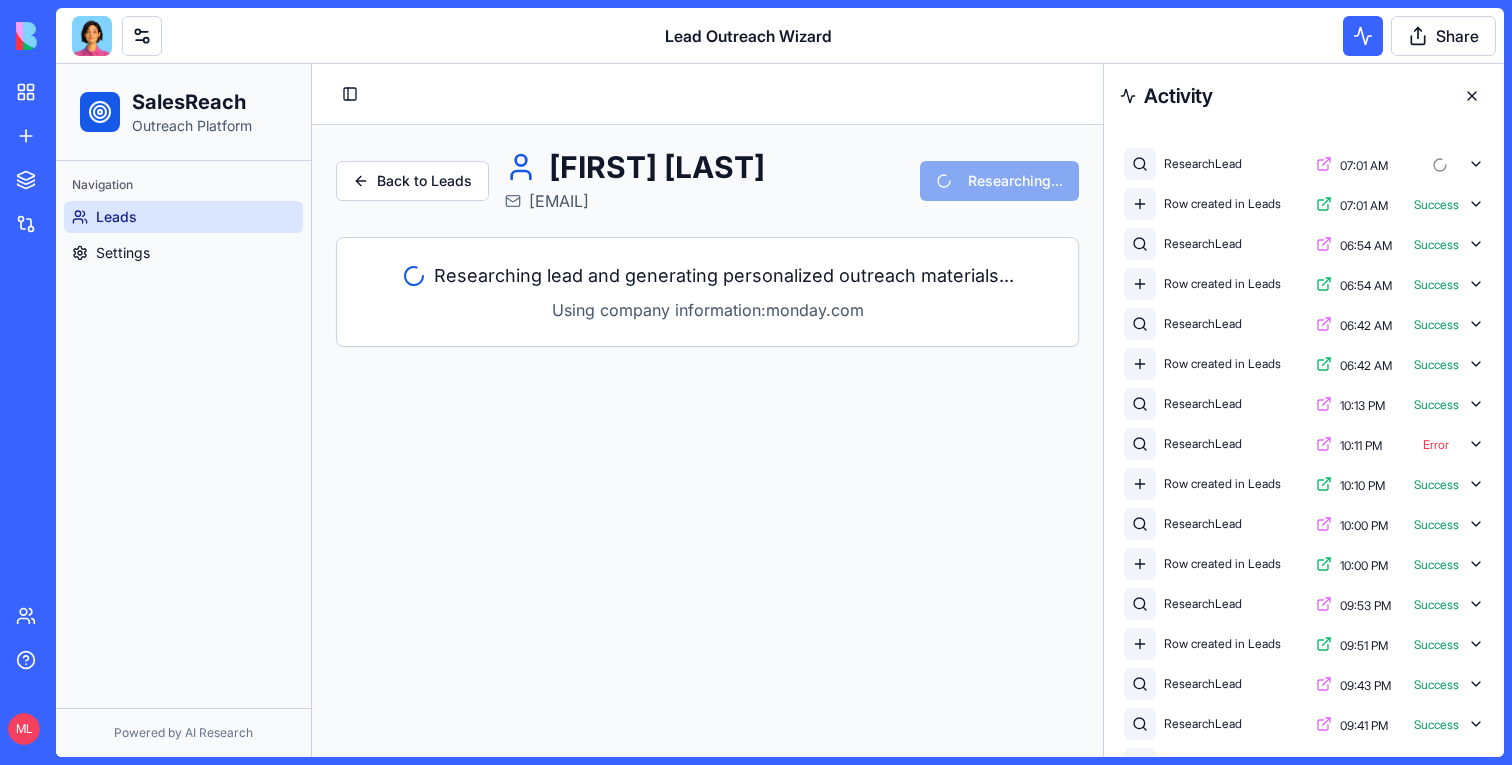 click at bounding box center (1472, 96) 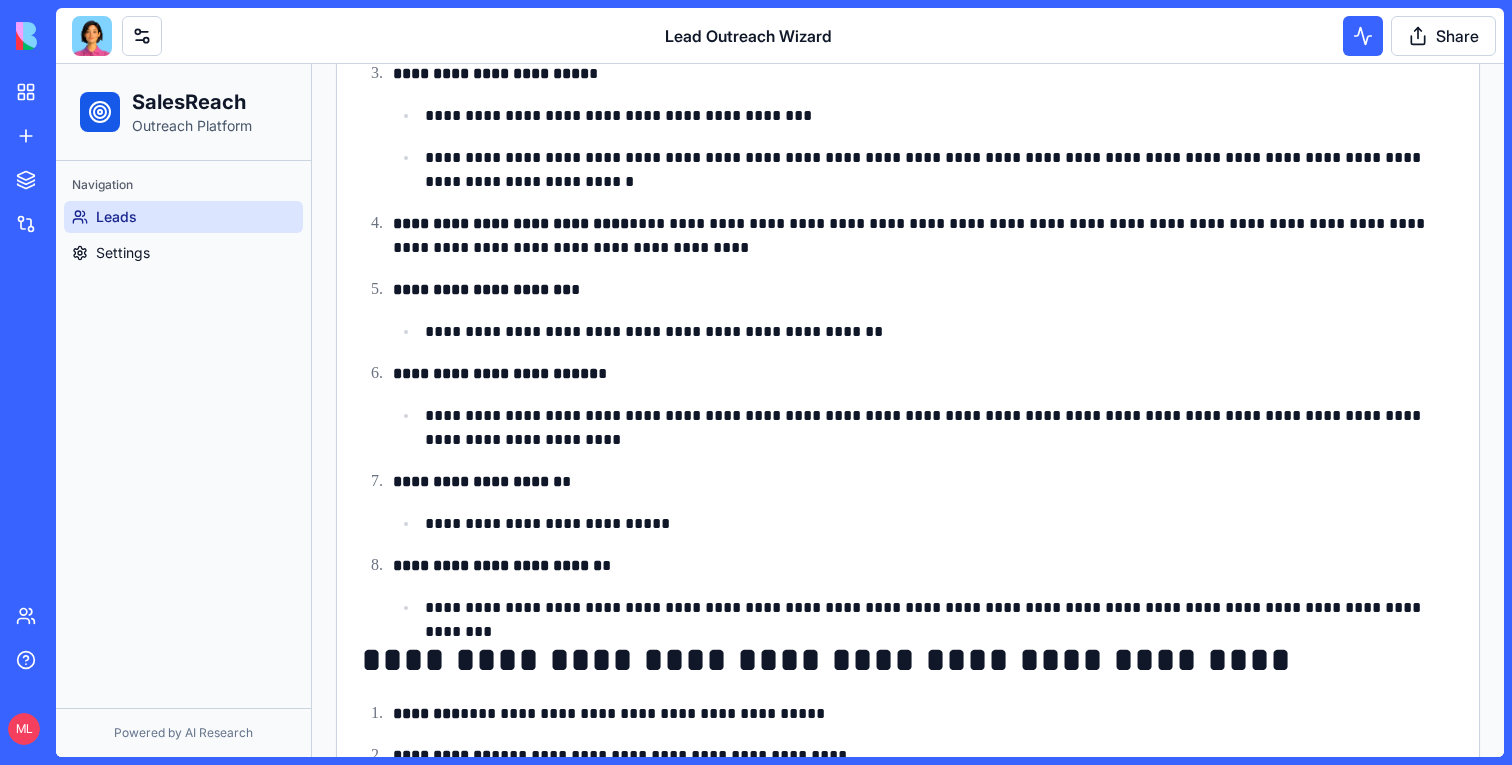 scroll, scrollTop: 0, scrollLeft: 0, axis: both 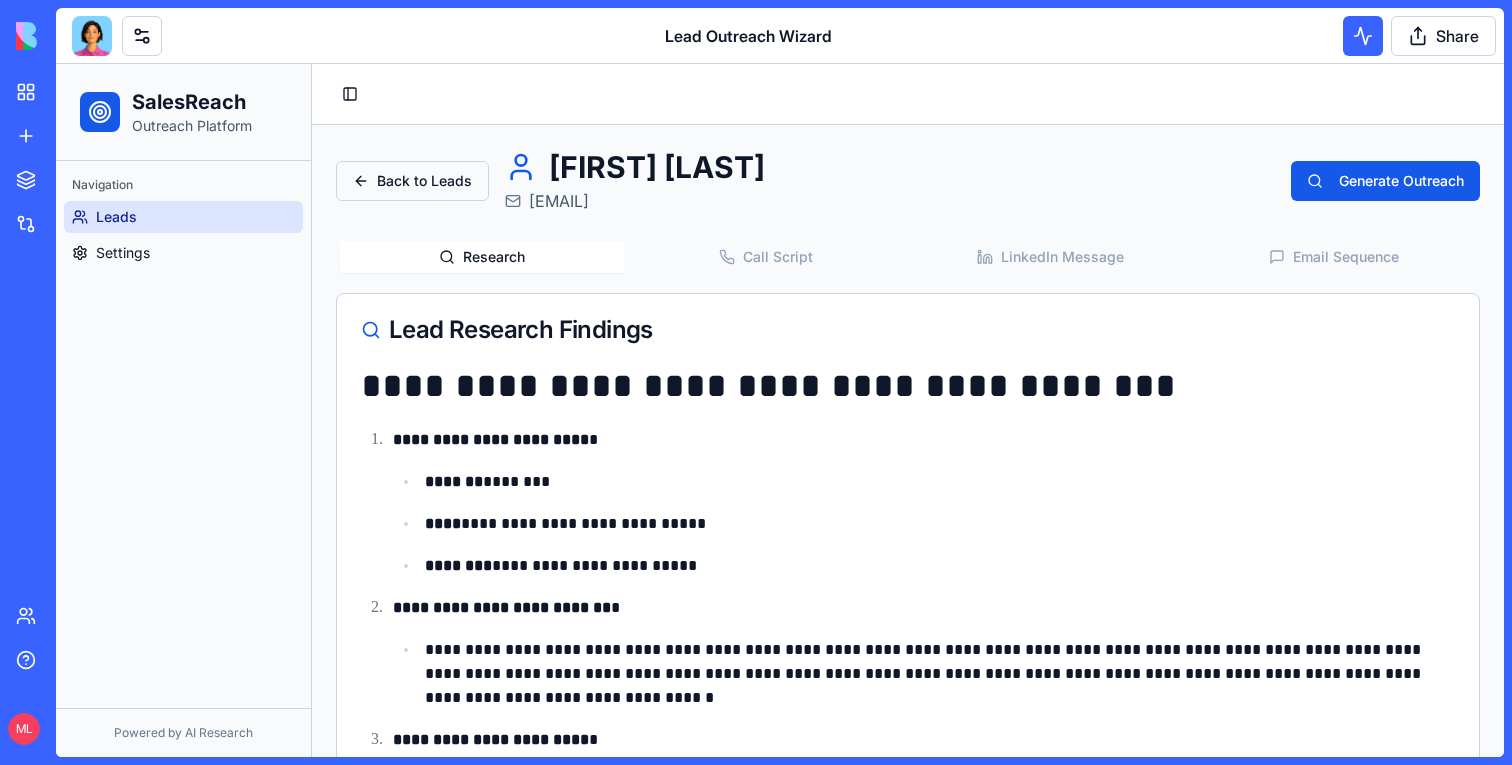 click on "Back to Leads" at bounding box center [412, 181] 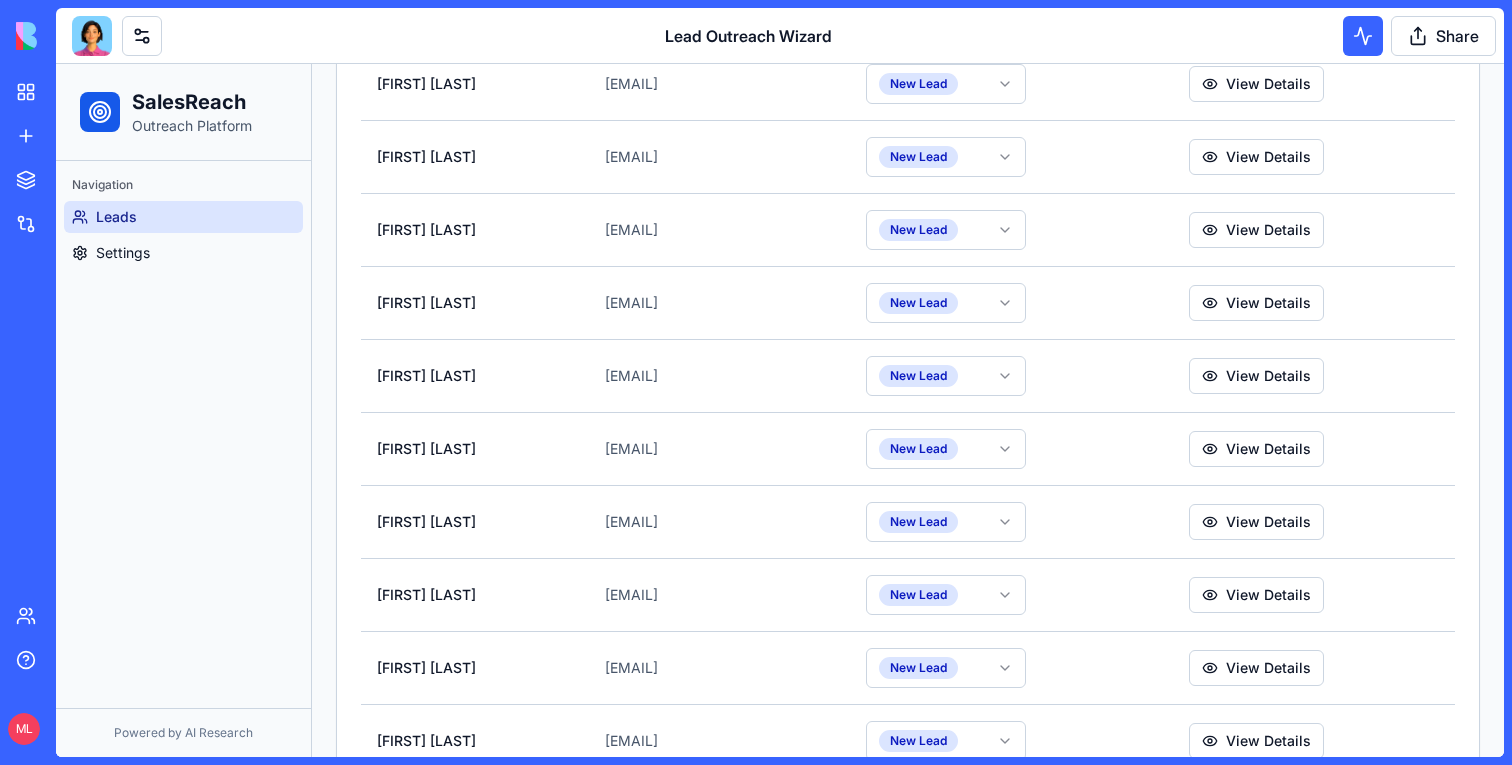 scroll, scrollTop: 2497, scrollLeft: 0, axis: vertical 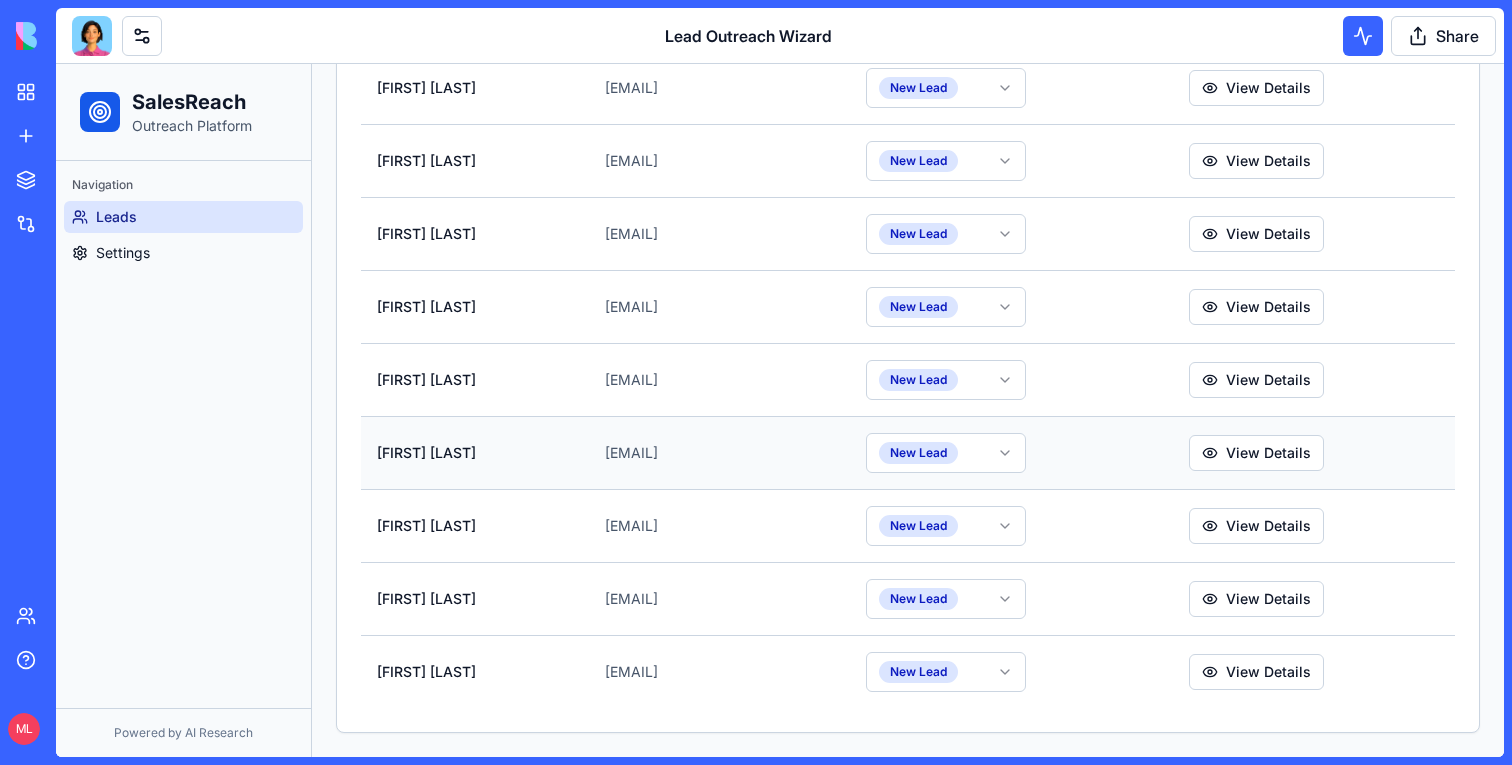 click on "shani.kirpichnikove@coralogix.com" at bounding box center (719, 452) 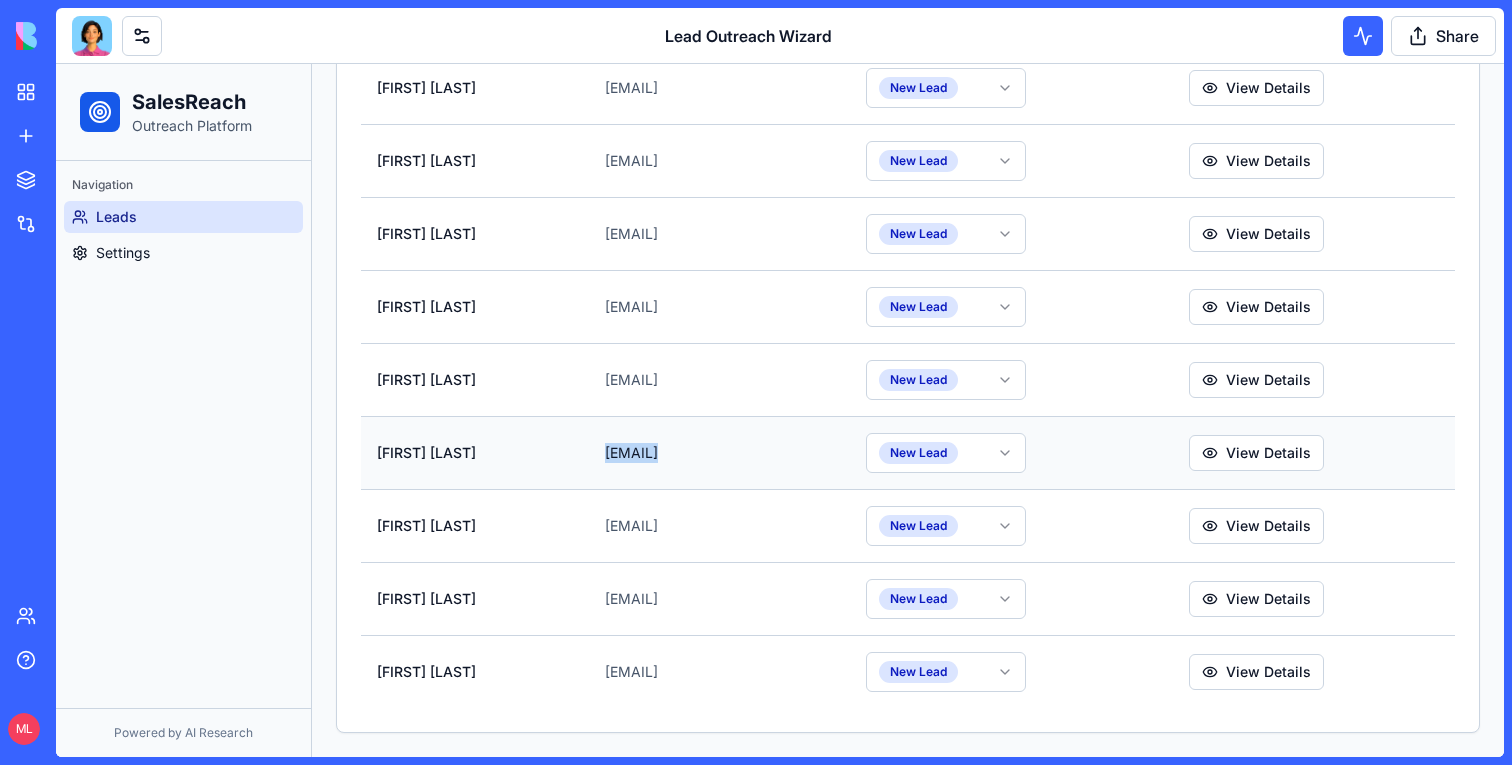 click on "shani.kirpichnikove@coralogix.com" at bounding box center [719, 452] 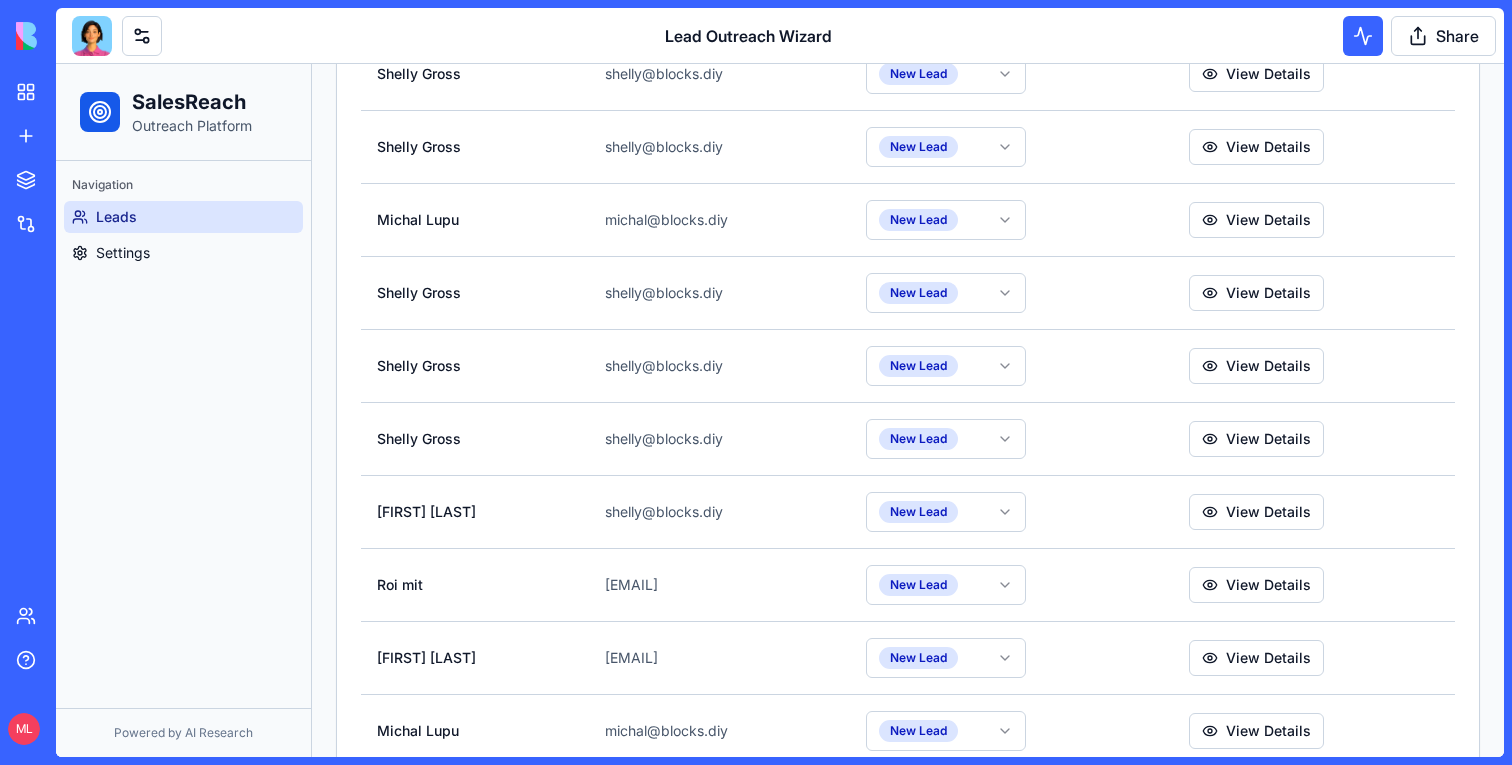 scroll, scrollTop: 0, scrollLeft: 0, axis: both 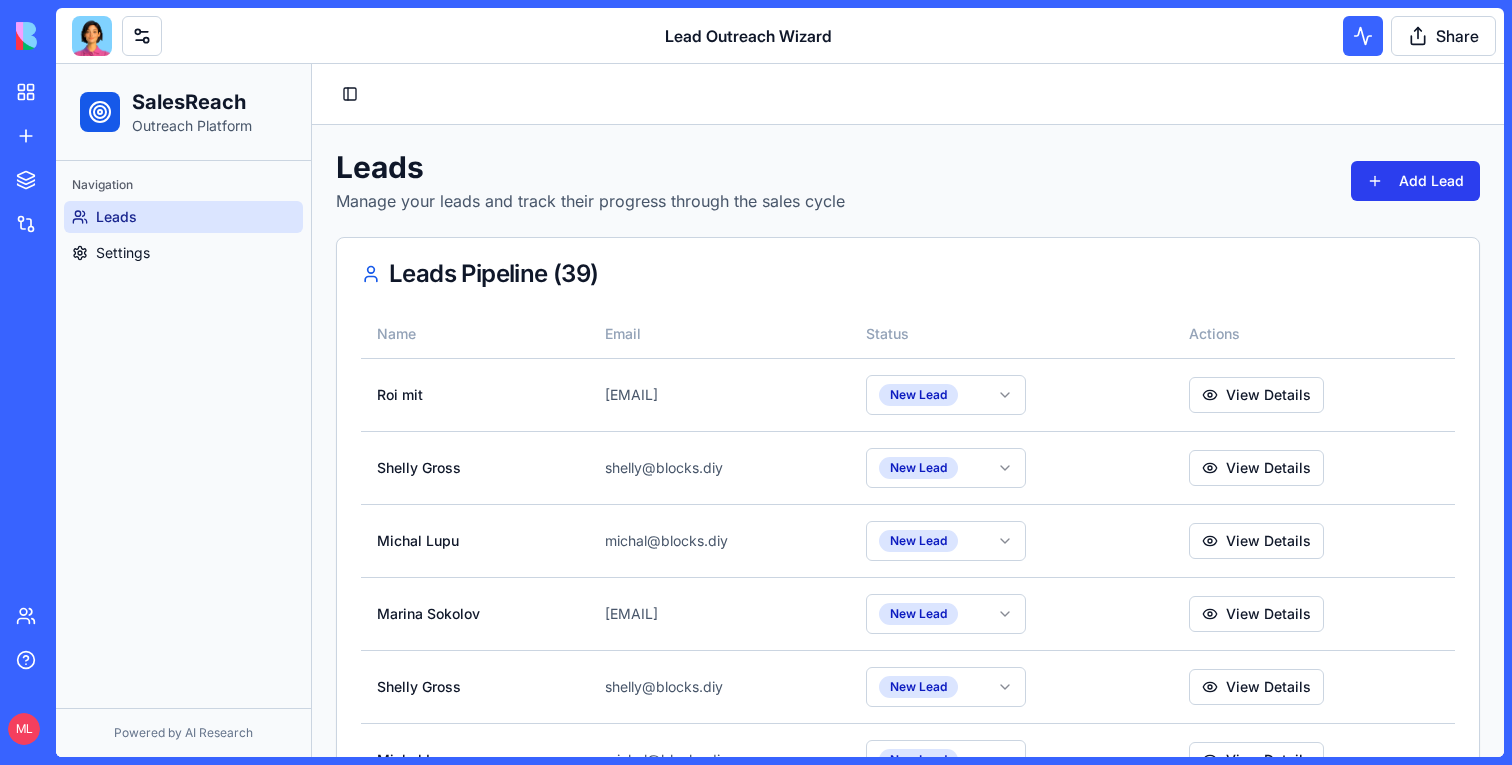 click on "Add Lead" at bounding box center [1415, 181] 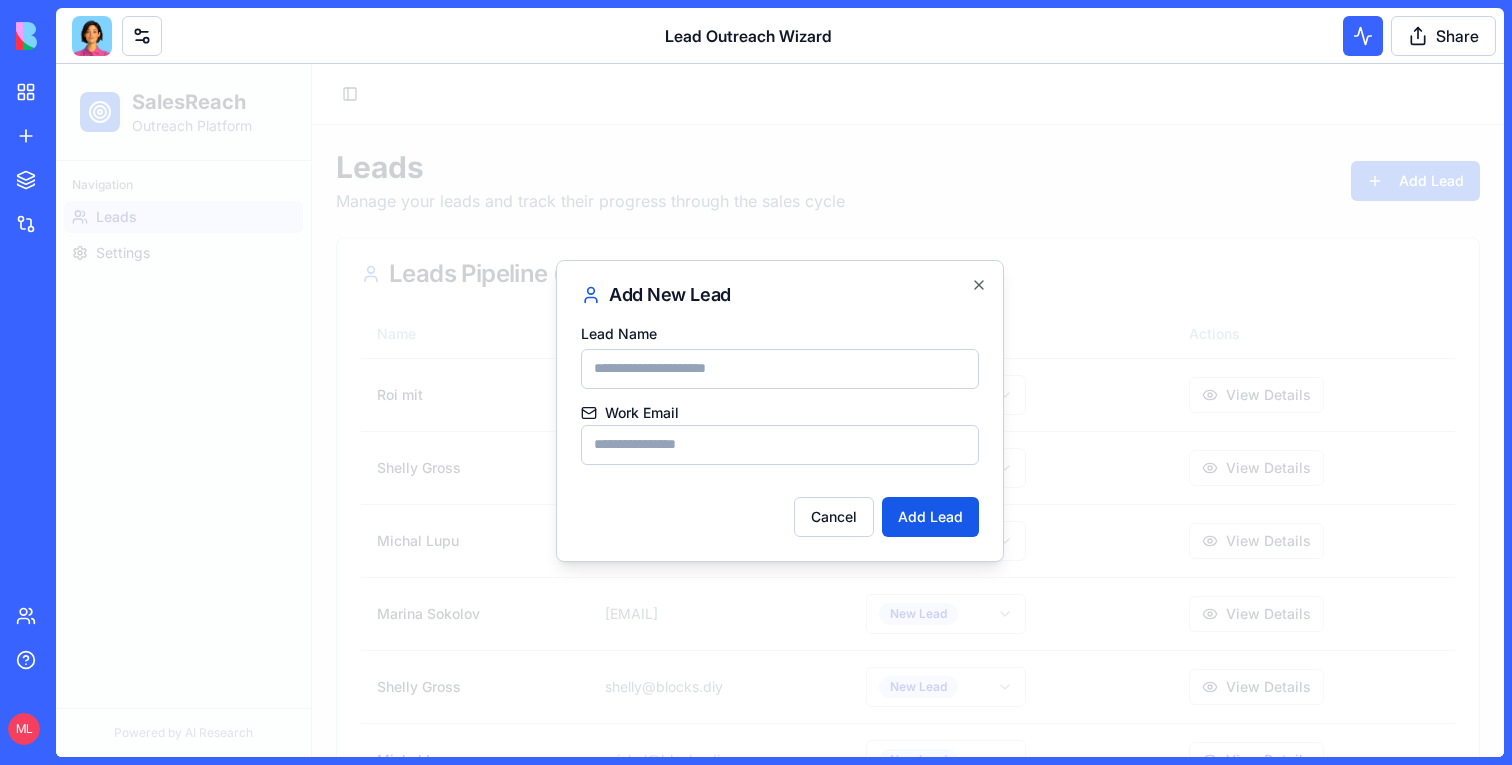 click on "Work Email" at bounding box center (780, 445) 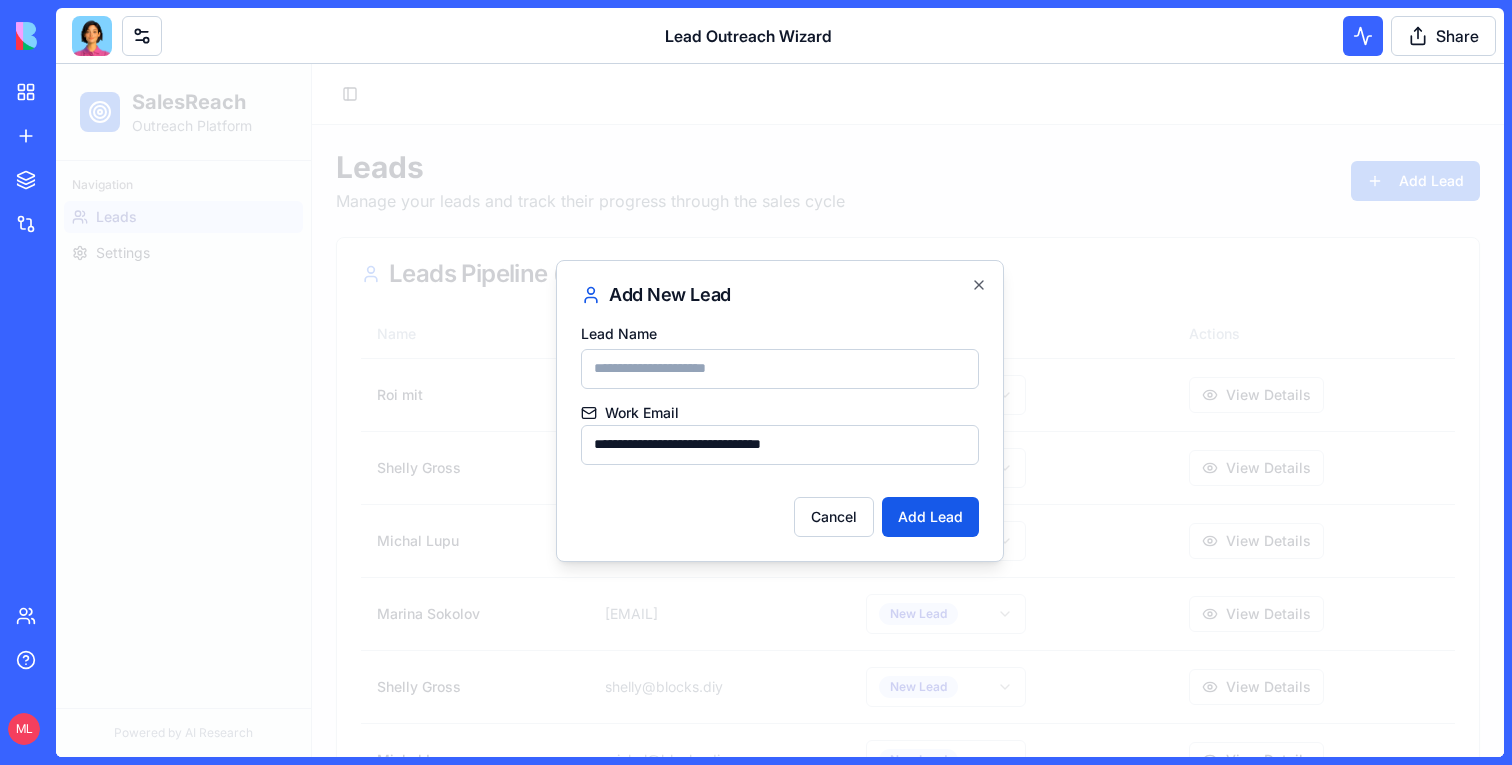 type on "**********" 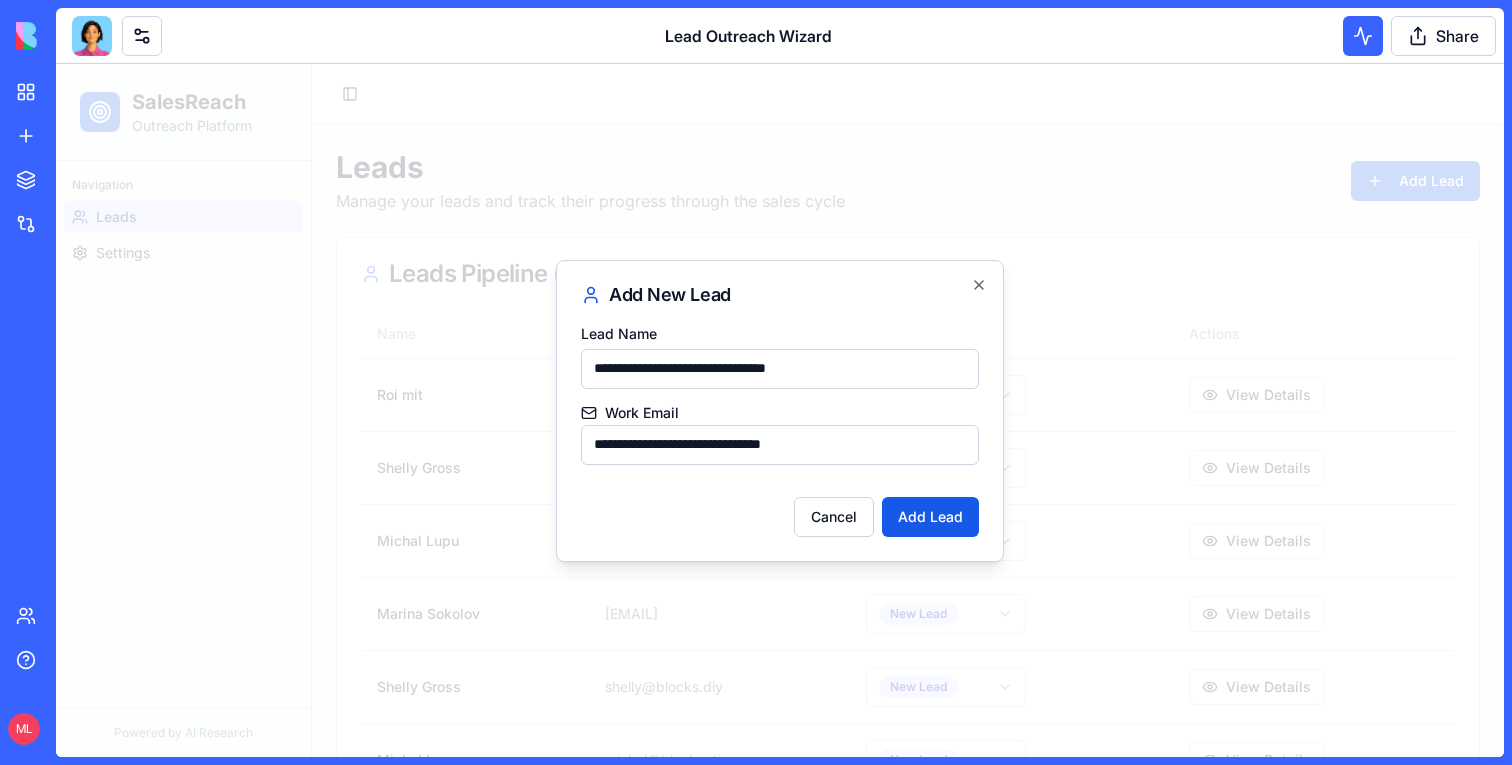 click on "**********" at bounding box center [780, 369] 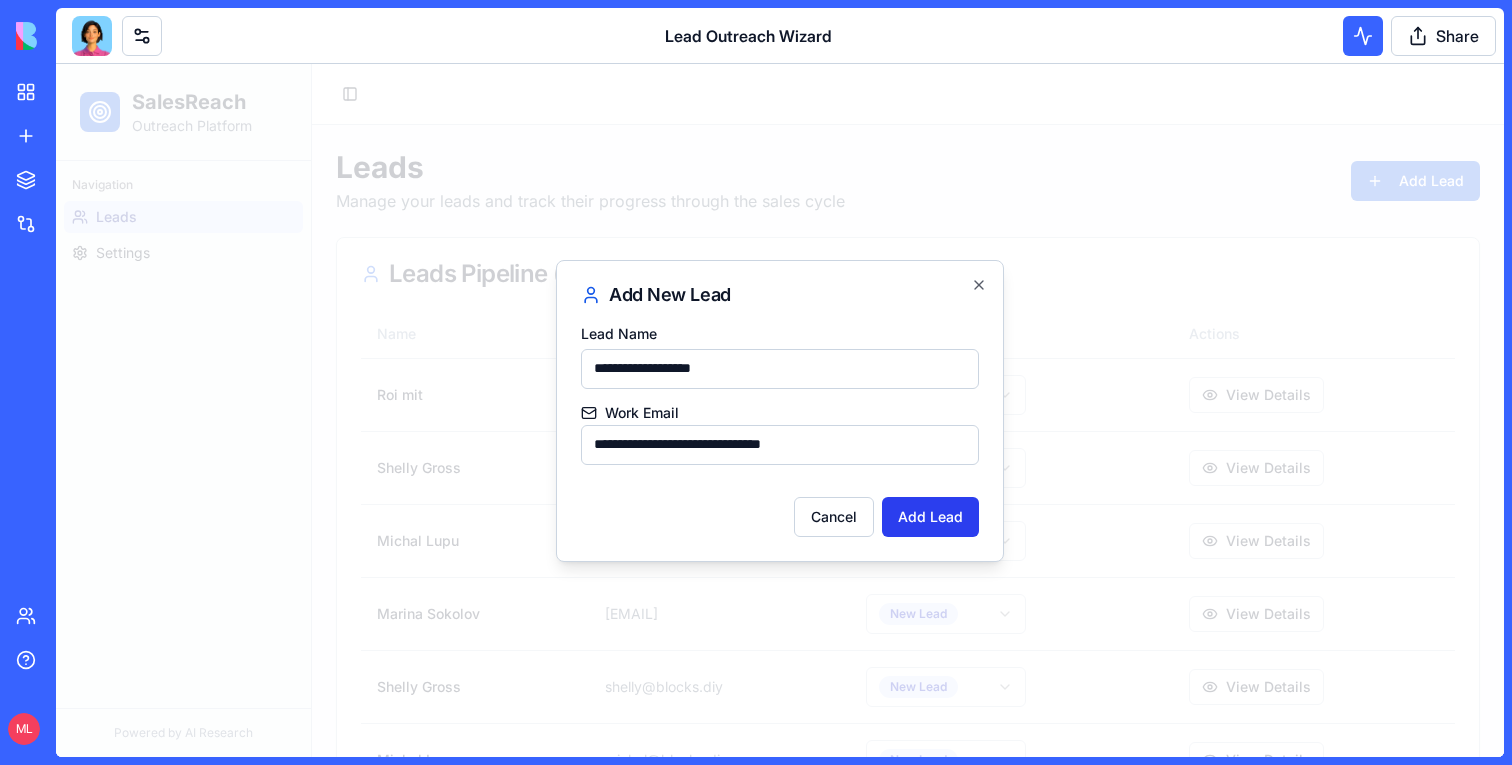 type on "**********" 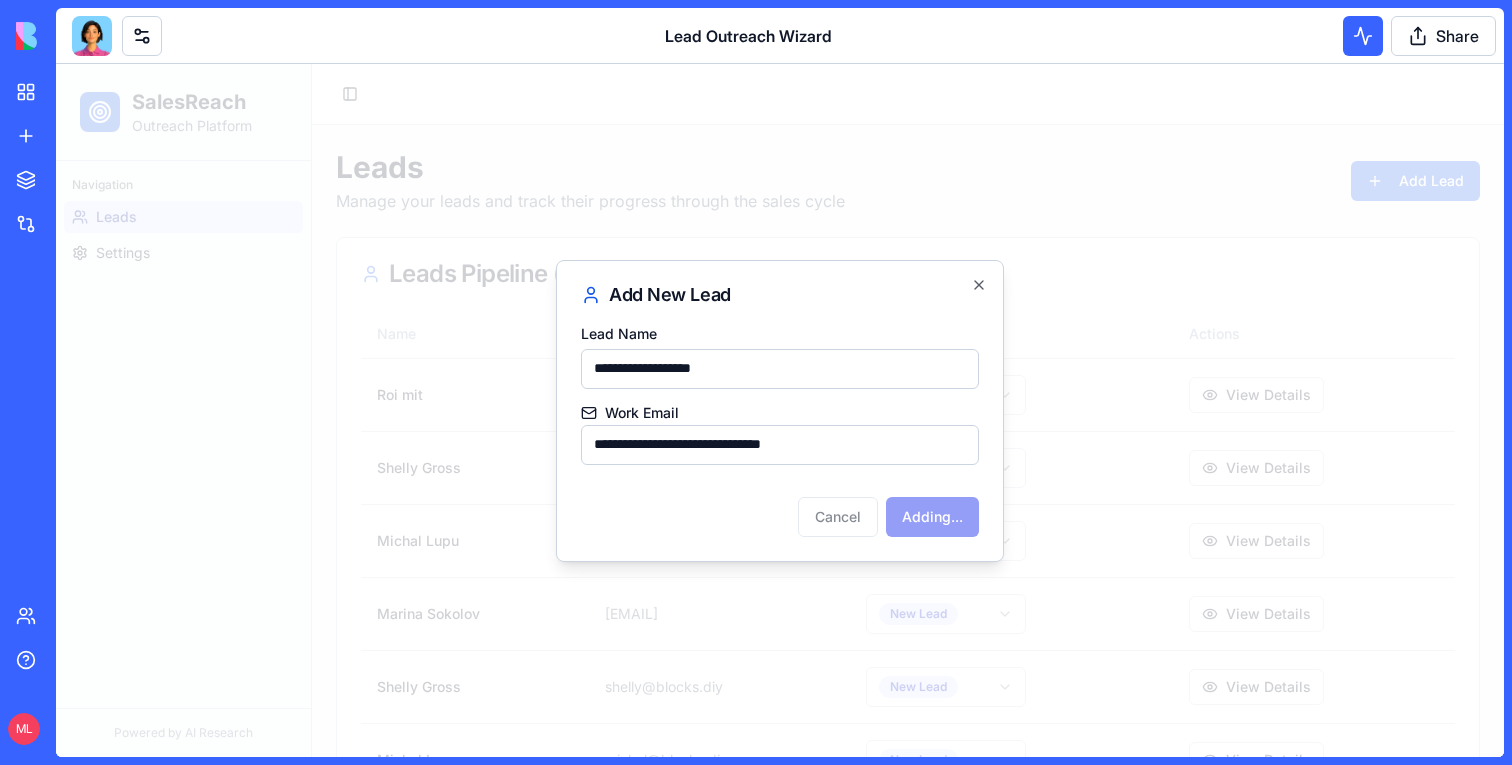 type 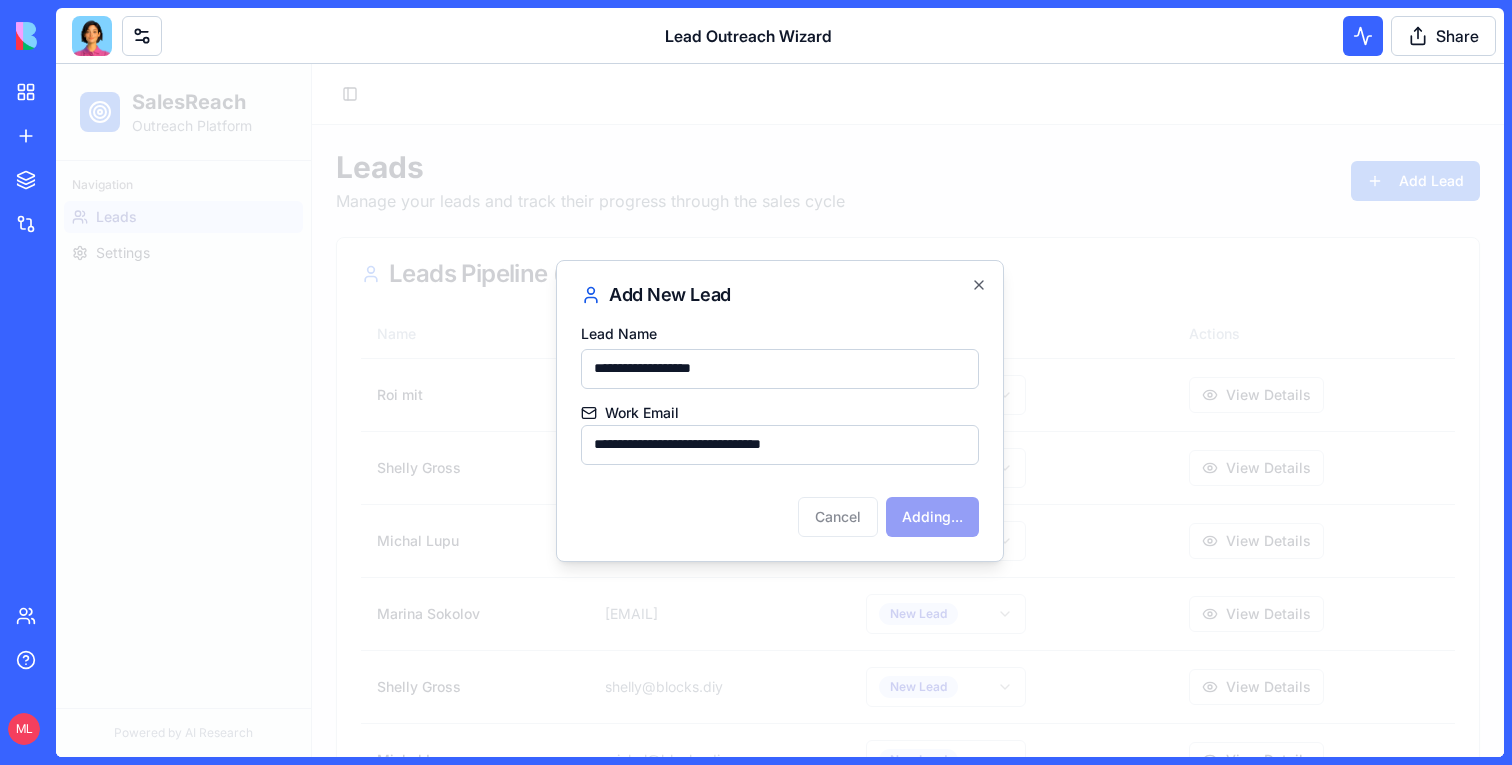 type 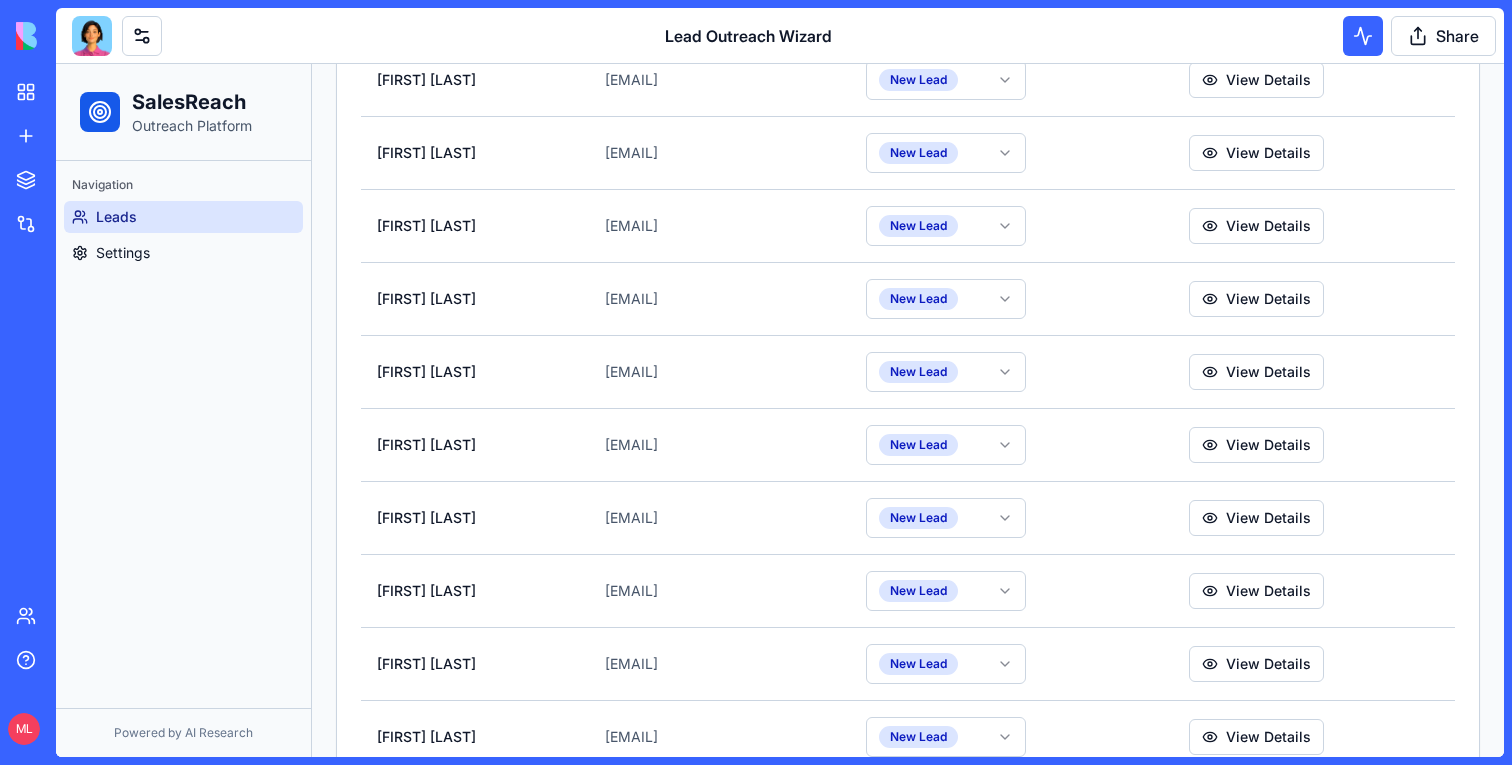scroll, scrollTop: 2570, scrollLeft: 0, axis: vertical 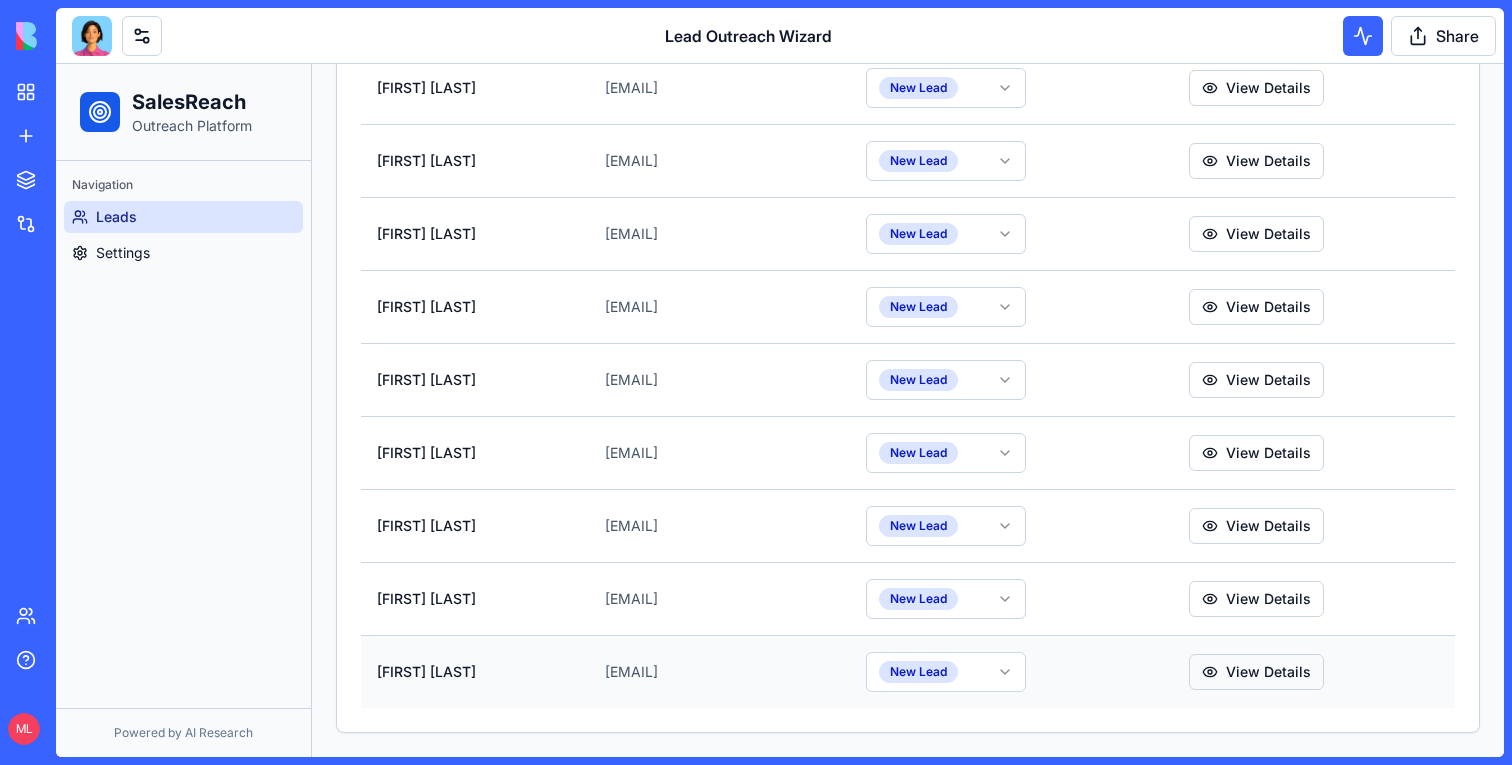click on "View Details" at bounding box center [1256, 672] 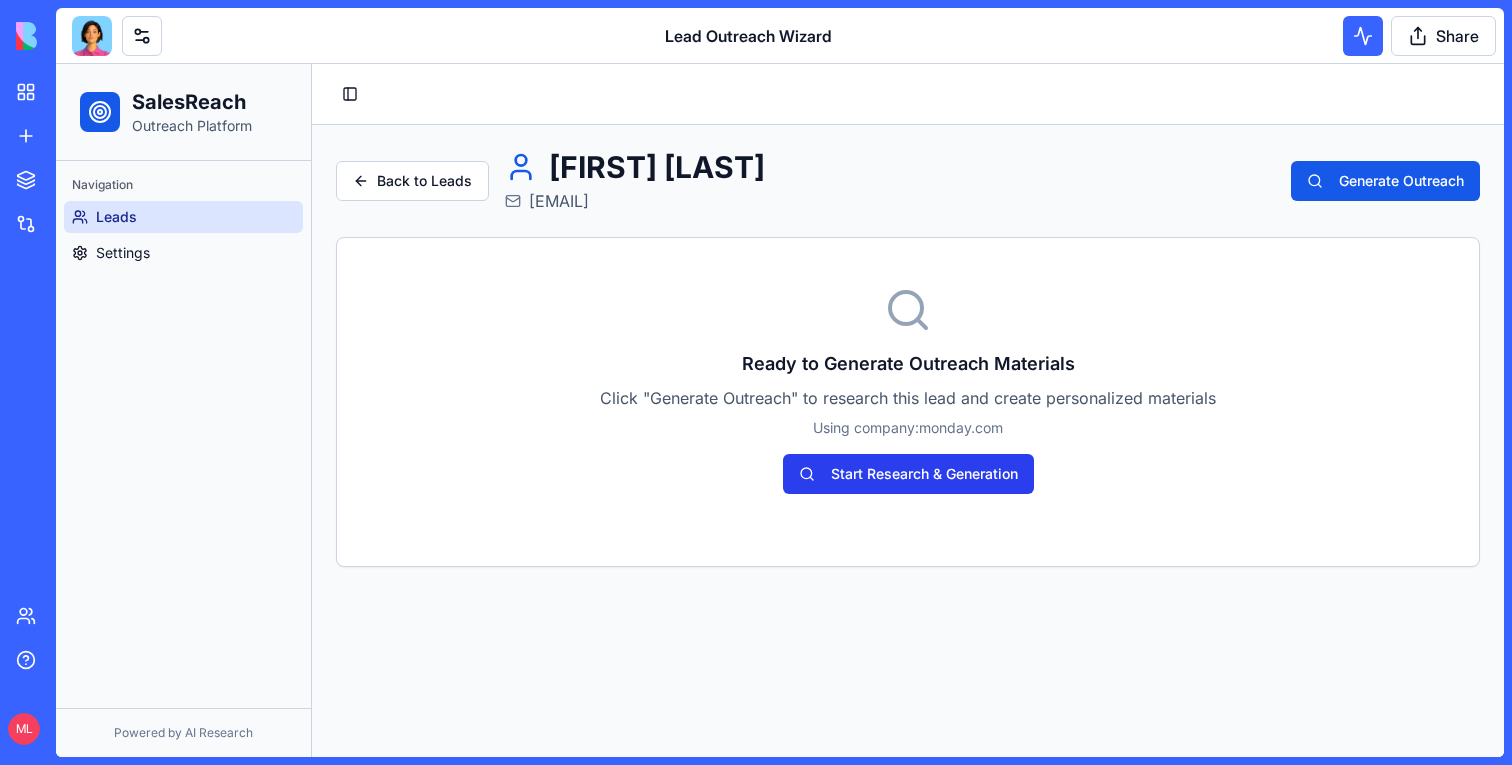 click on "Start Research & Generation" at bounding box center [908, 474] 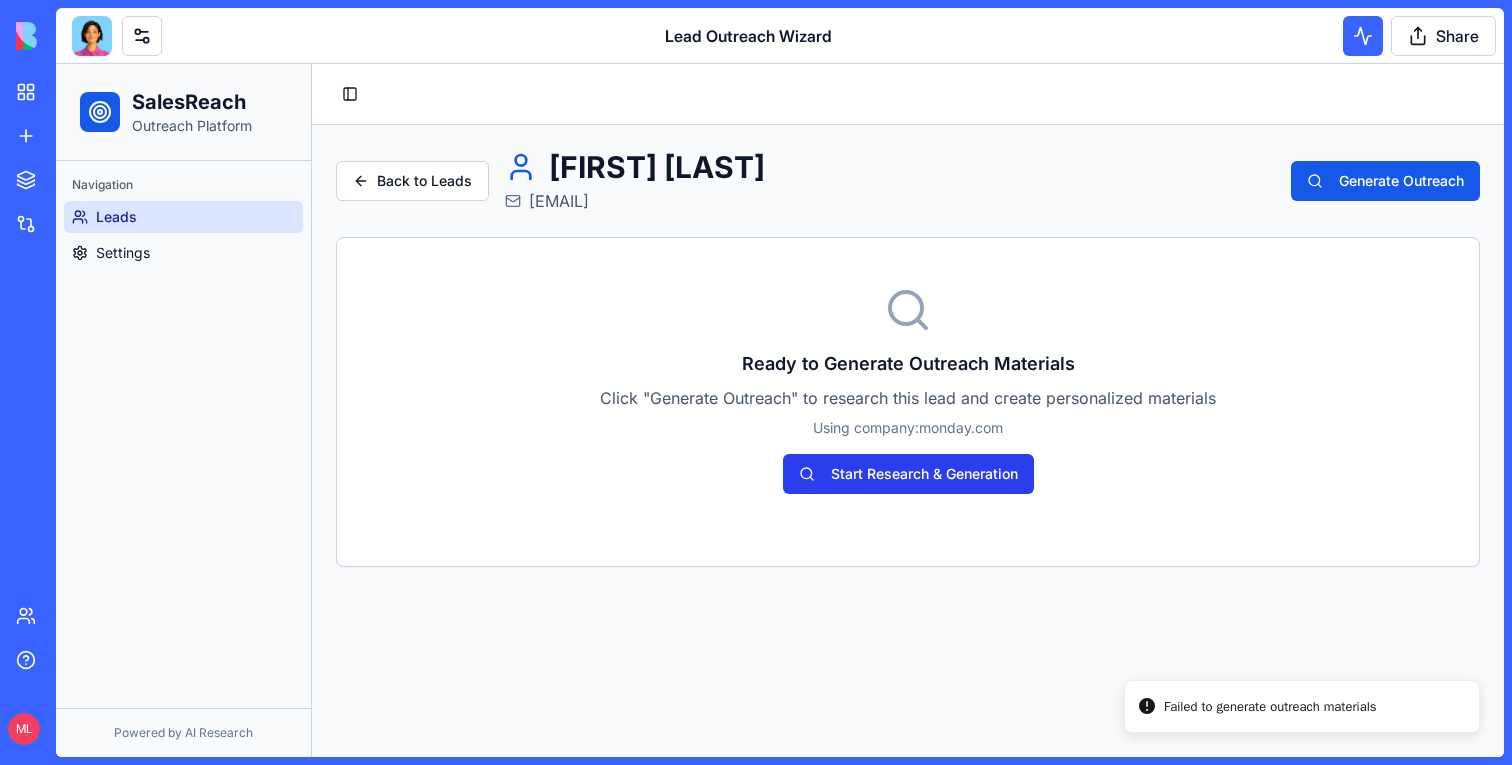 click on "Start Research & Generation" at bounding box center (908, 474) 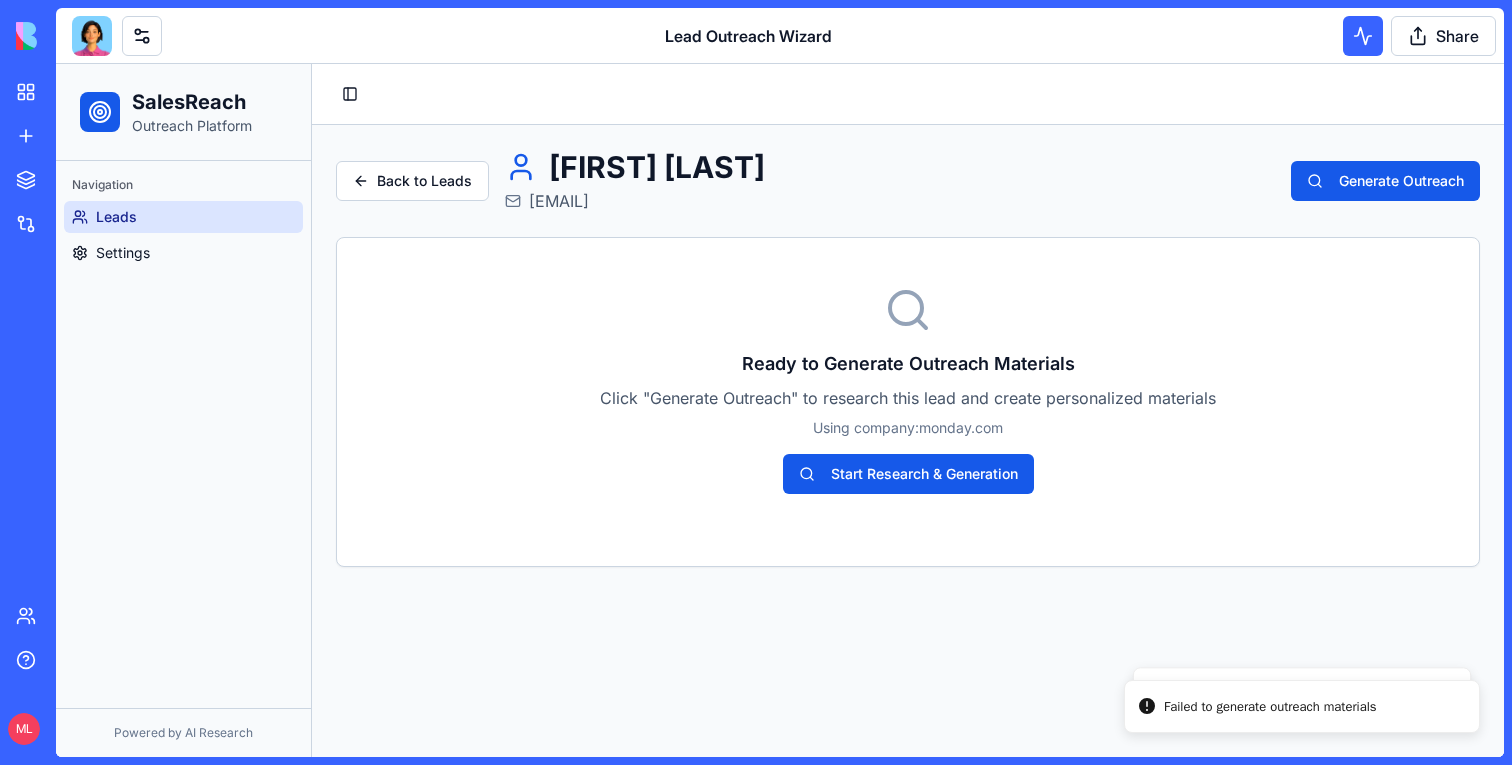 click on "Start Research & Generation" at bounding box center (908, 474) 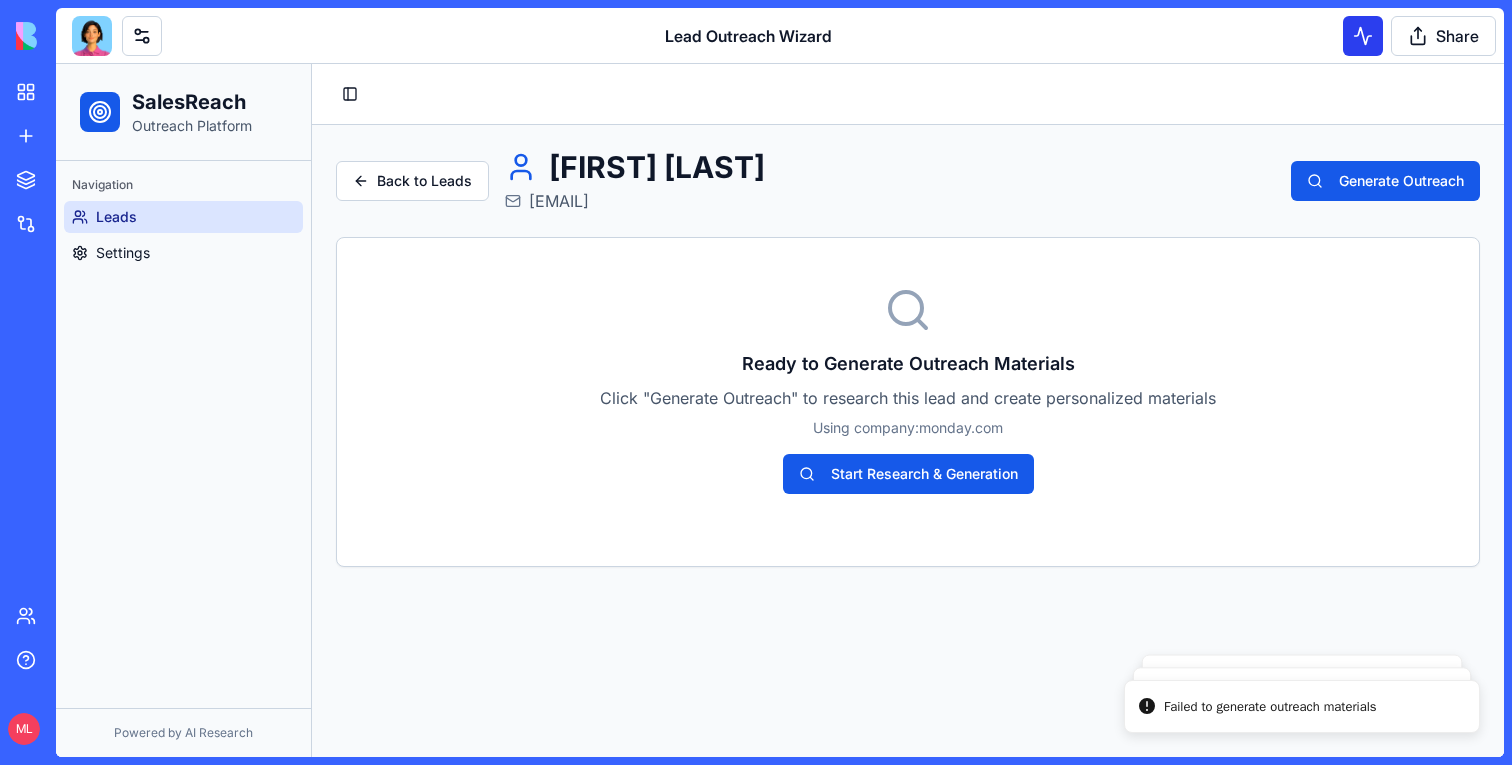 click at bounding box center [1363, 36] 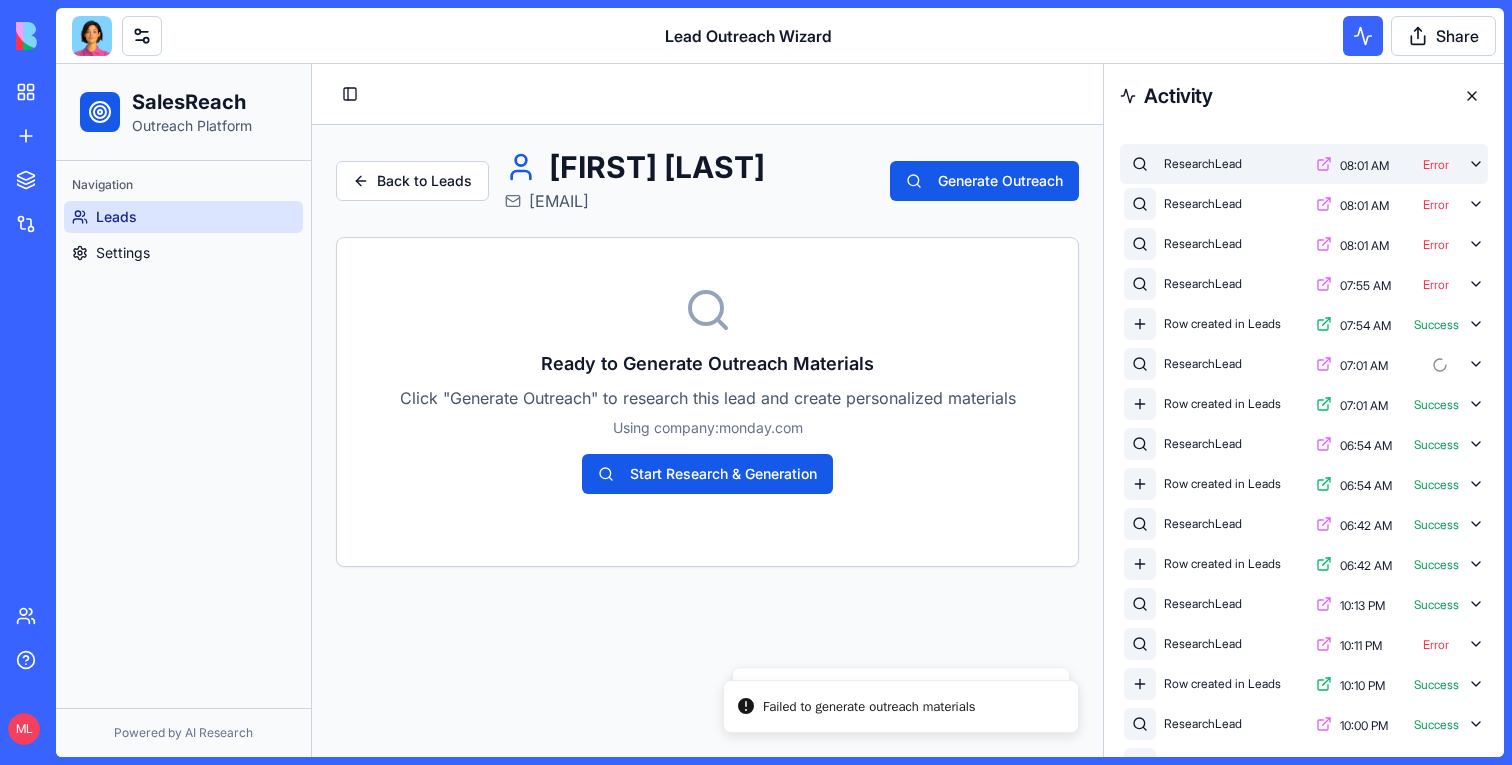 click 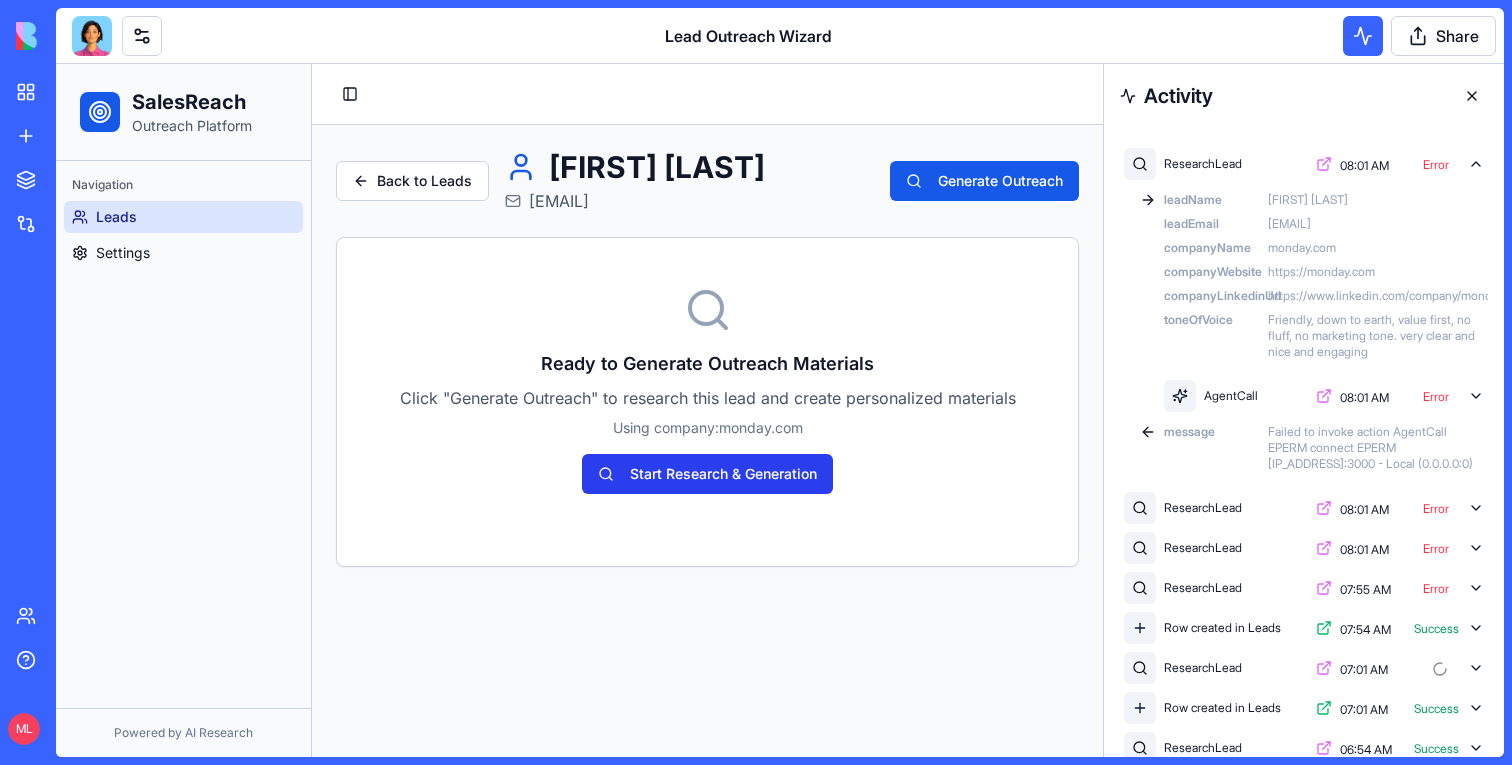click on "Start Research & Generation" at bounding box center [707, 474] 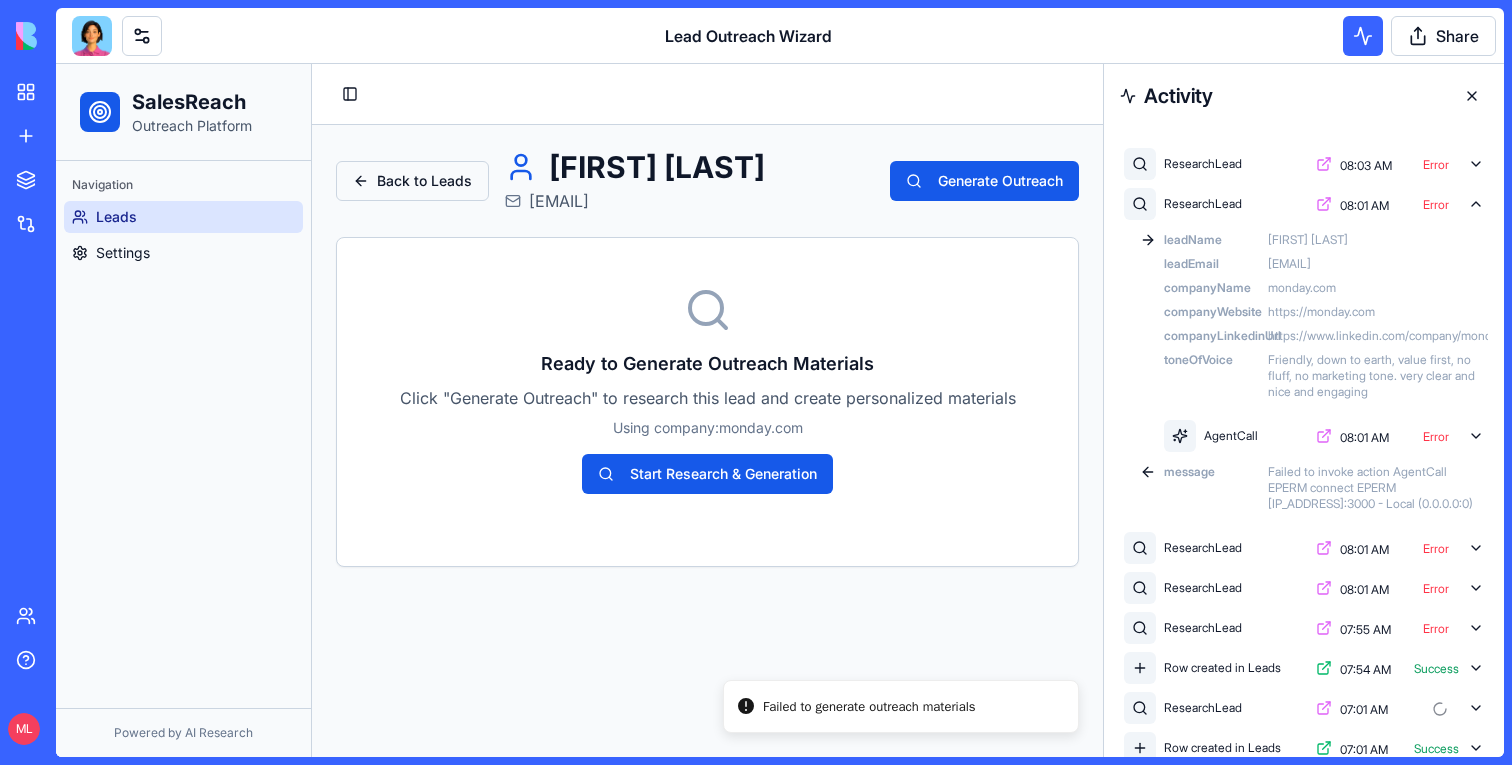 click on "Back to Leads" at bounding box center [412, 181] 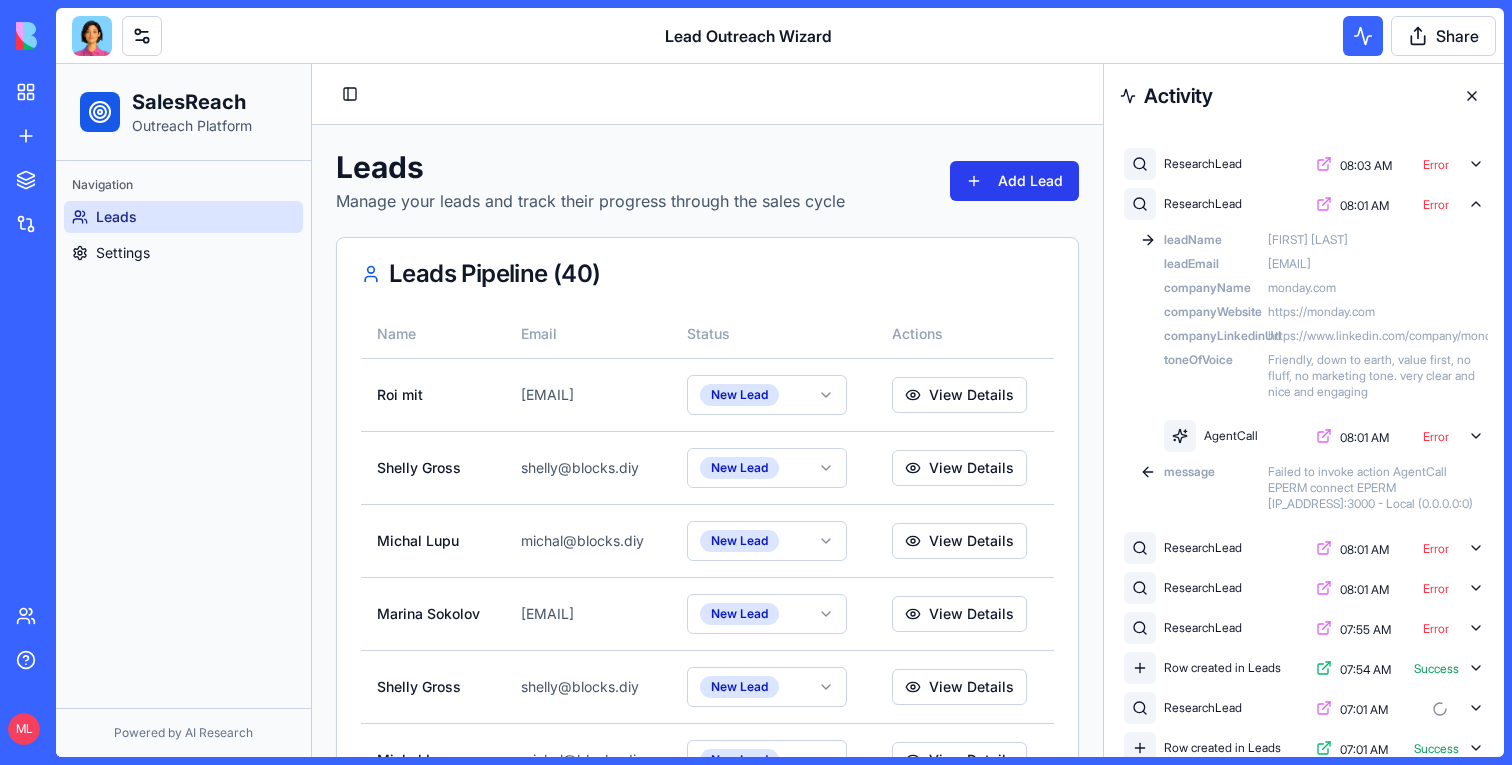 click on "Add Lead" at bounding box center [1014, 181] 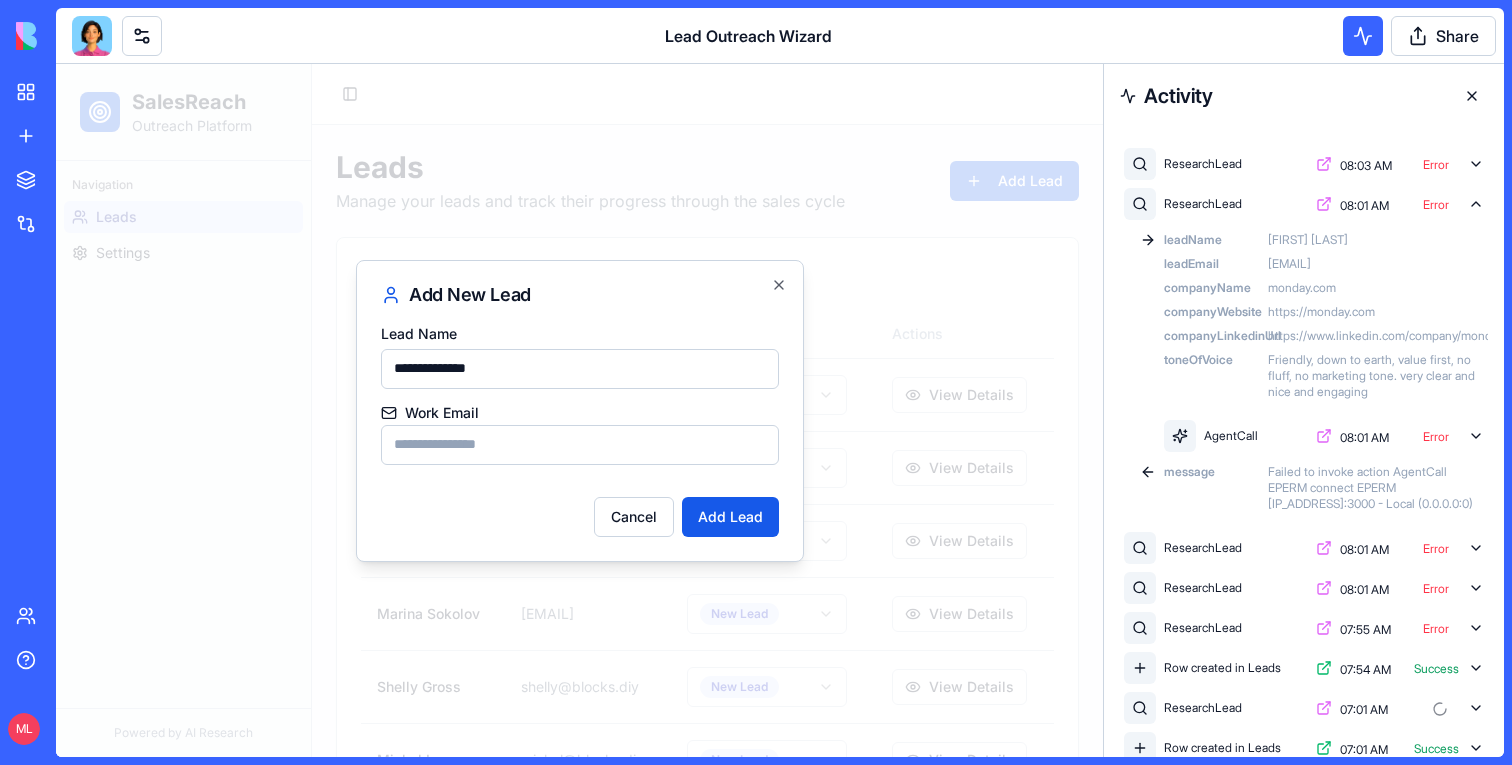 type on "**********" 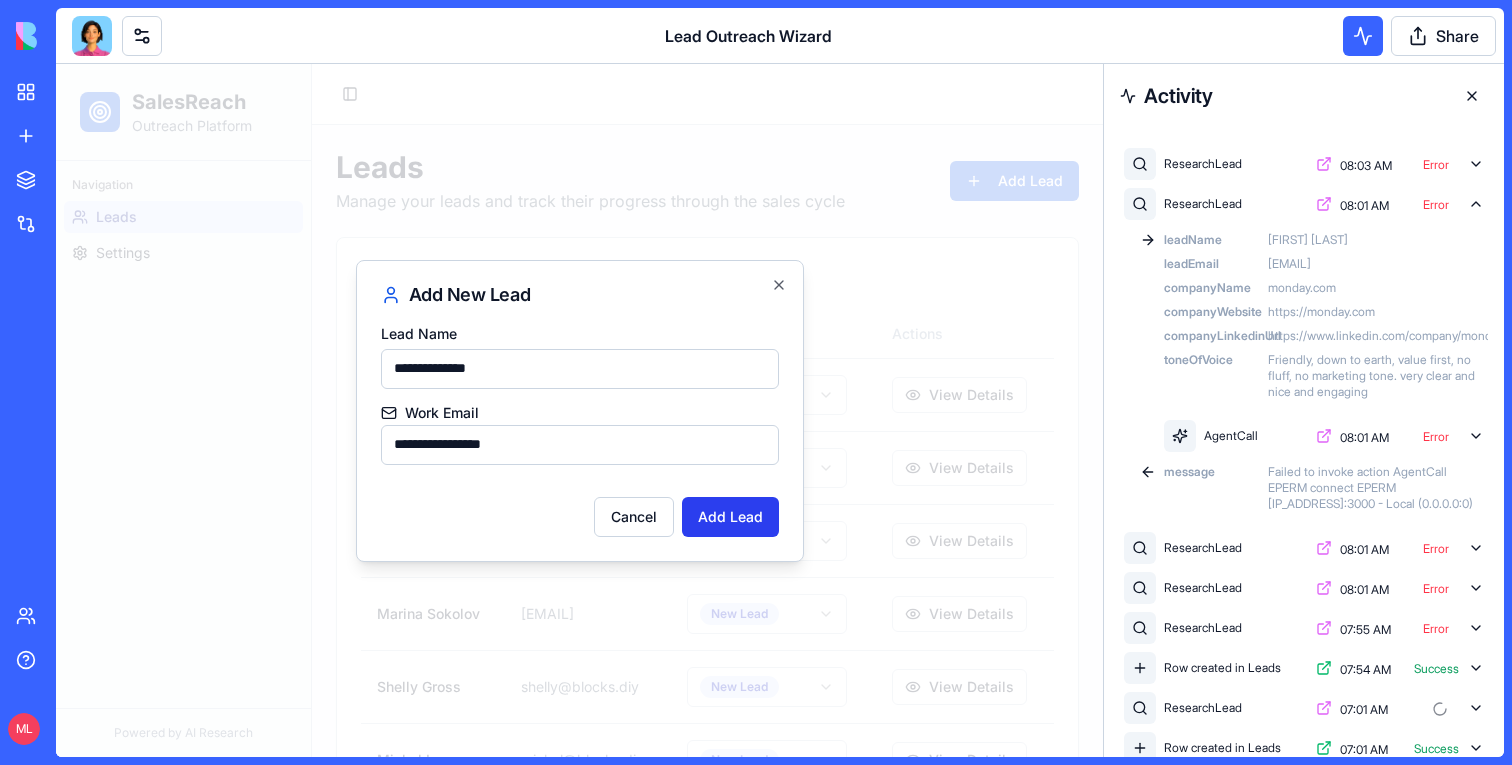 type on "**********" 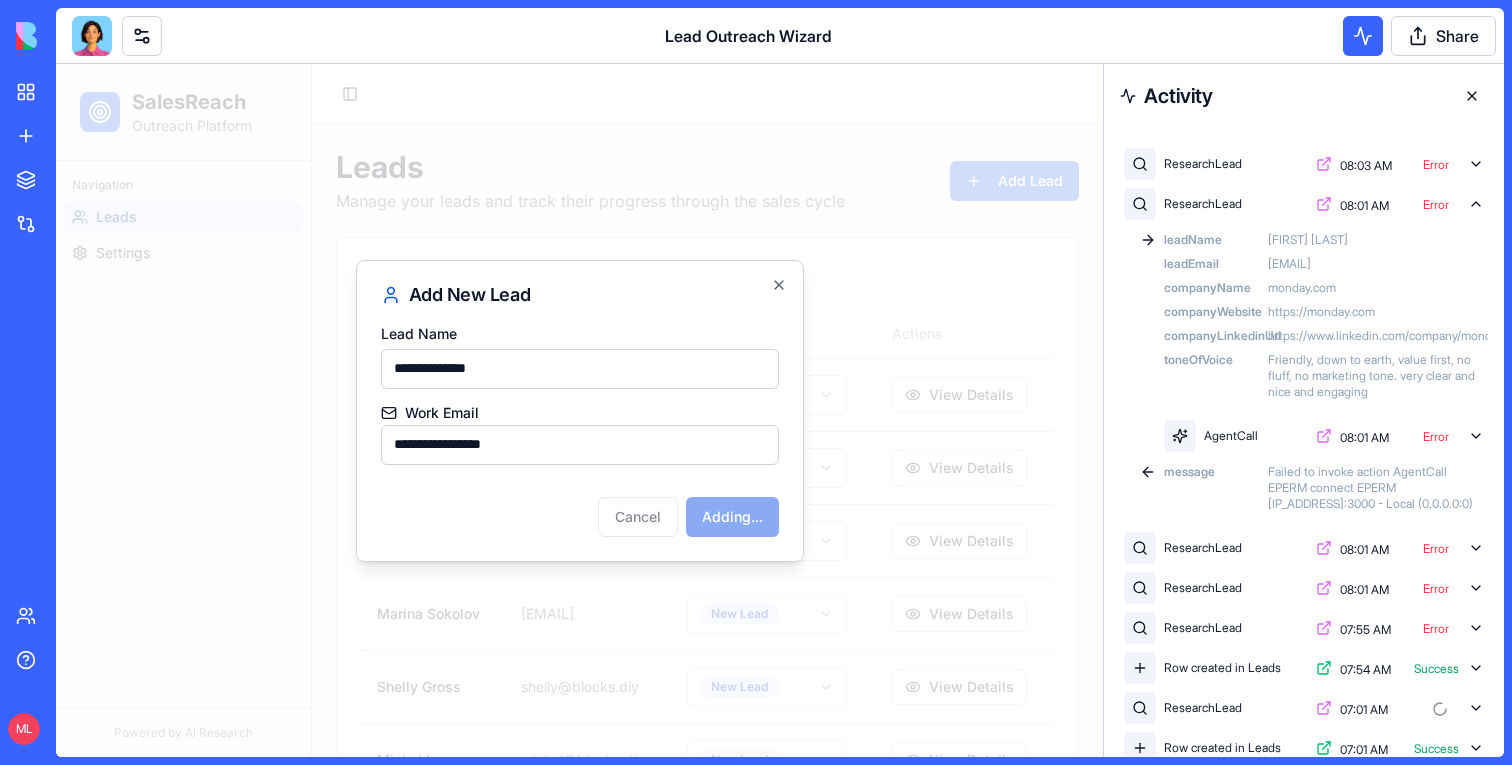 type 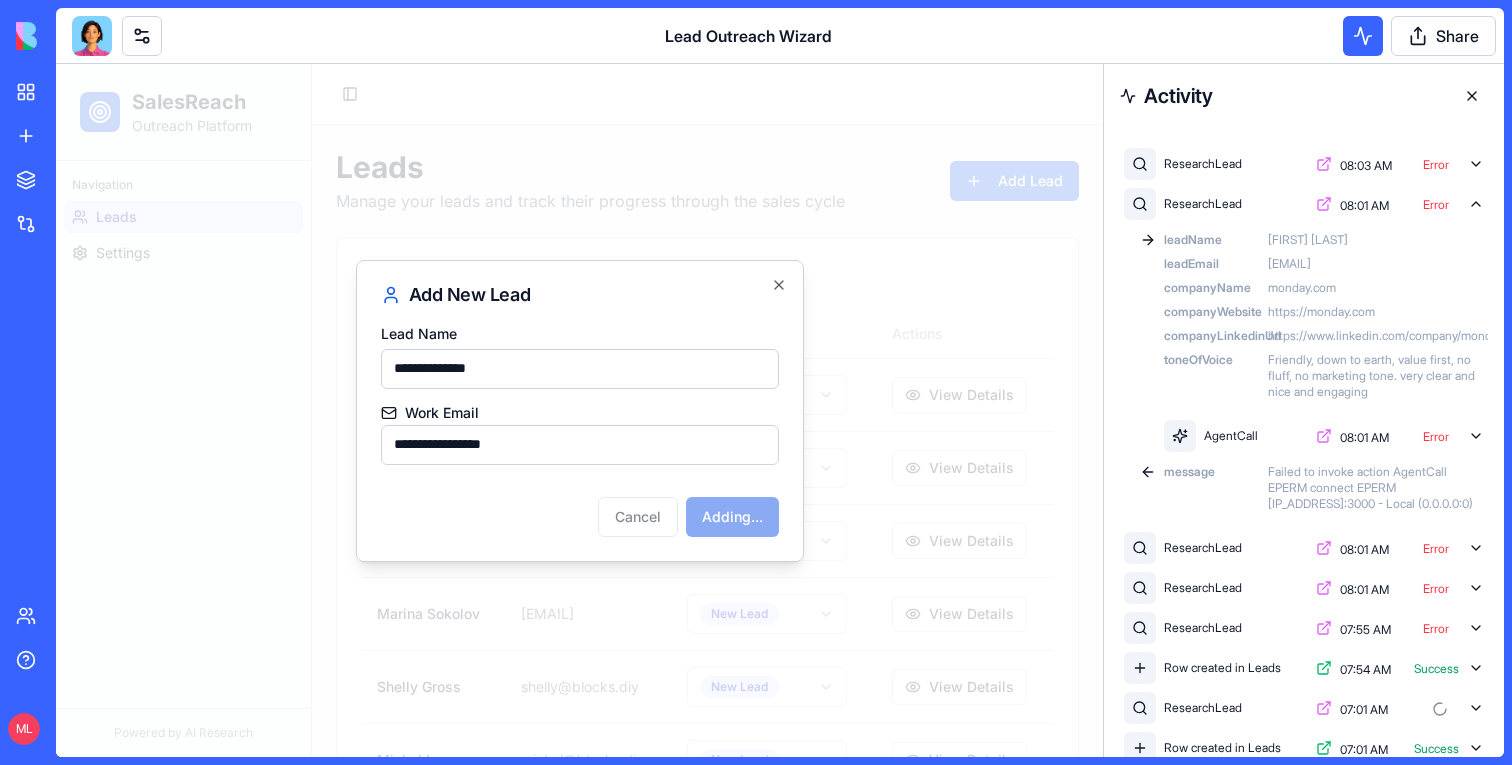 type 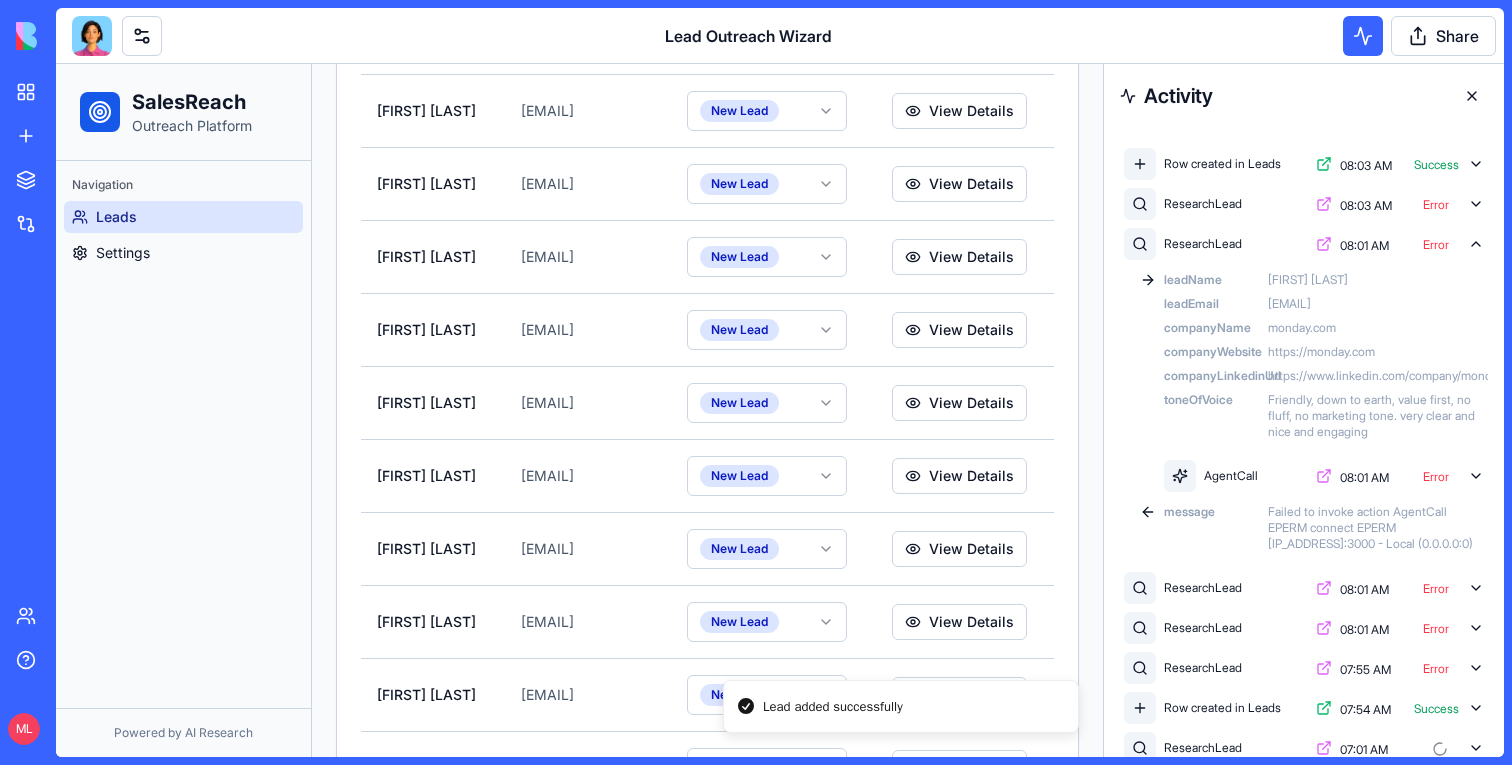 scroll, scrollTop: 2643, scrollLeft: 0, axis: vertical 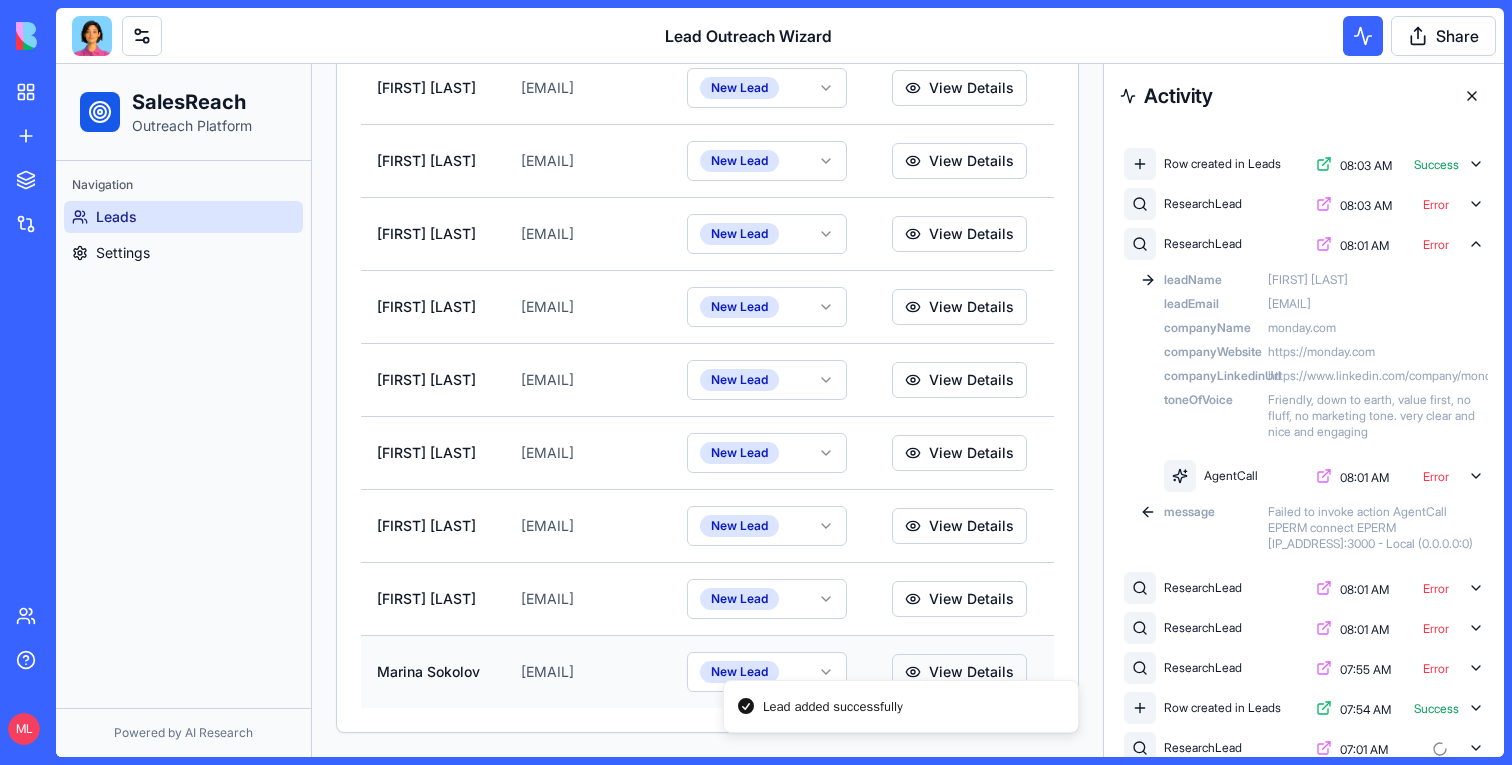 click on "View Details" at bounding box center [959, 672] 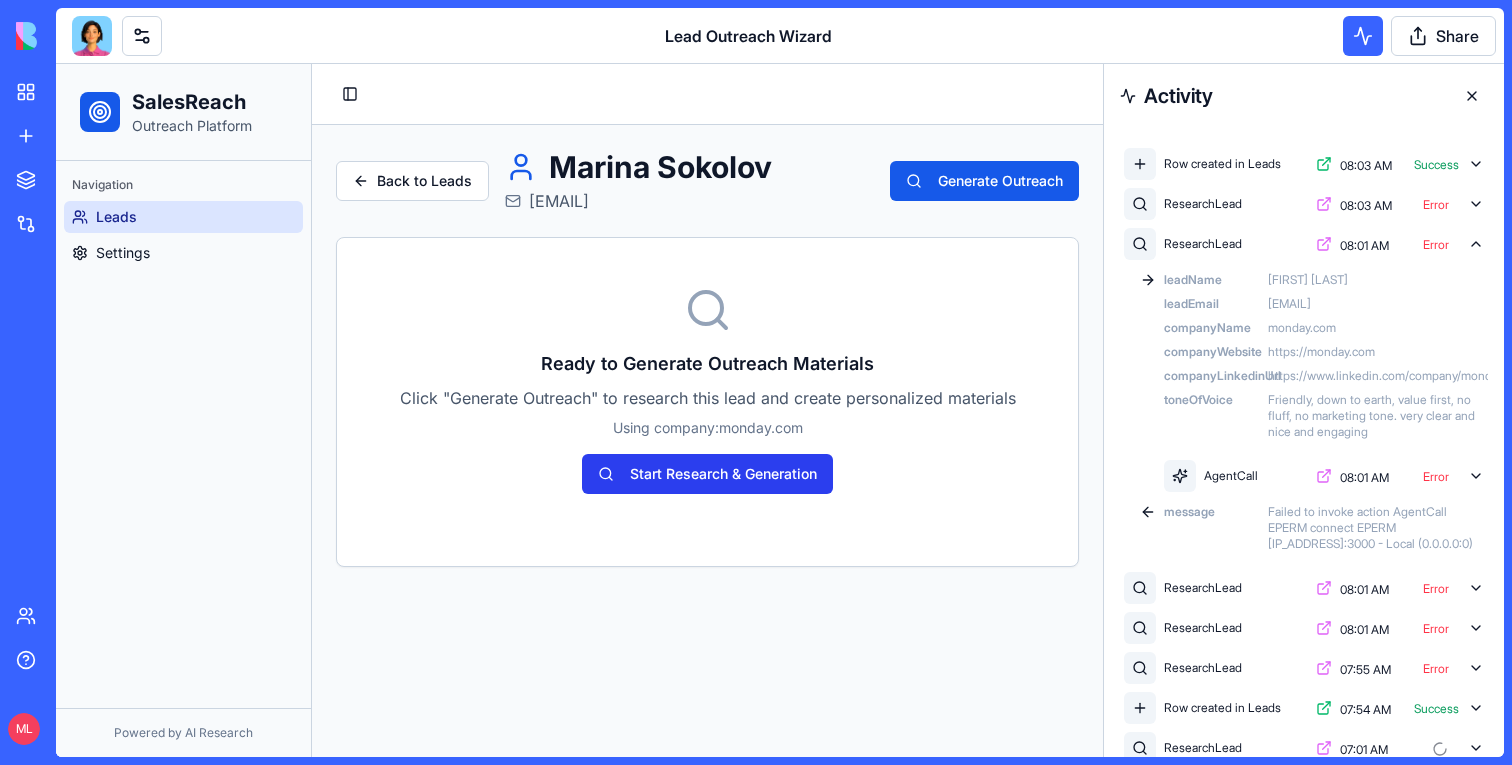 click on "Start Research & Generation" at bounding box center (707, 474) 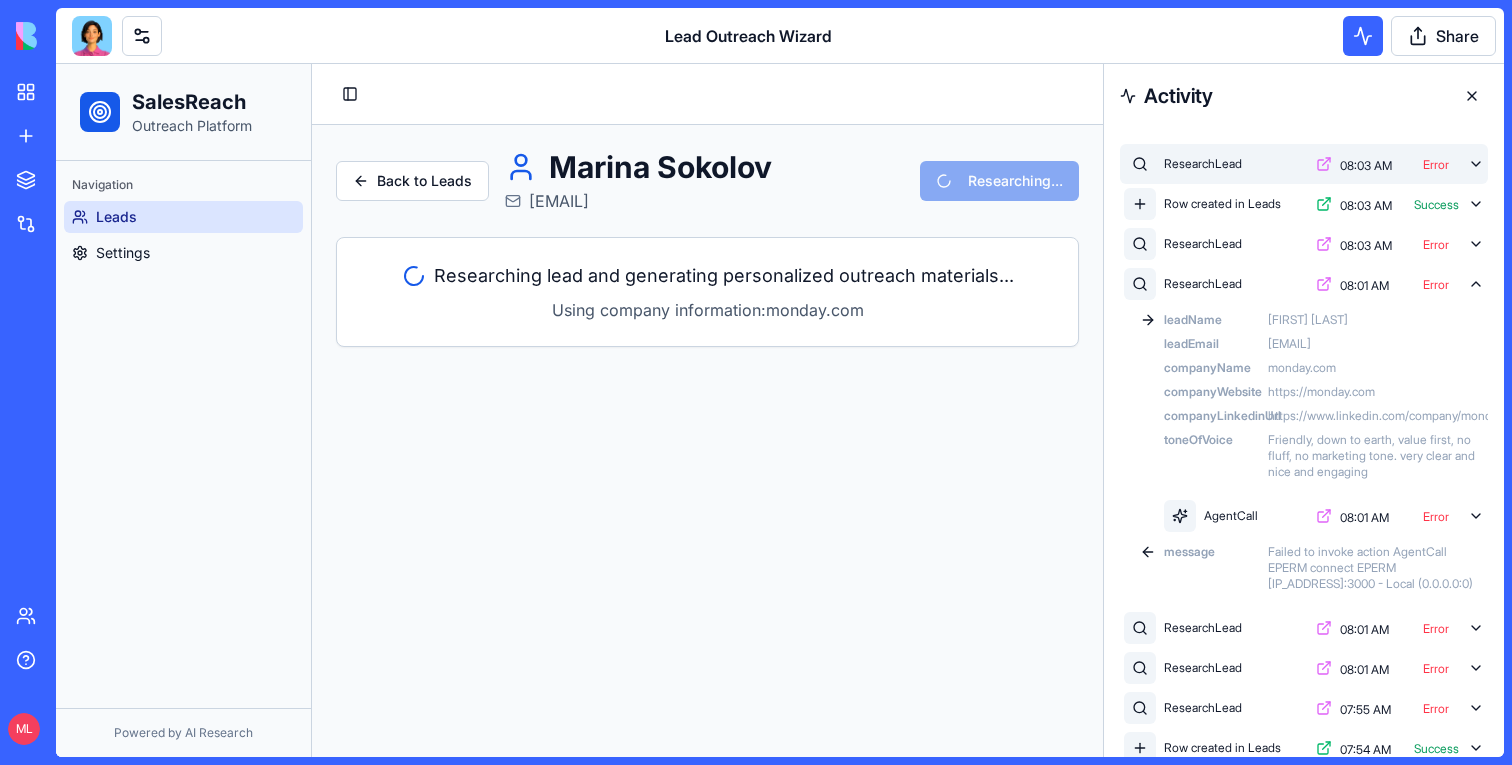 click 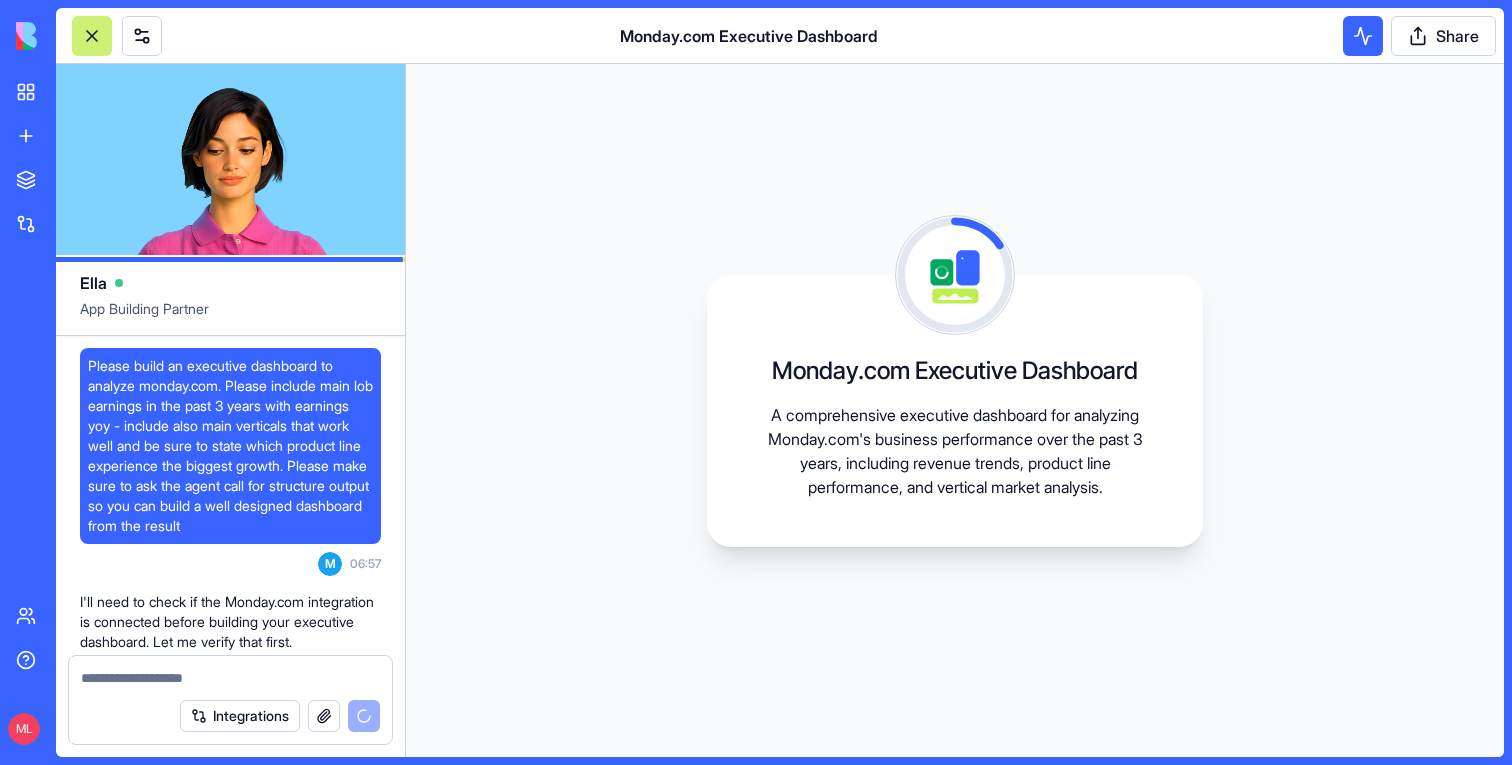 scroll, scrollTop: 0, scrollLeft: 0, axis: both 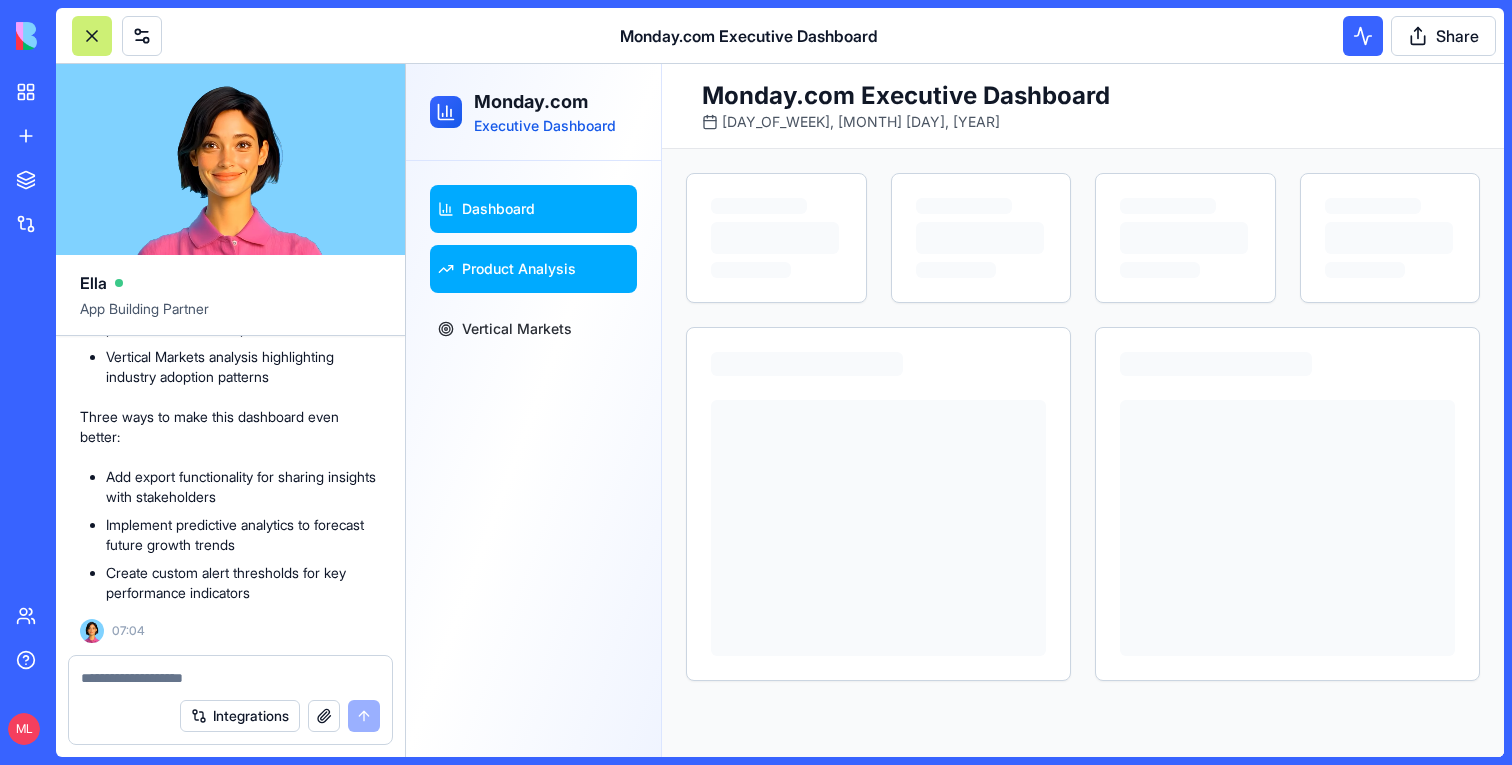 click on "Product Analysis" at bounding box center (533, 269) 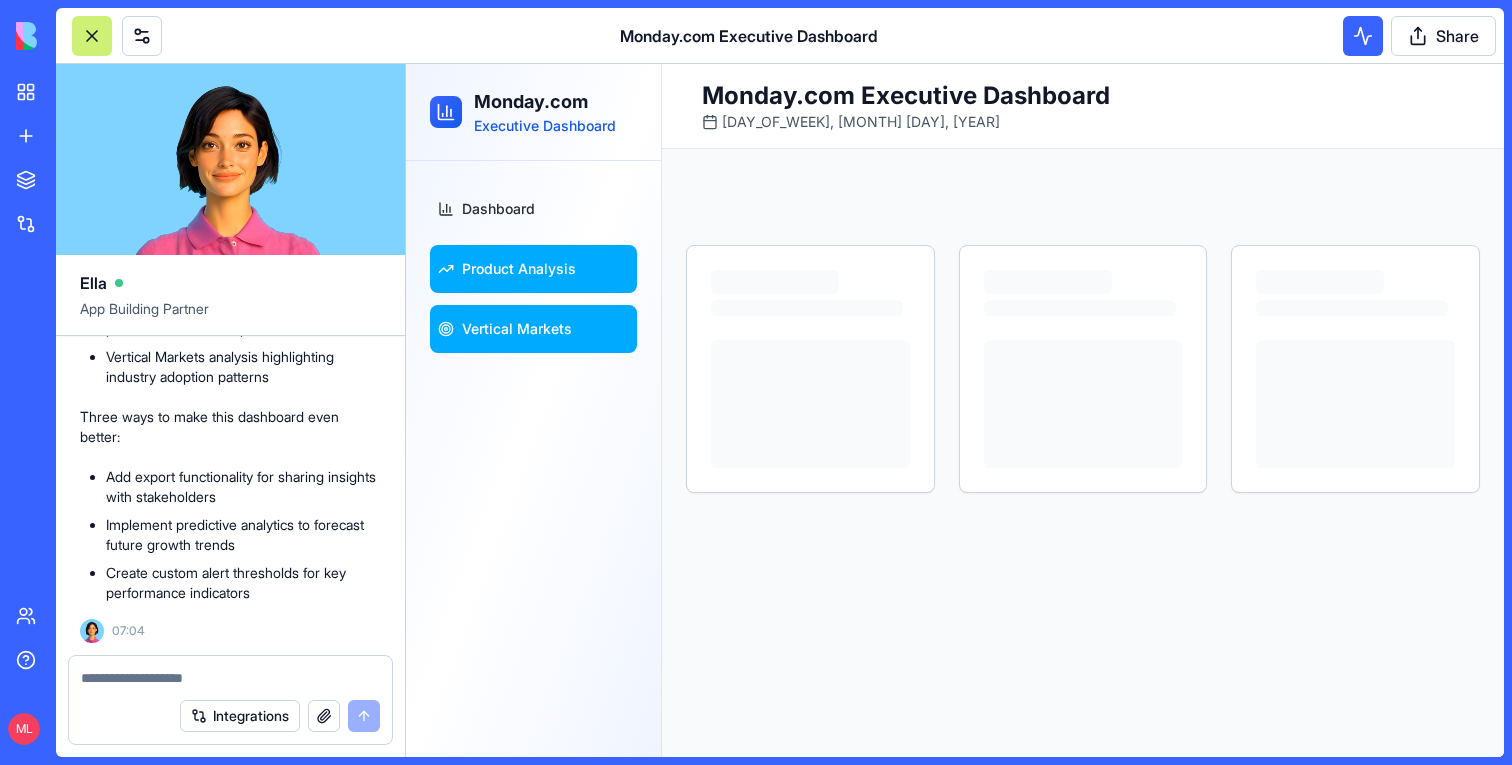 click on "Vertical Markets" at bounding box center [533, 329] 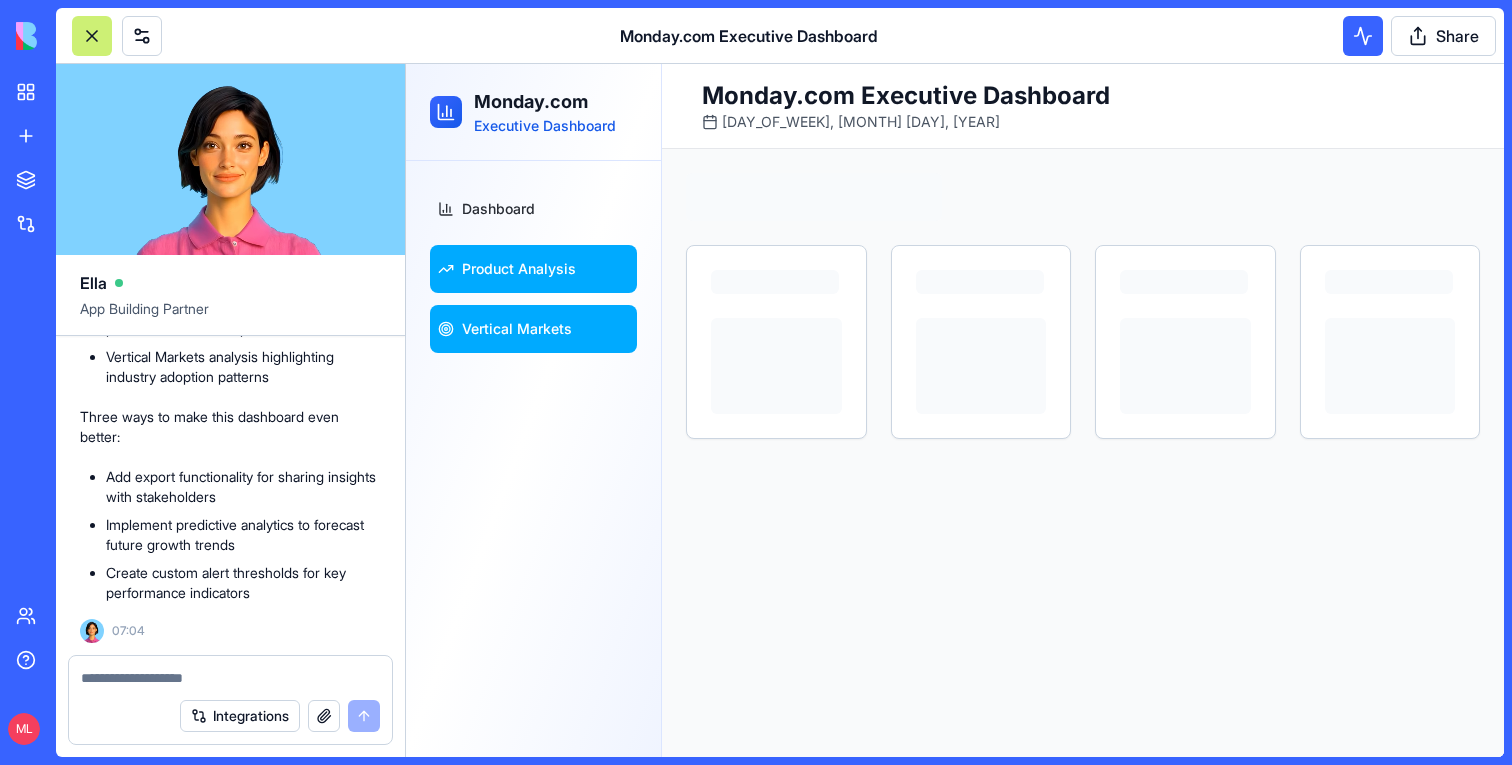 click on "Product Analysis" at bounding box center [519, 269] 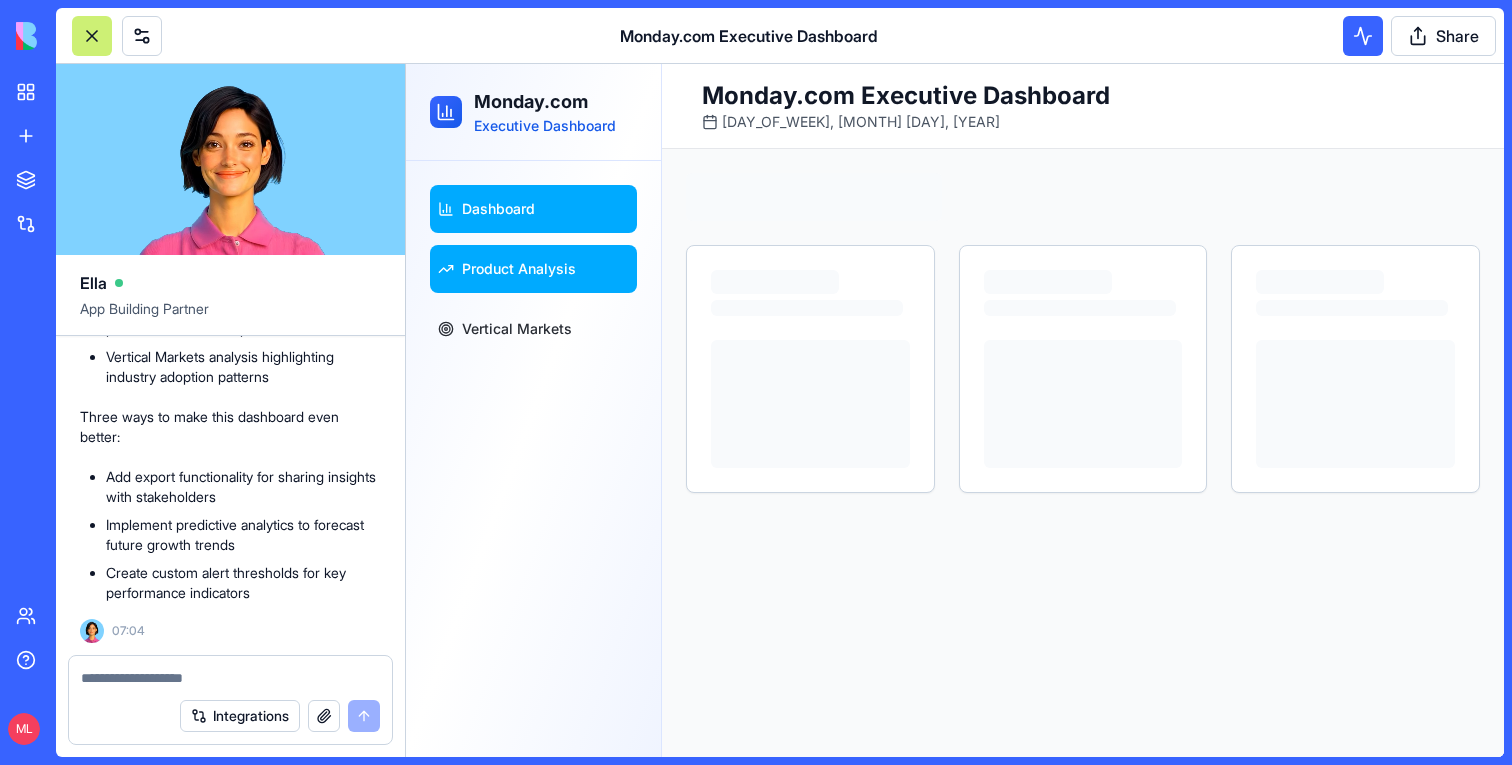 click on "Dashboard" at bounding box center (533, 209) 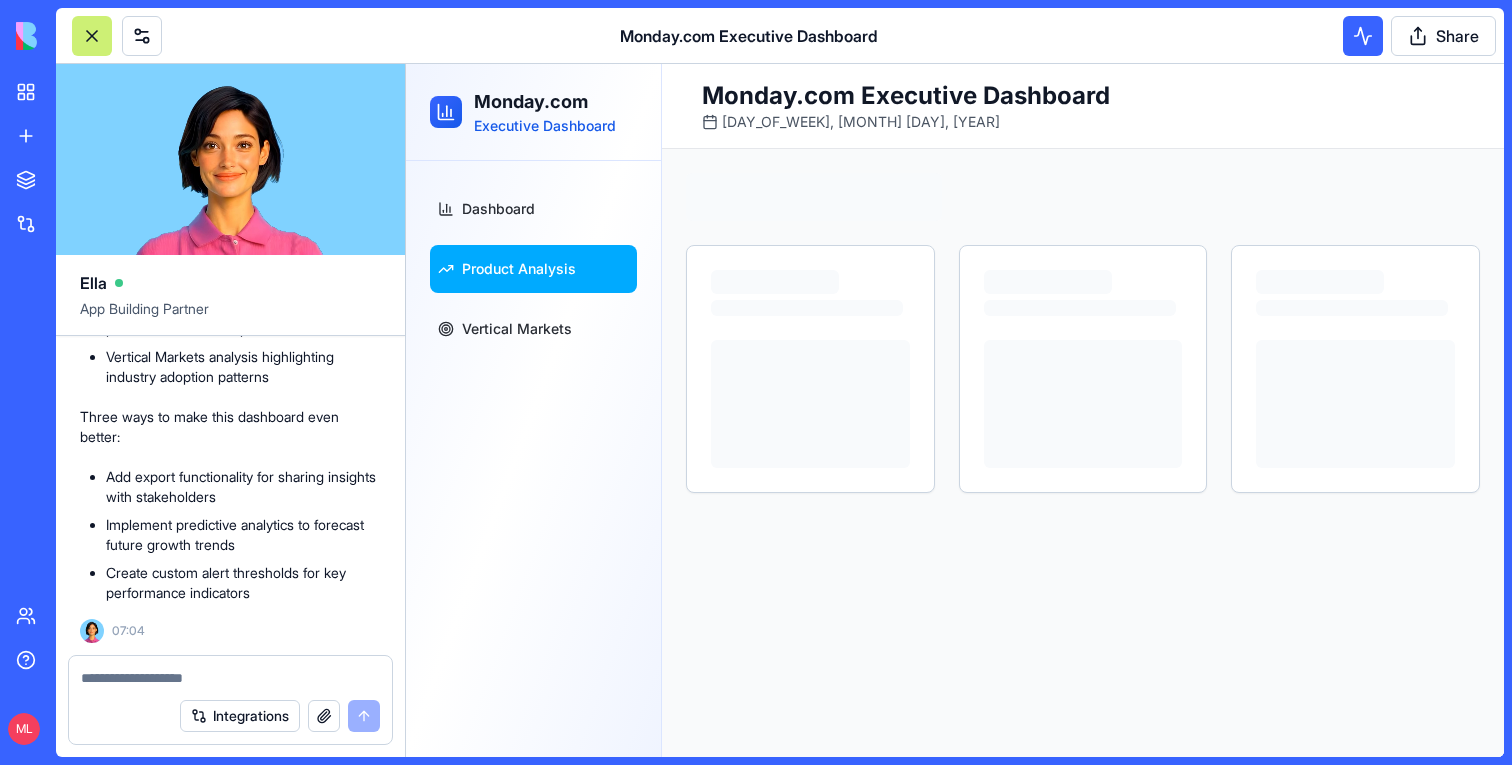 click on "Dashboard" at bounding box center (533, 209) 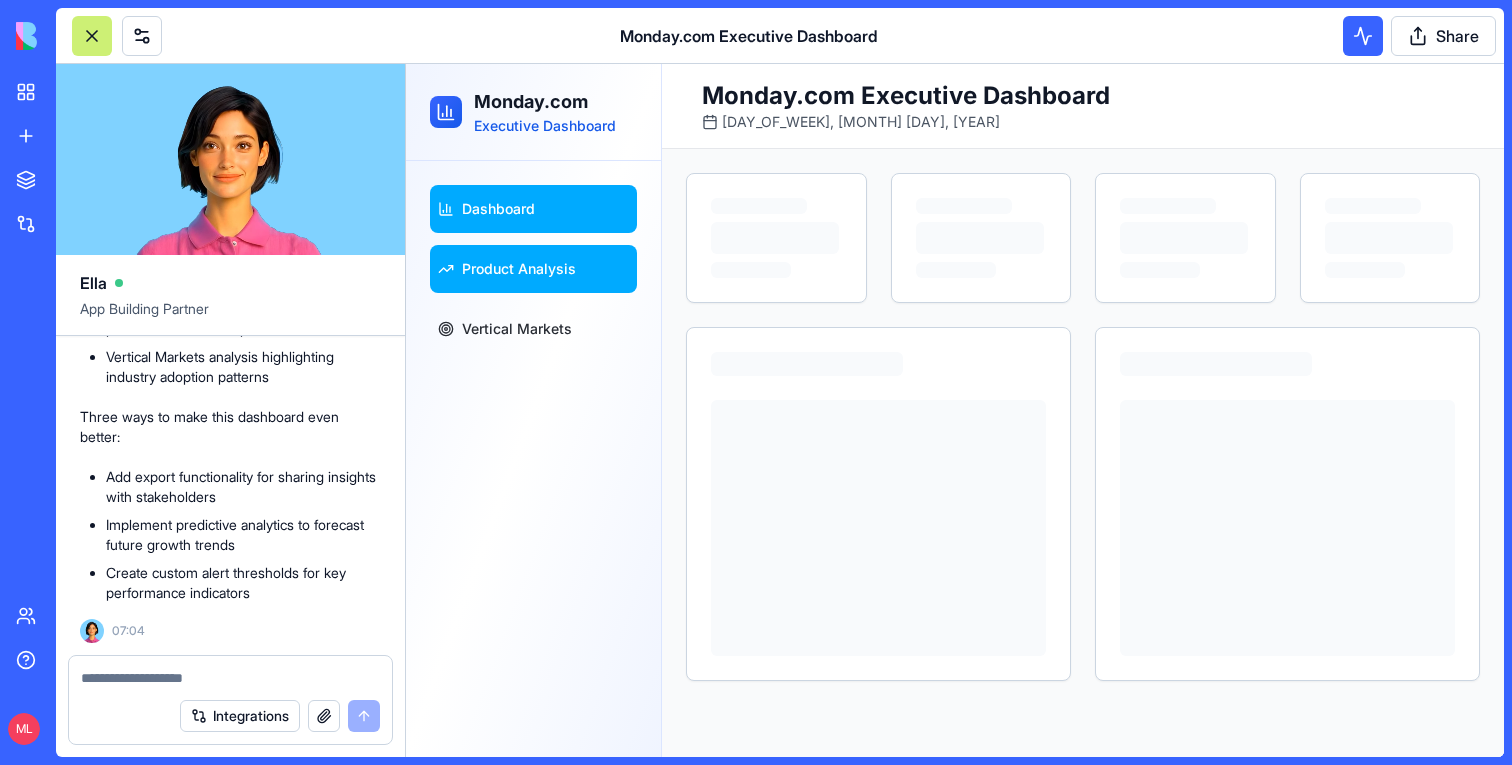 click on "Product Analysis" at bounding box center [533, 269] 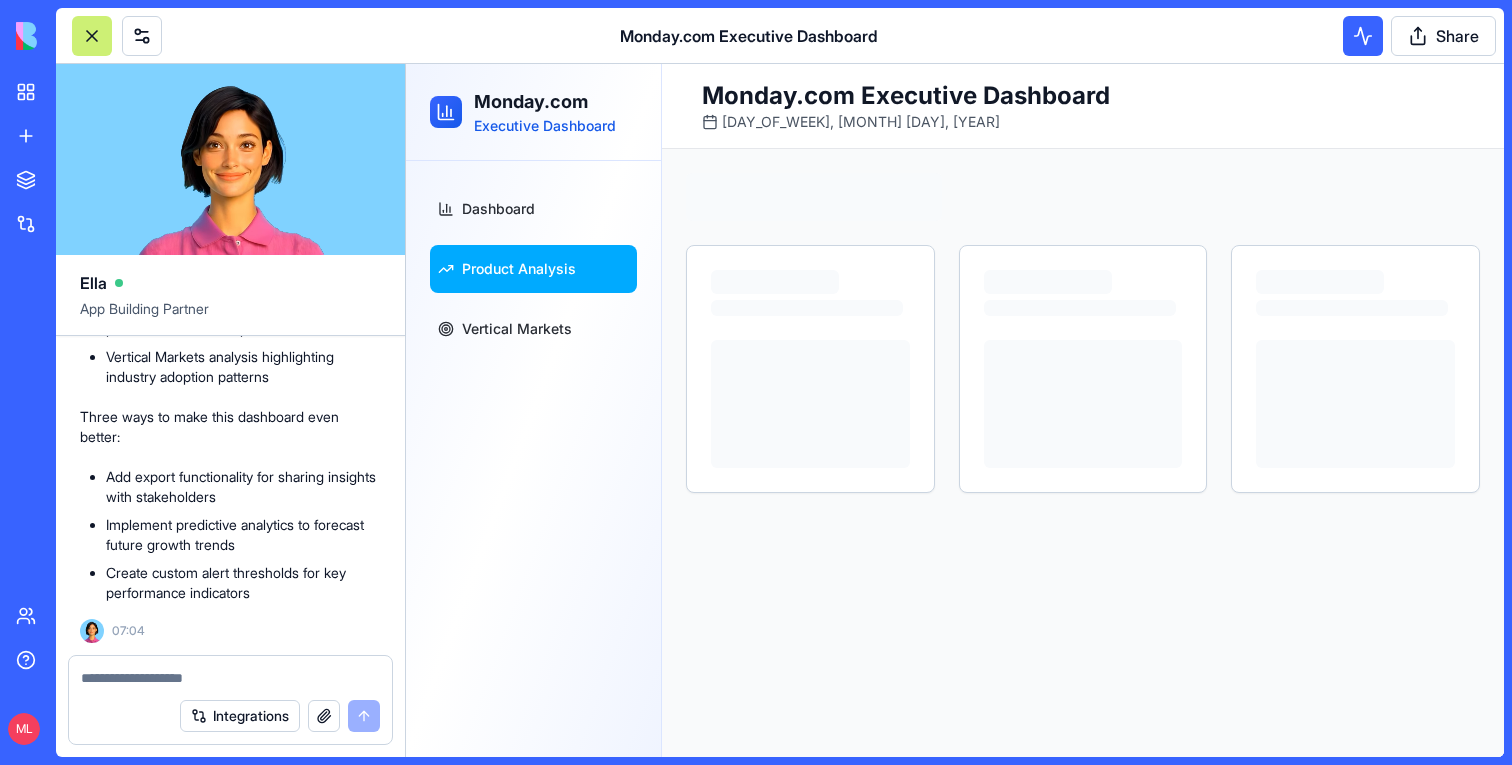 click on "Dashboard Product Analysis Vertical Markets" at bounding box center (533, 269) 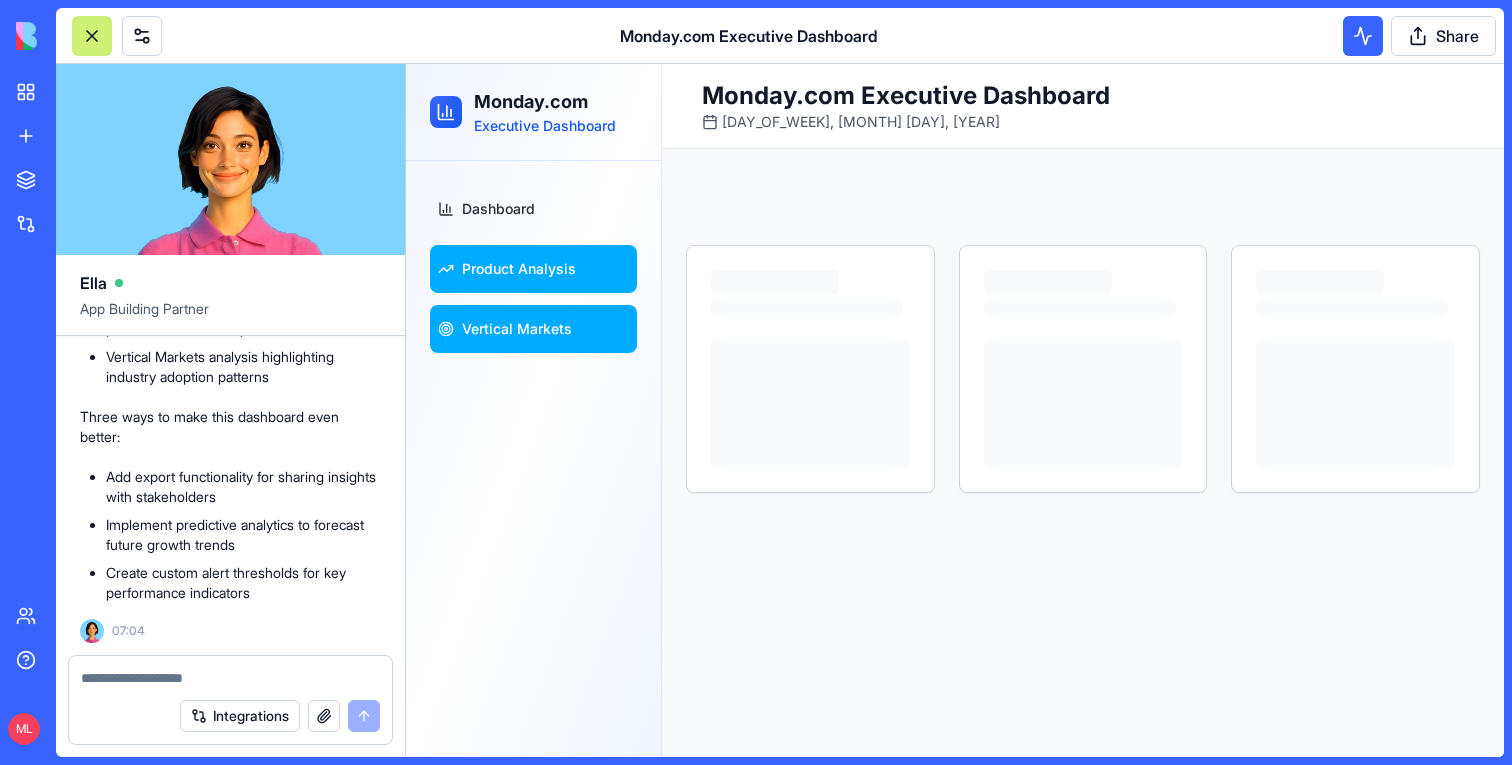 click on "Vertical Markets" at bounding box center (517, 329) 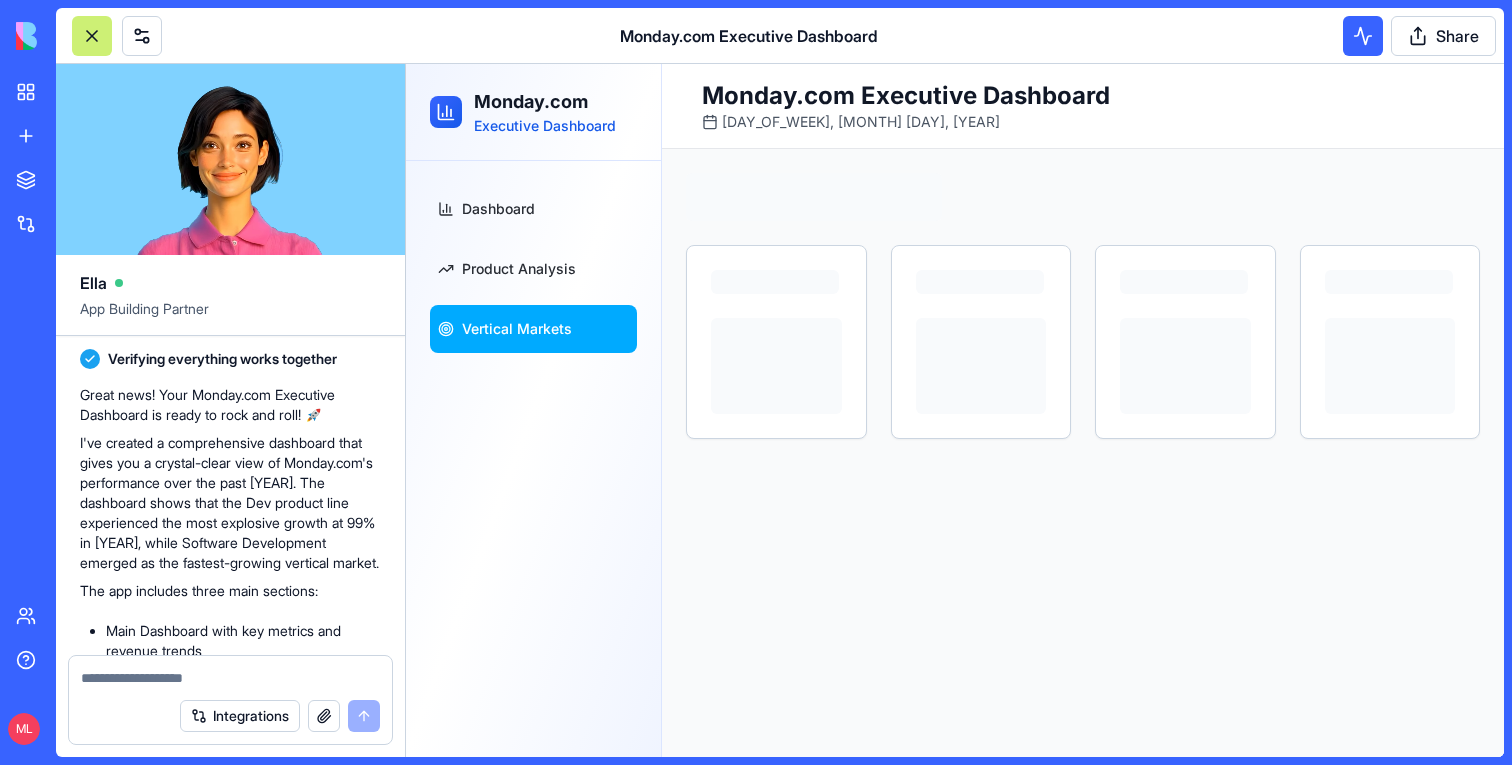 scroll, scrollTop: 1158, scrollLeft: 0, axis: vertical 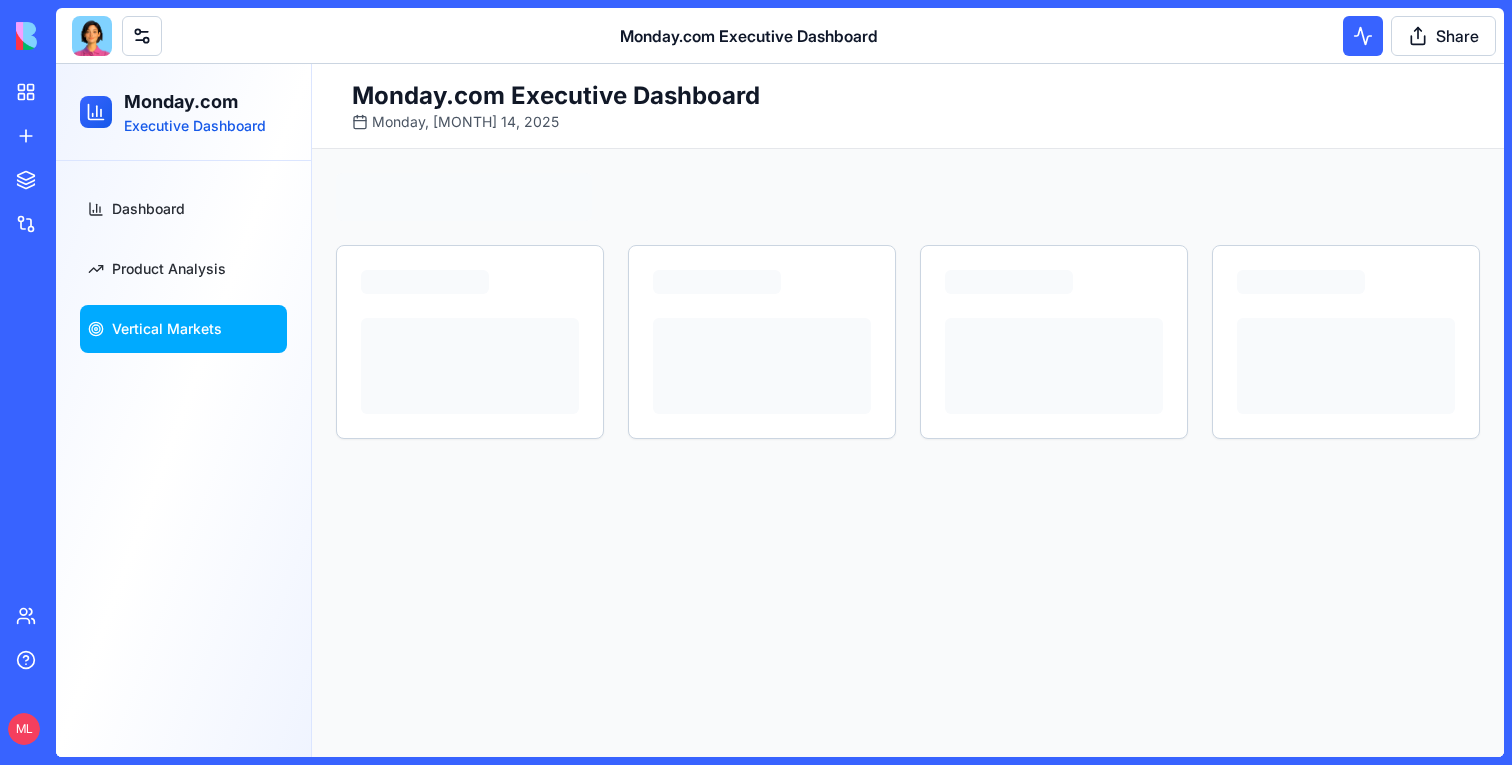 click at bounding box center [92, 36] 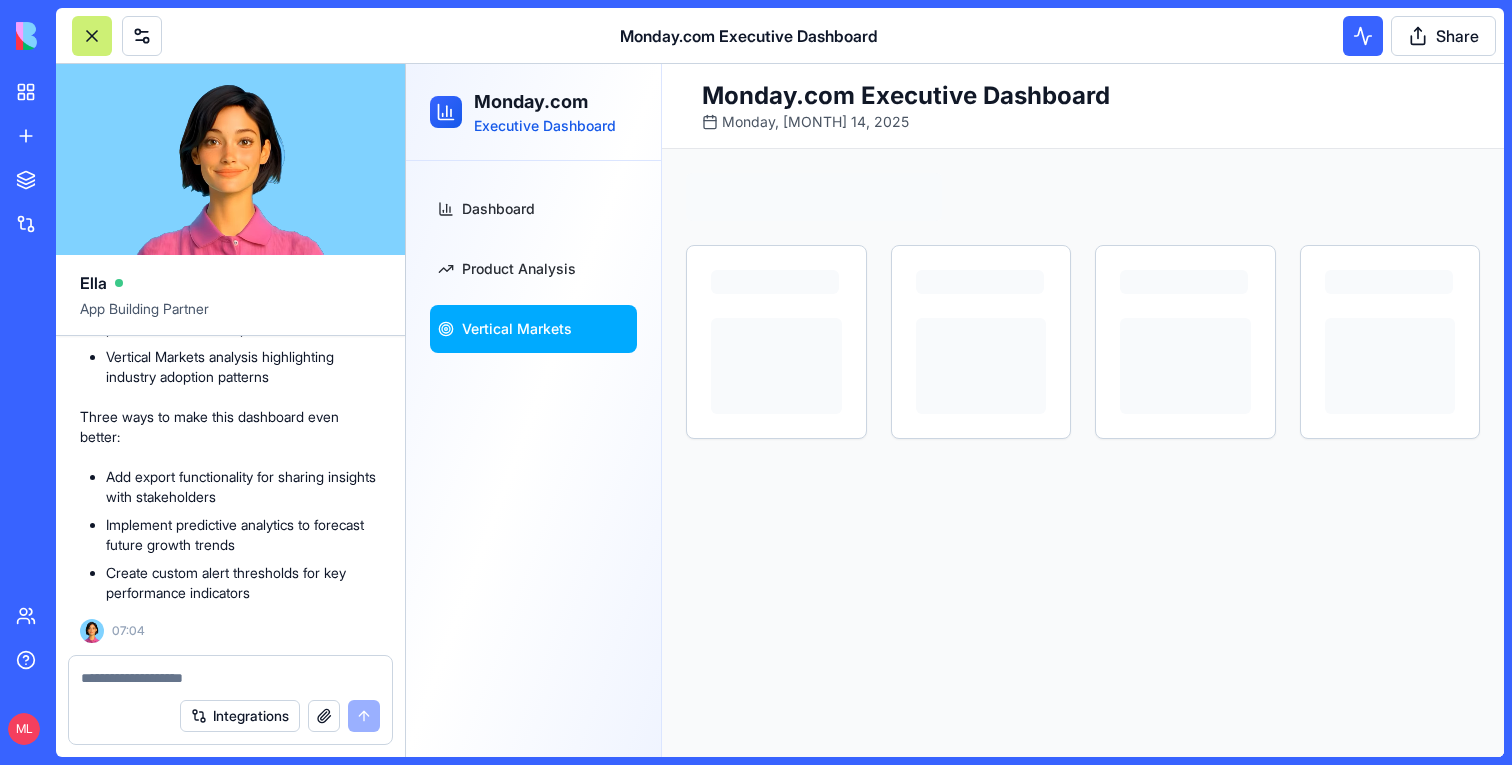 scroll, scrollTop: 1561, scrollLeft: 0, axis: vertical 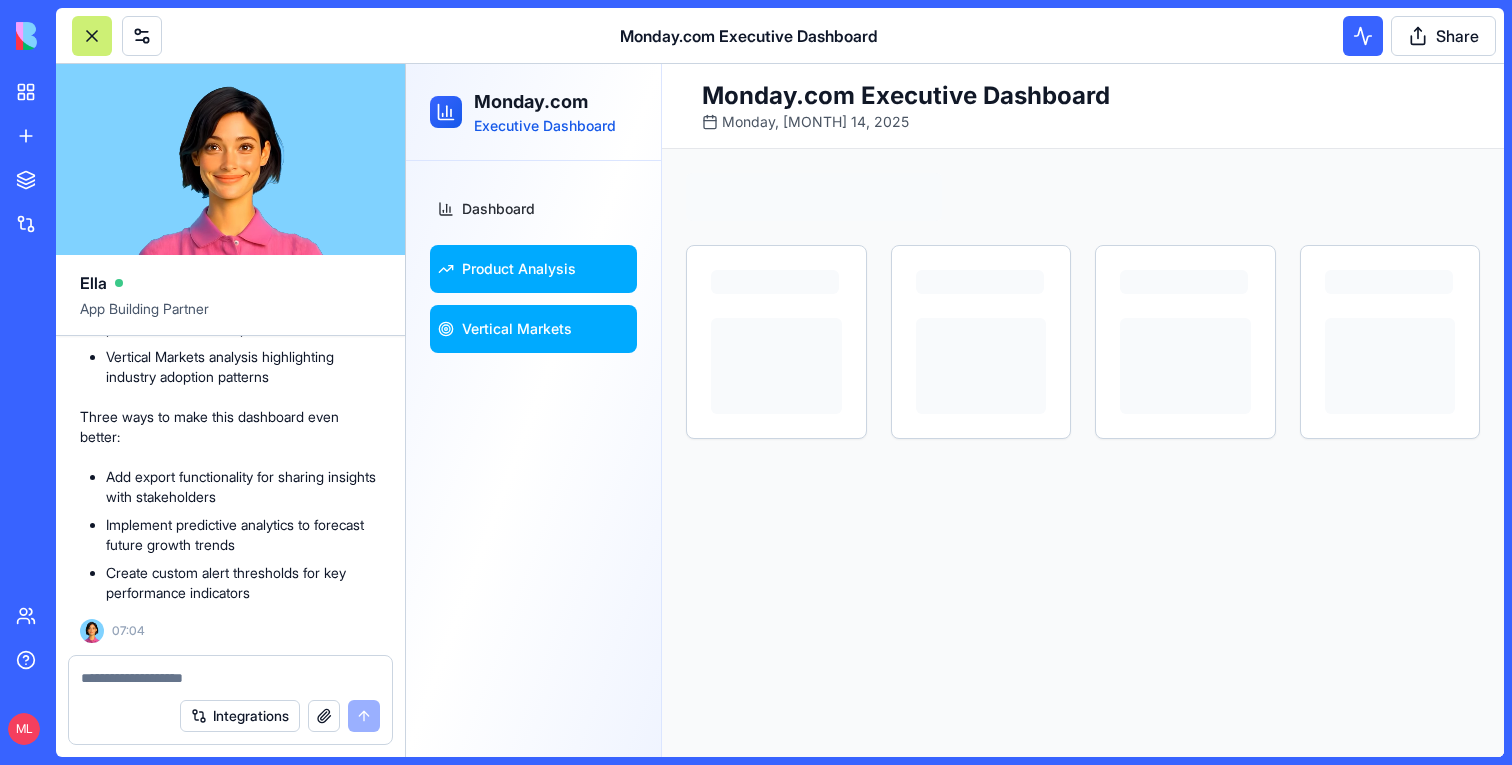 click on "Product Analysis" at bounding box center [533, 269] 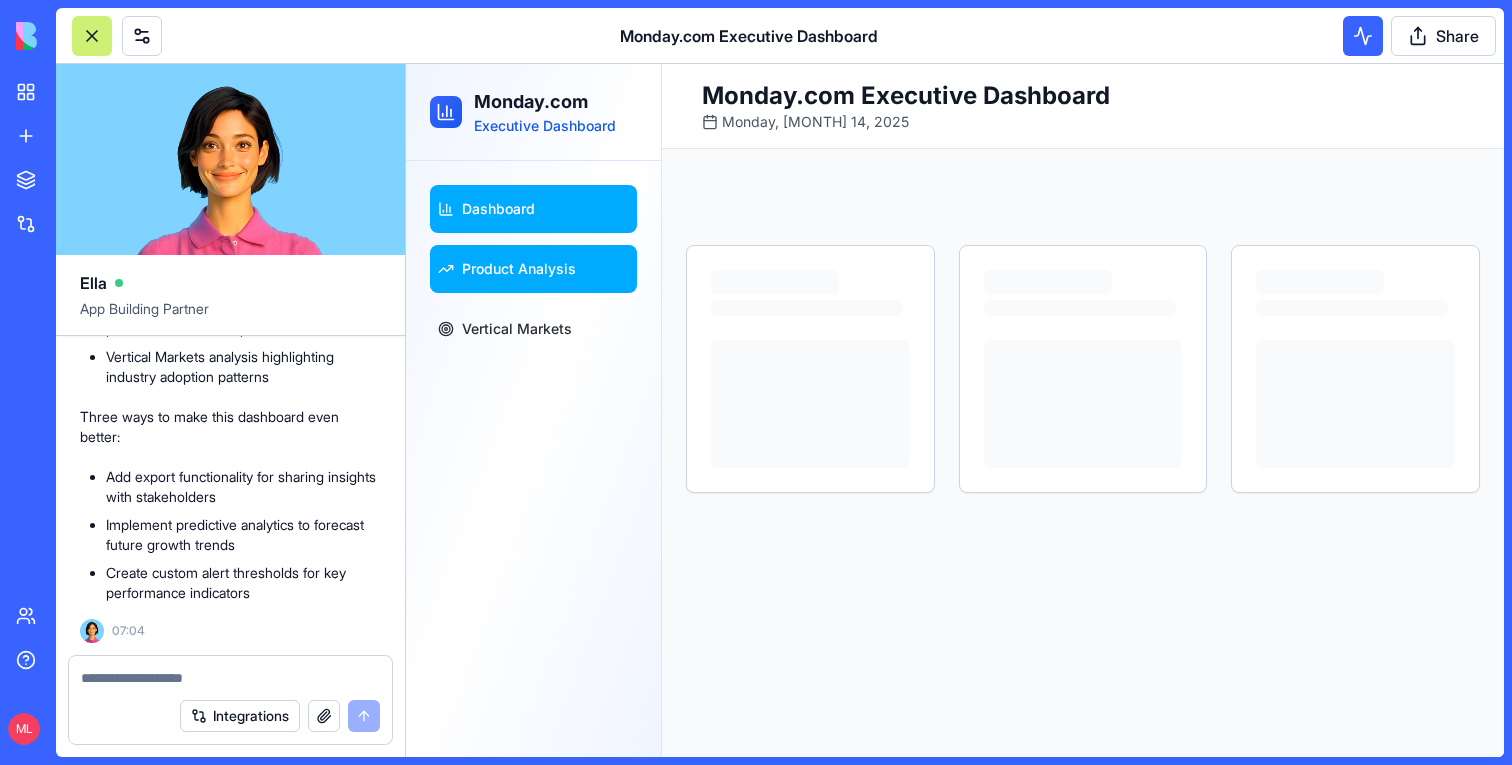 click on "Dashboard" at bounding box center (533, 209) 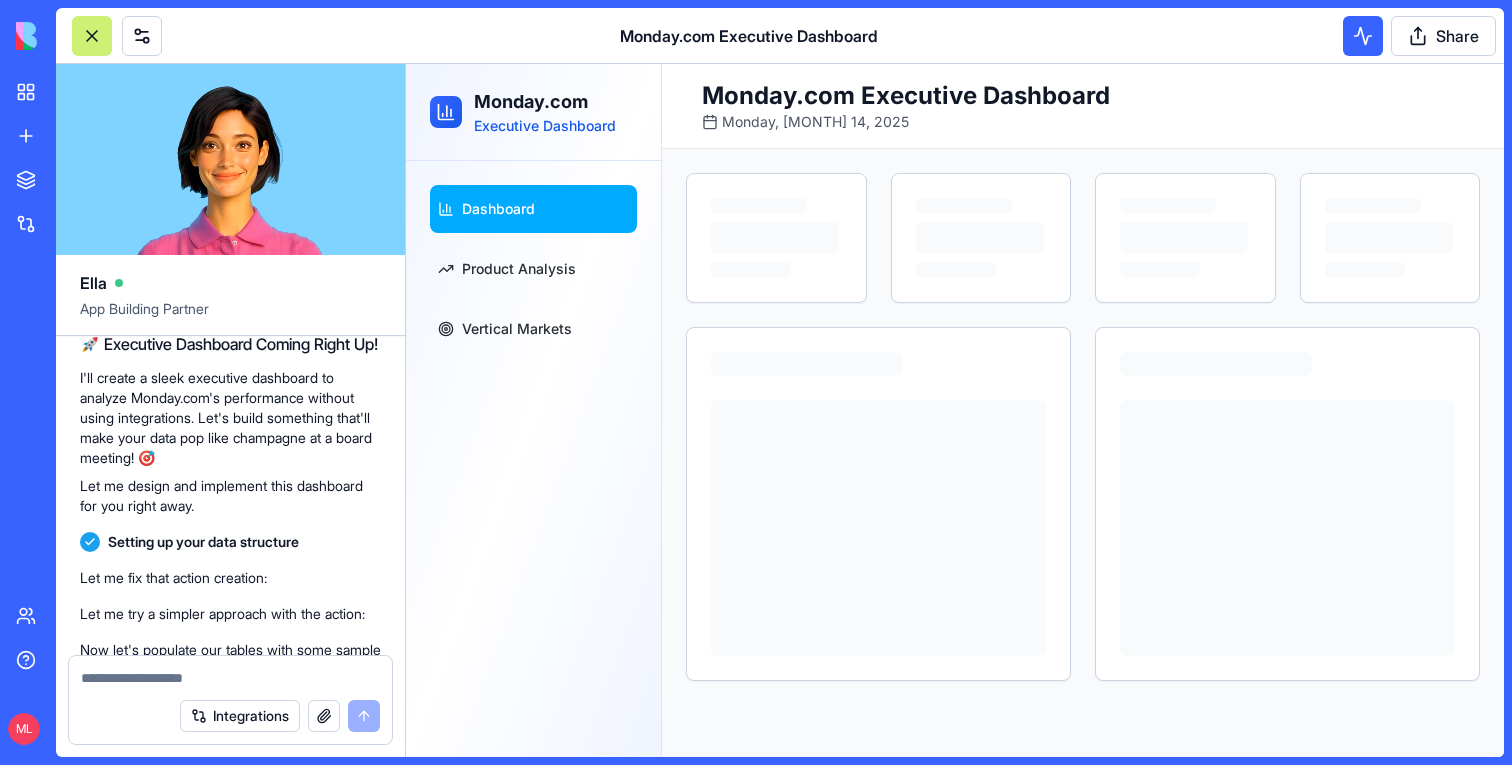 scroll, scrollTop: 573, scrollLeft: 0, axis: vertical 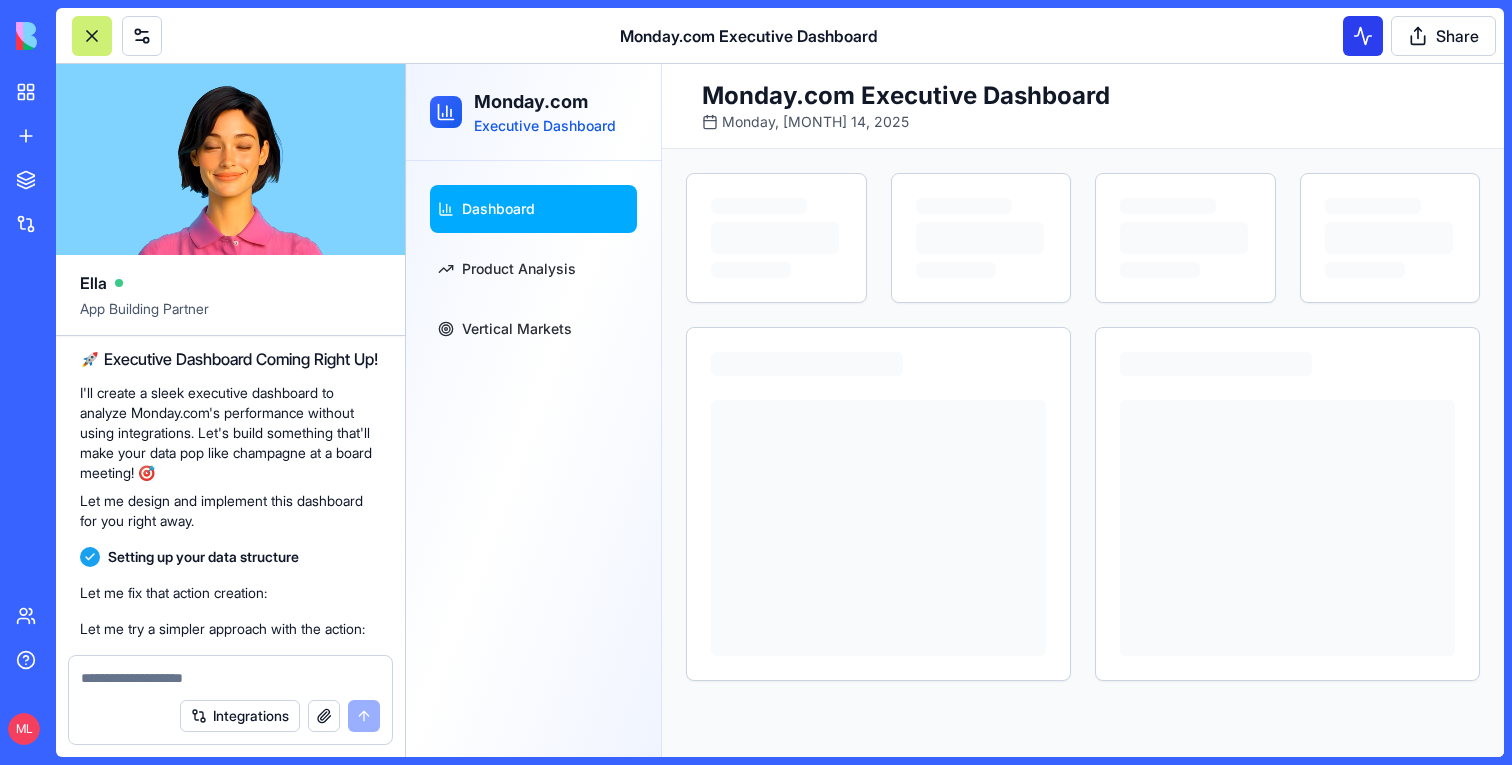 click at bounding box center (1363, 36) 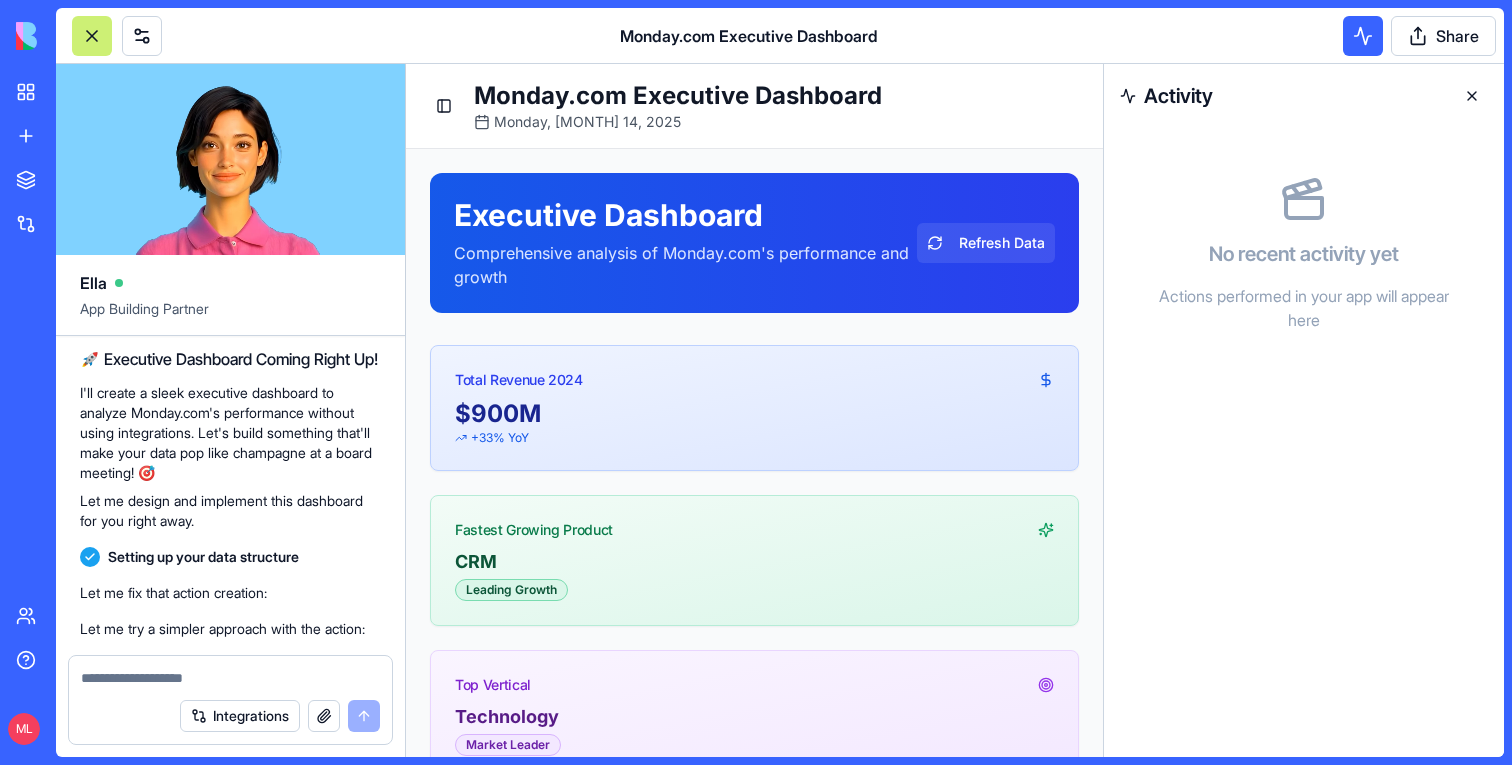 click at bounding box center [1472, 96] 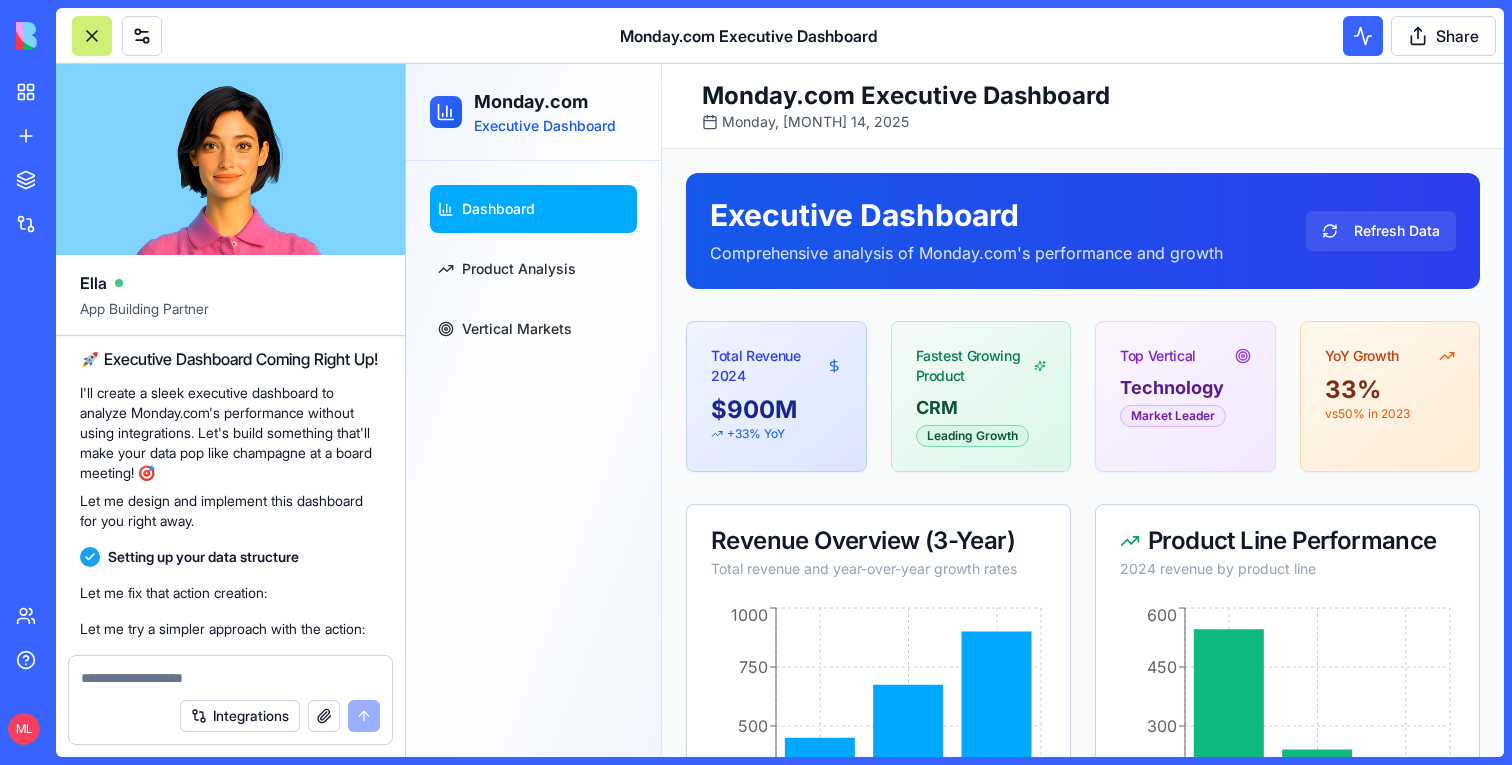 click at bounding box center [92, 36] 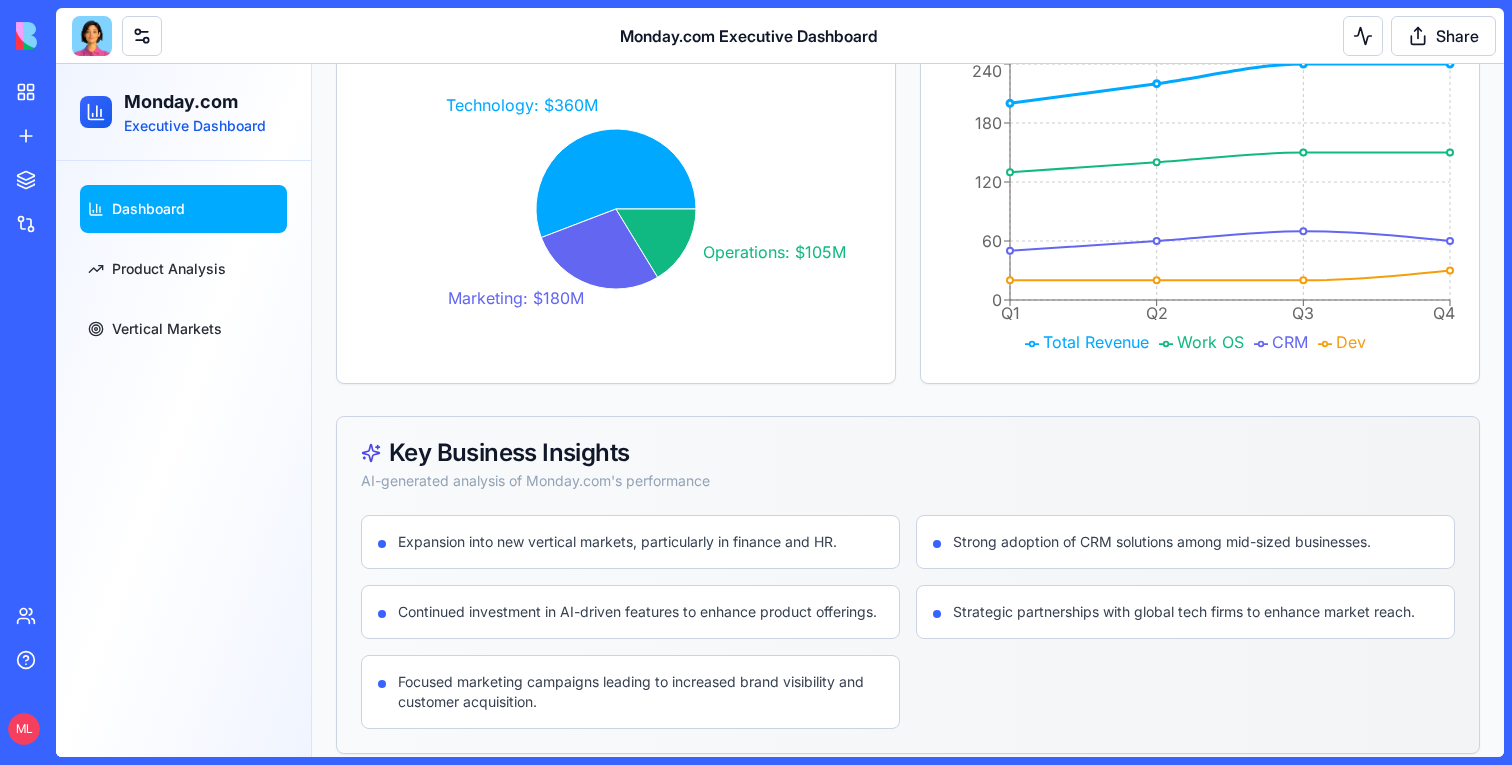 scroll, scrollTop: 1000, scrollLeft: 0, axis: vertical 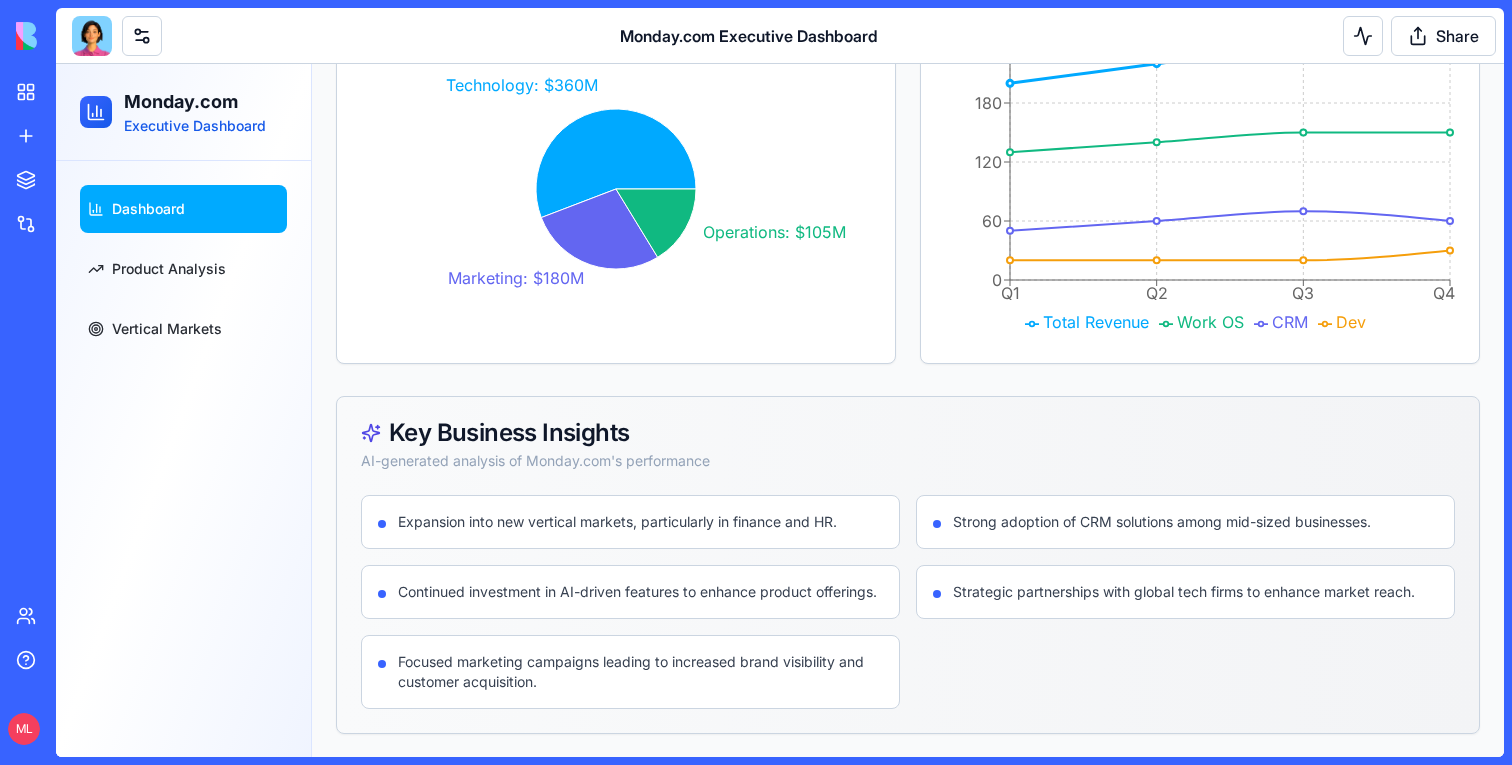 click on "Strong adoption of CRM solutions among mid-sized businesses." at bounding box center (1162, 522) 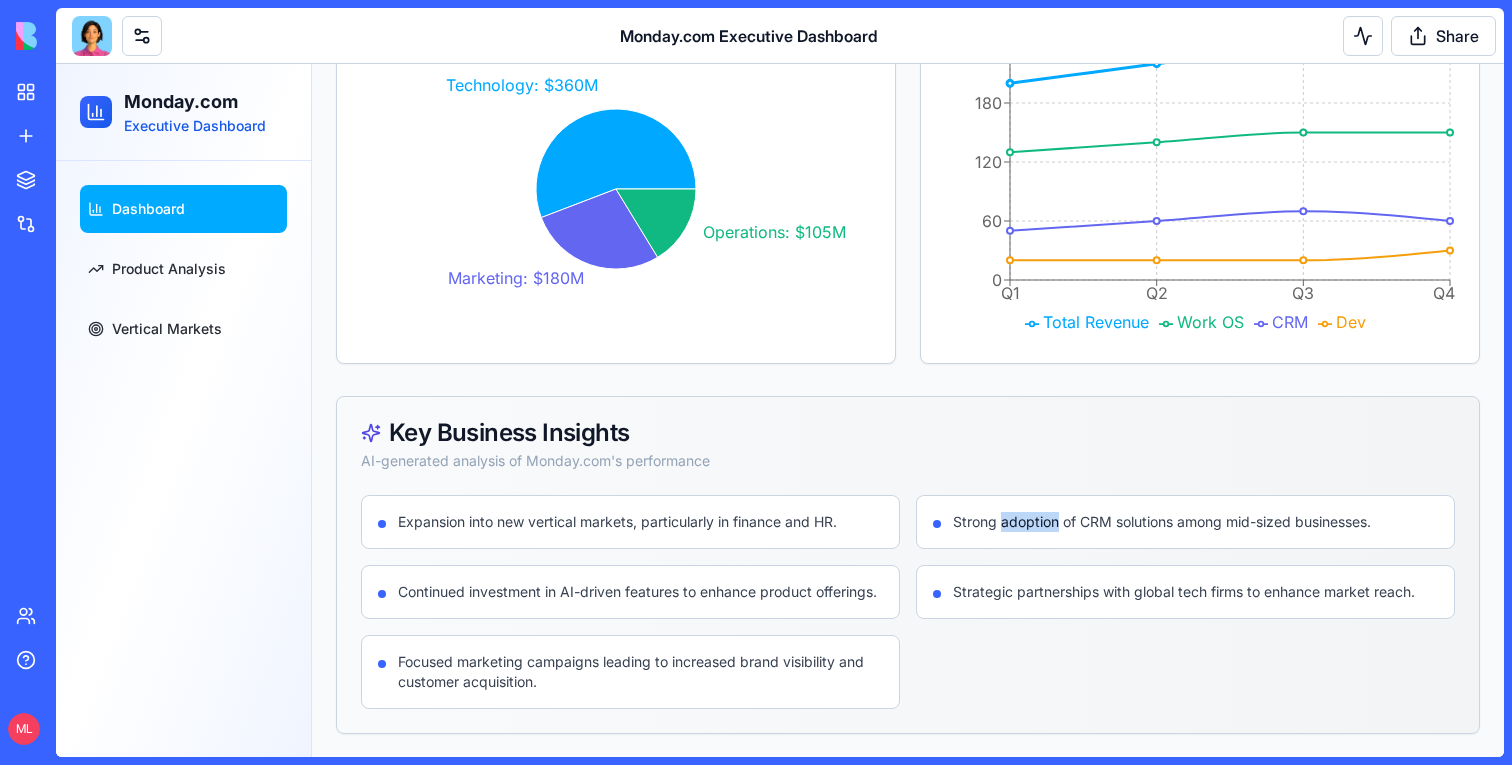 click on "Strong adoption of CRM solutions among mid-sized businesses." at bounding box center [1162, 522] 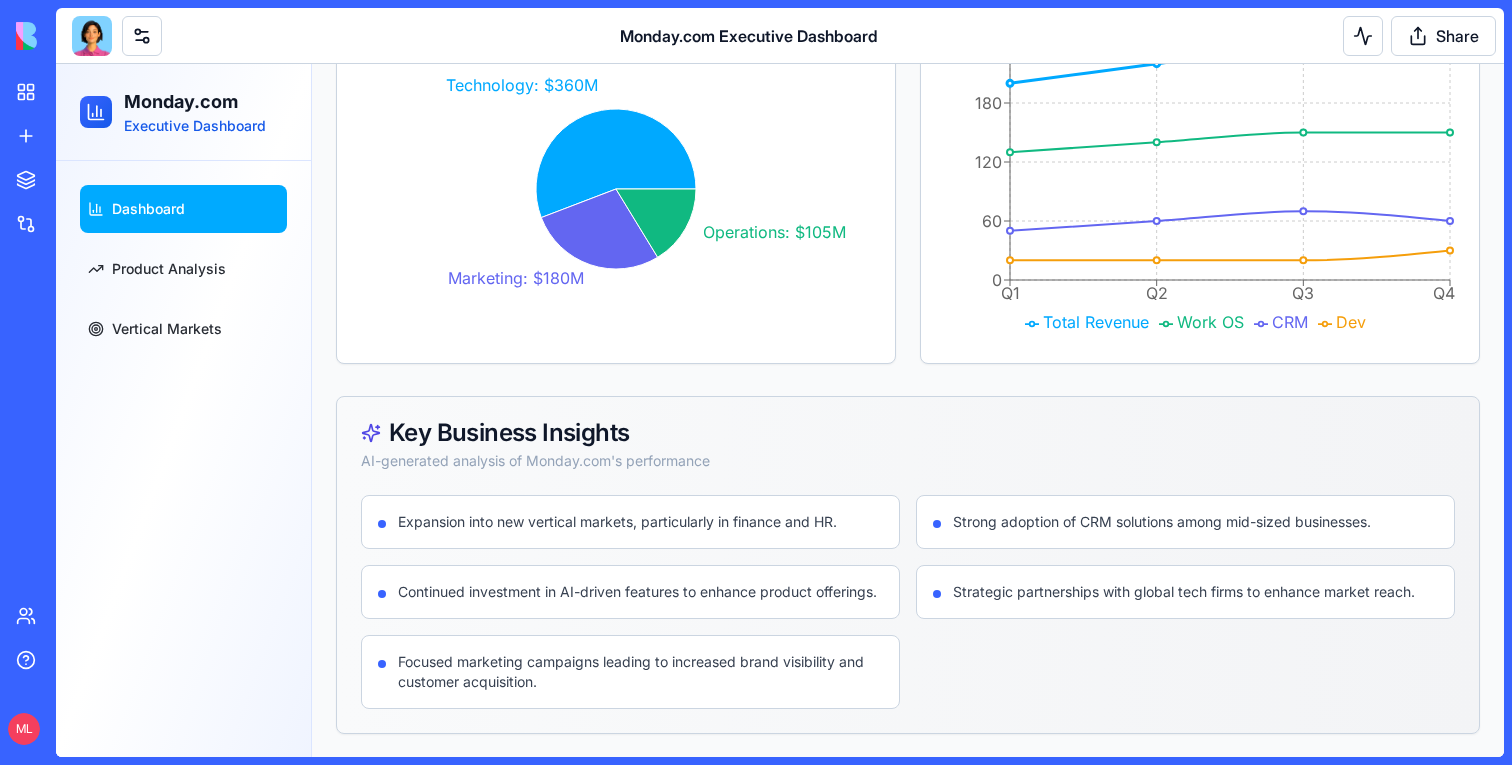 click on "Strong adoption of CRM solutions among mid-sized businesses." at bounding box center (1162, 522) 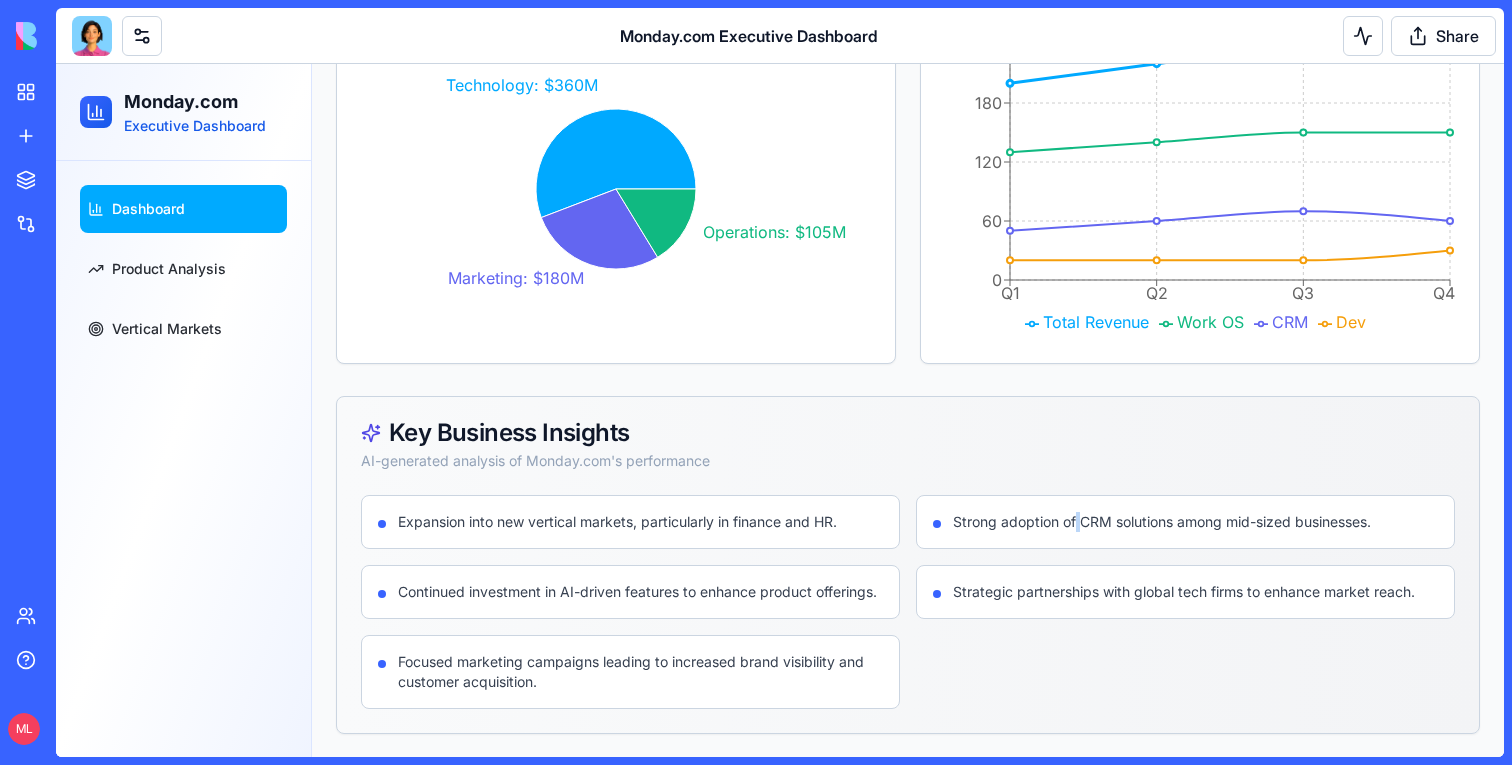 click on "Strong adoption of CRM solutions among mid-sized businesses." at bounding box center [1162, 522] 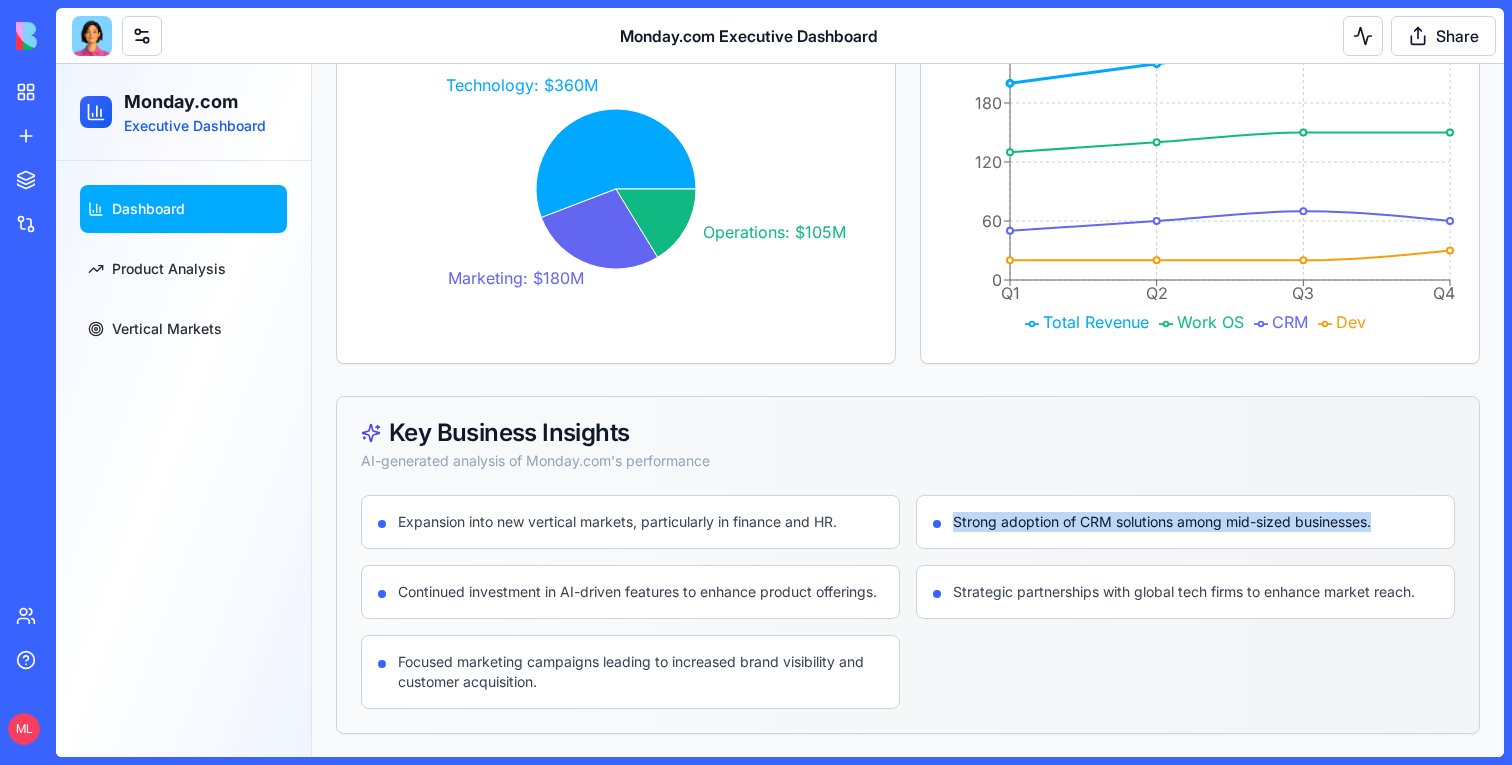 click on "Strong adoption of CRM solutions among mid-sized businesses." at bounding box center [1162, 522] 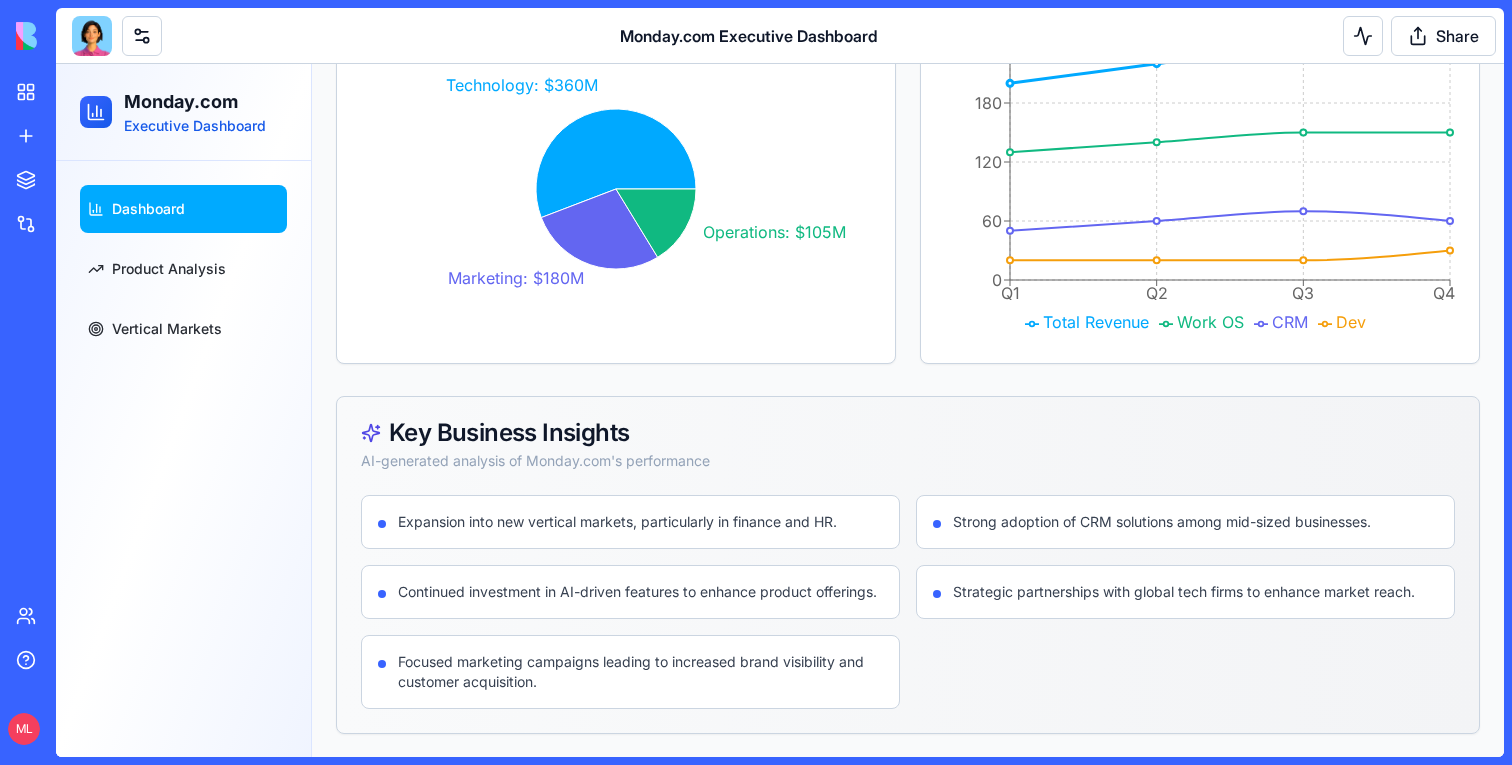 click on "Strategic partnerships with global tech firms to enhance market reach." at bounding box center [1185, 592] 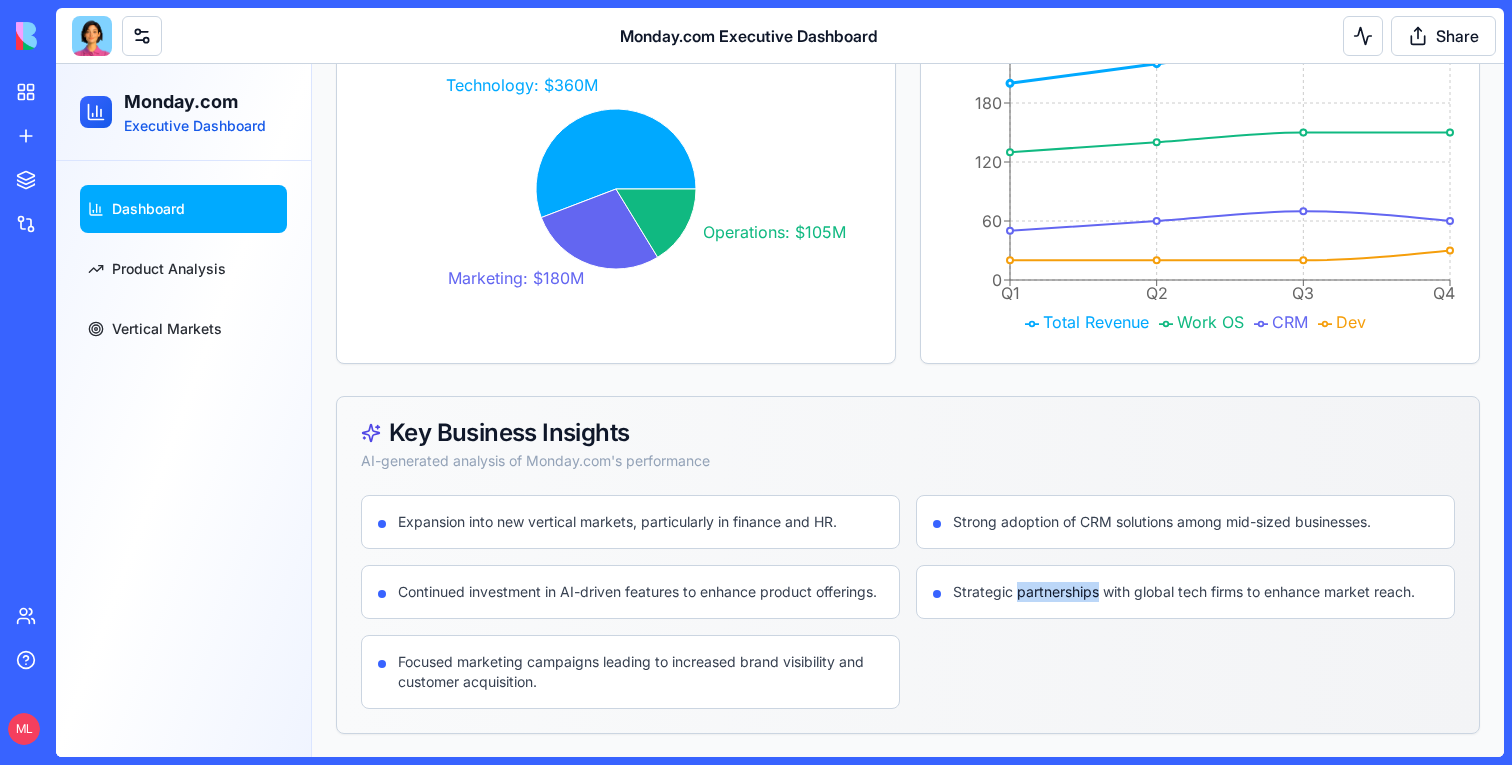 click on "Strategic partnerships with global tech firms to enhance market reach." at bounding box center [1184, 592] 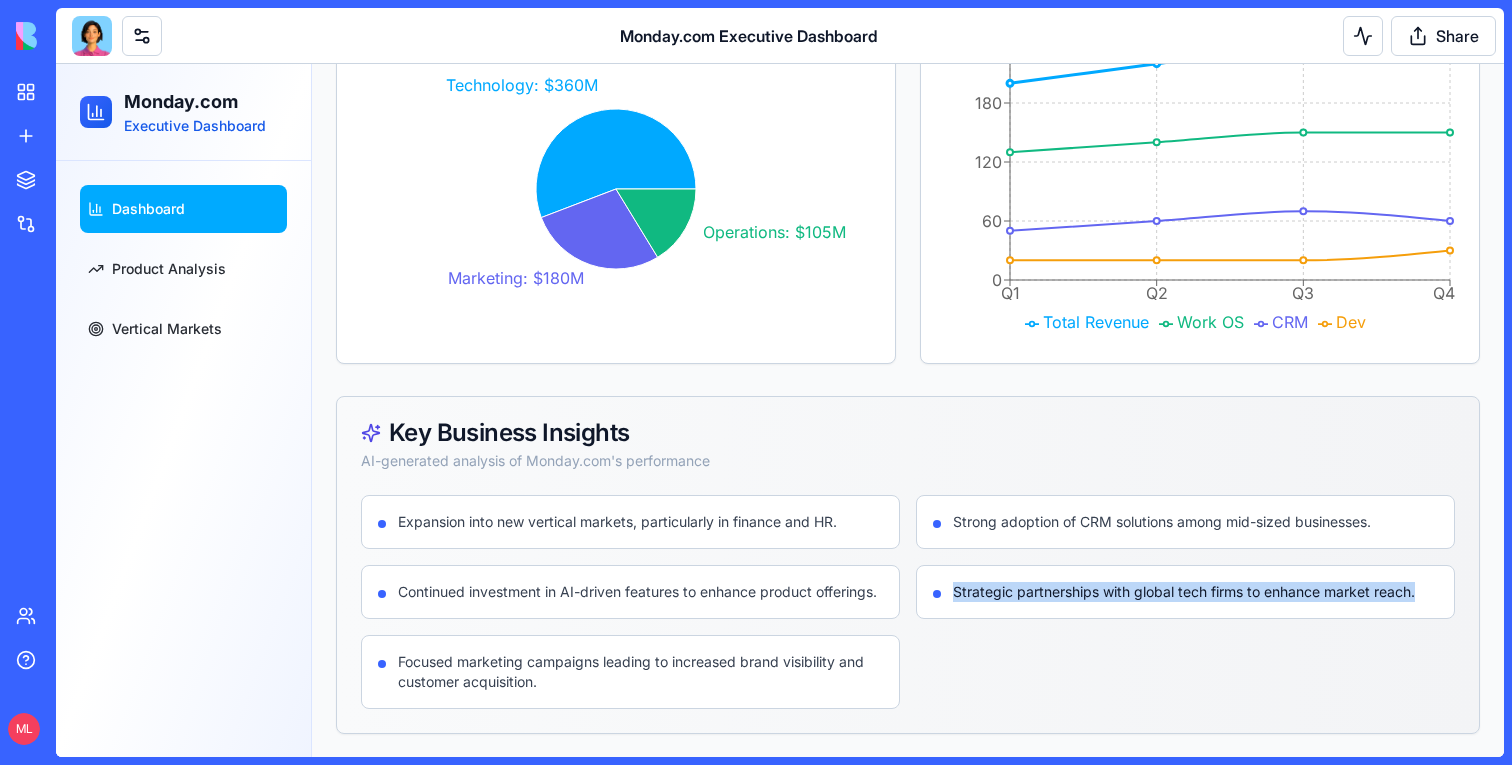 click on "Strategic partnerships with global tech firms to enhance market reach." at bounding box center [1184, 592] 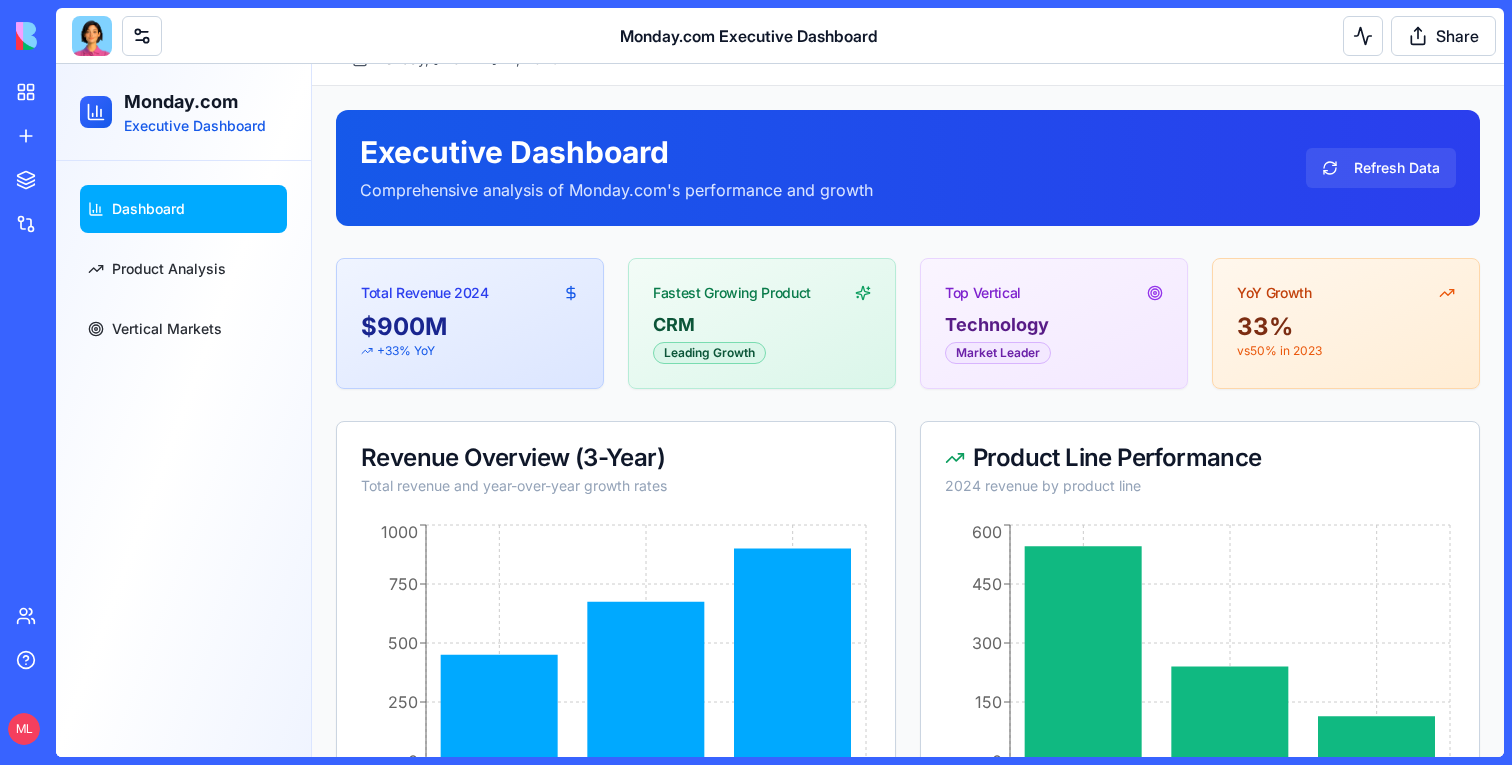 scroll, scrollTop: 0, scrollLeft: 0, axis: both 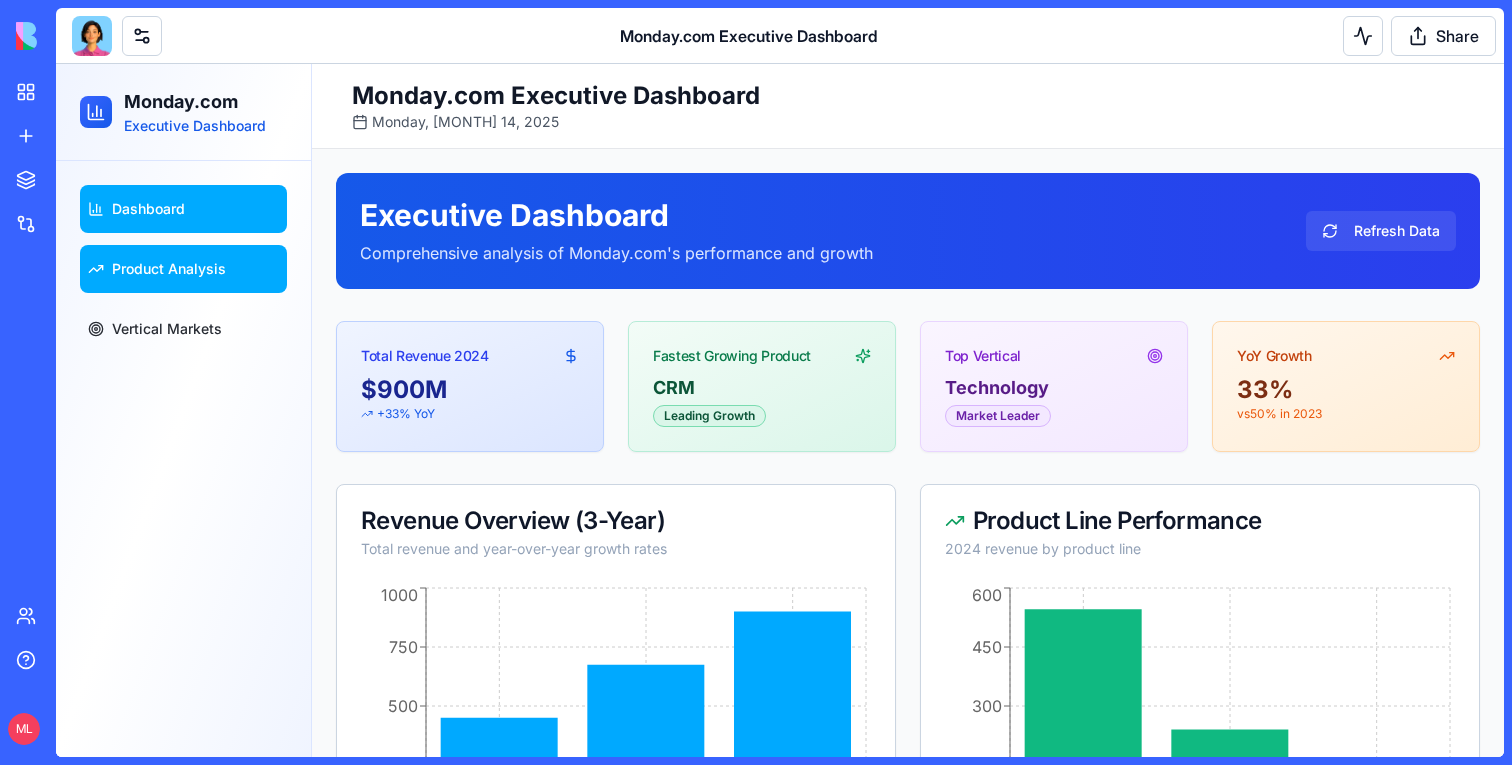 click on "Product Analysis" at bounding box center [169, 269] 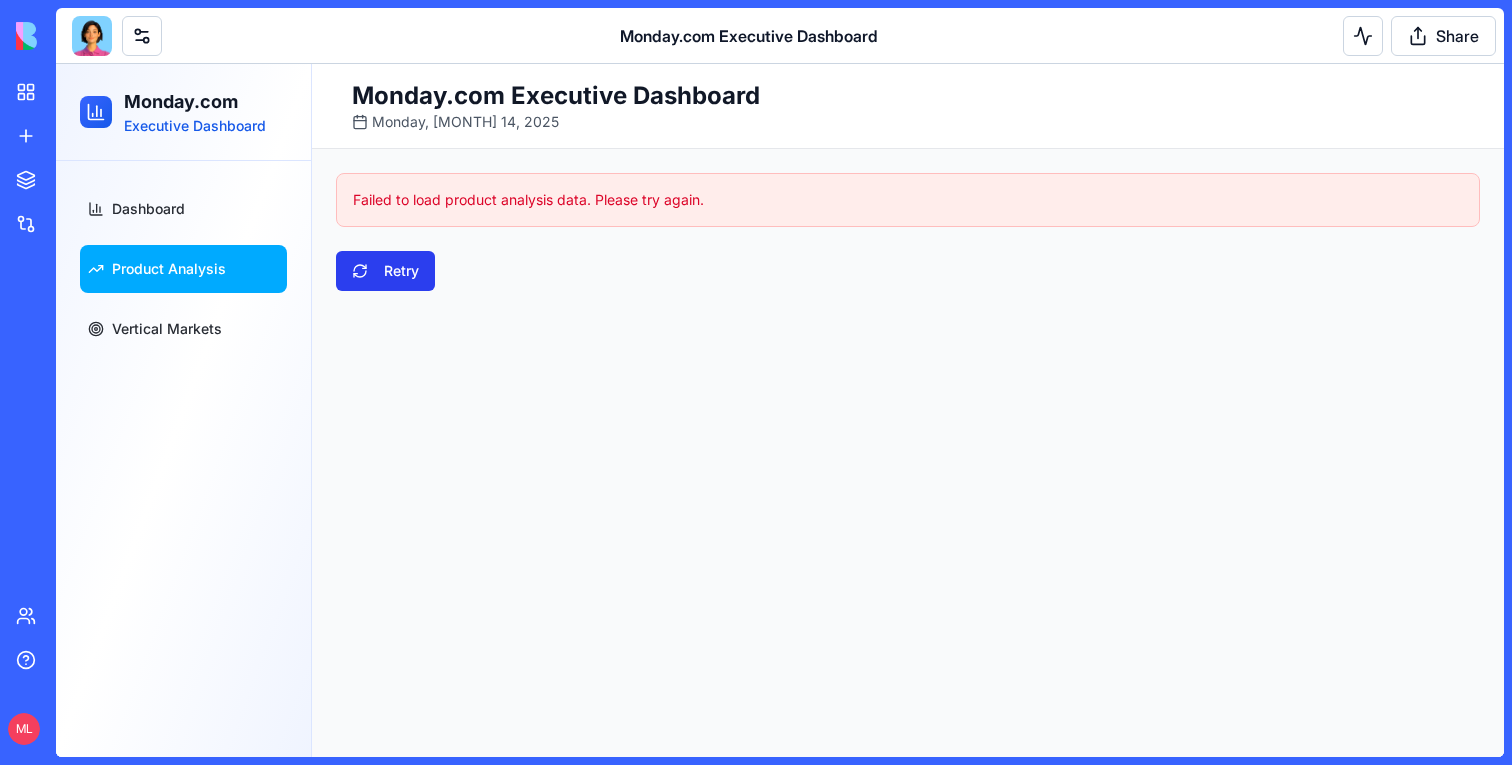 click on "Retry" at bounding box center (385, 271) 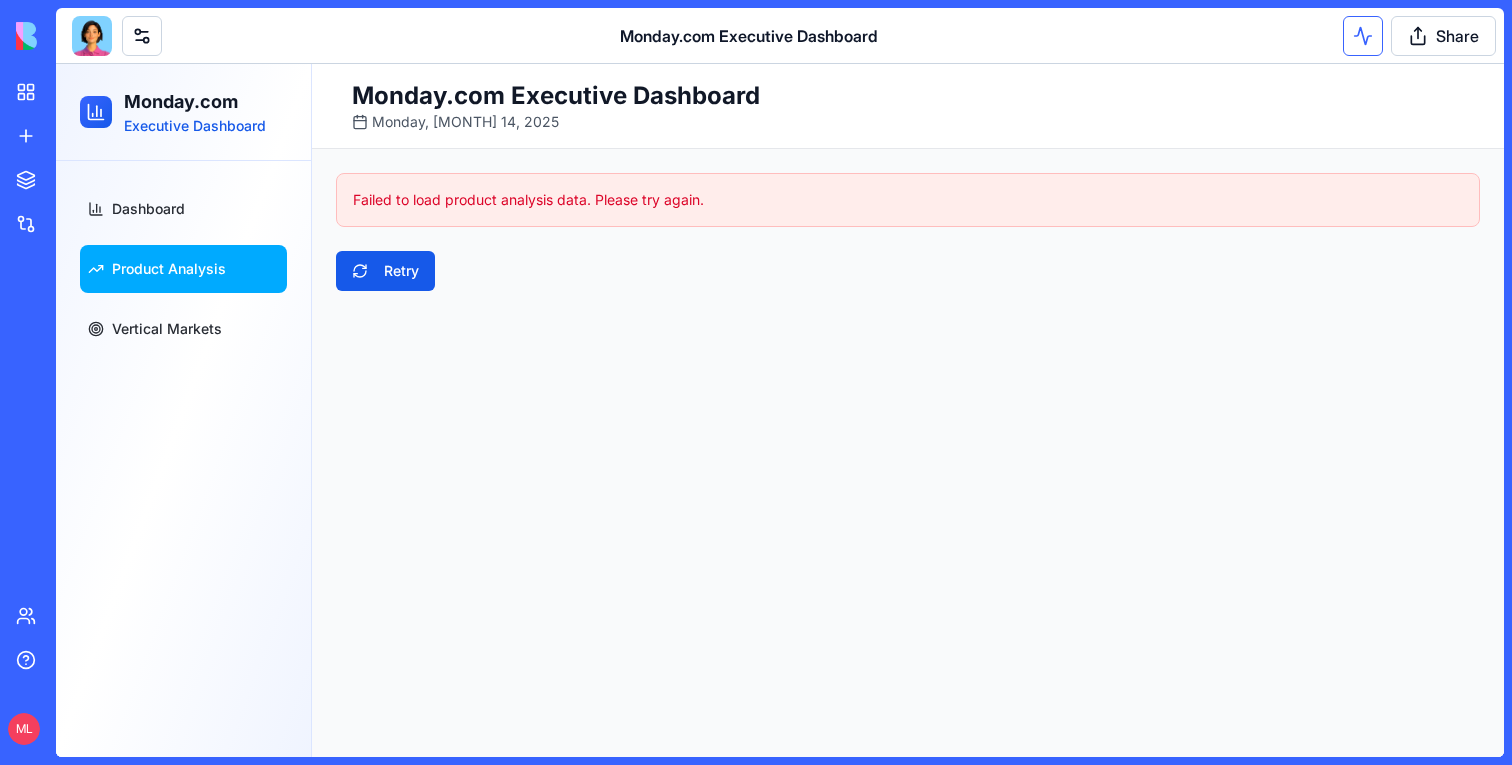 click at bounding box center (1363, 36) 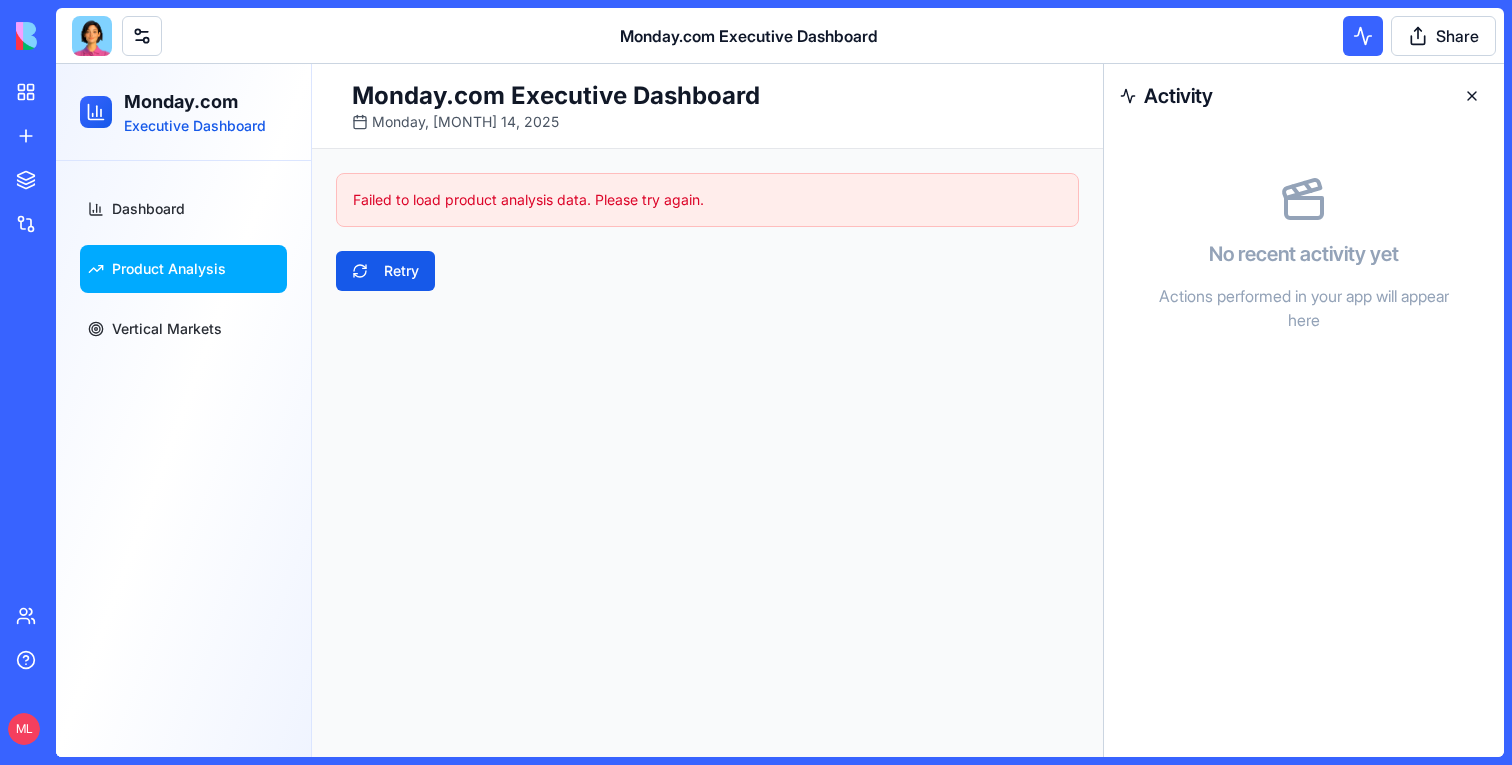 click at bounding box center [1472, 96] 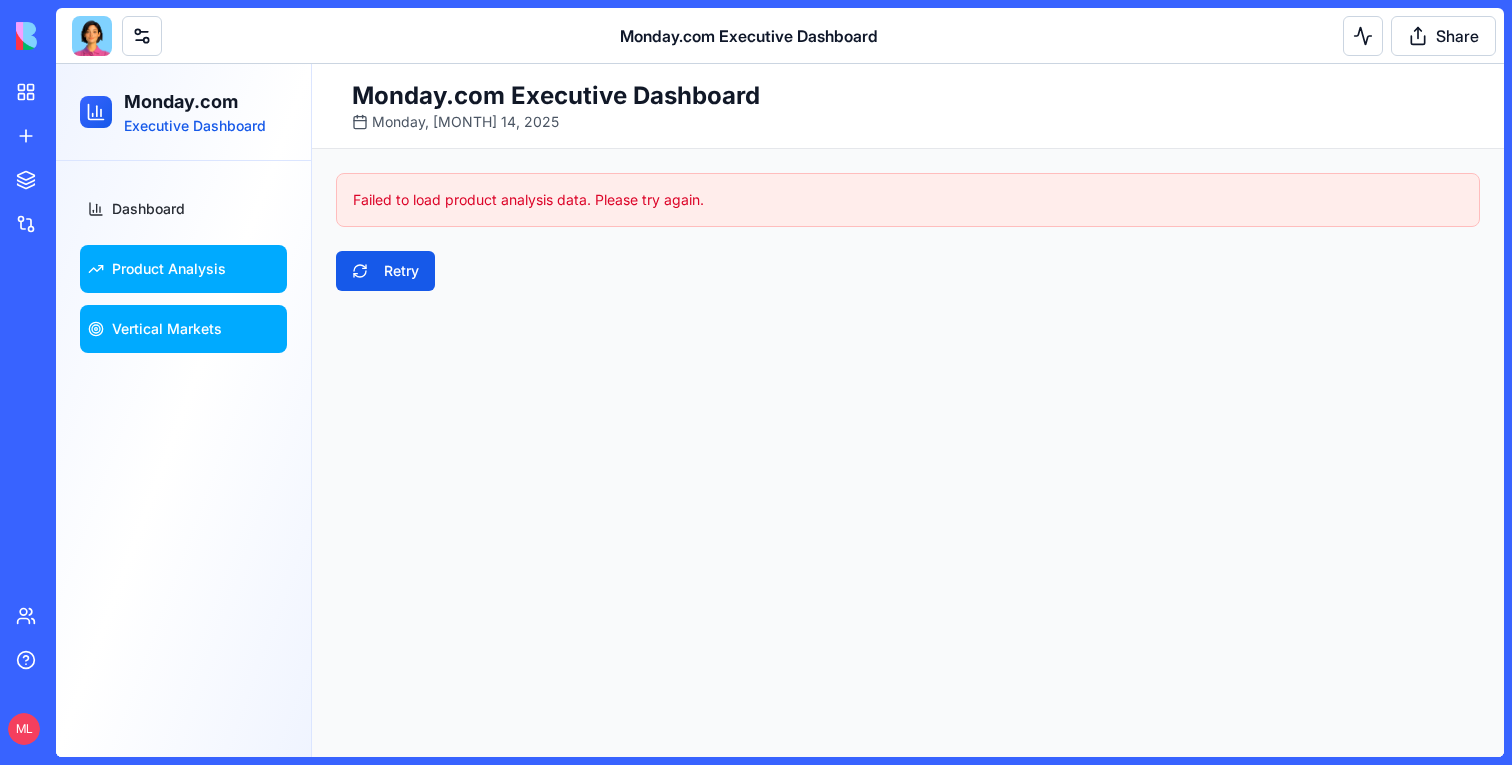 click on "Vertical Markets" at bounding box center (183, 329) 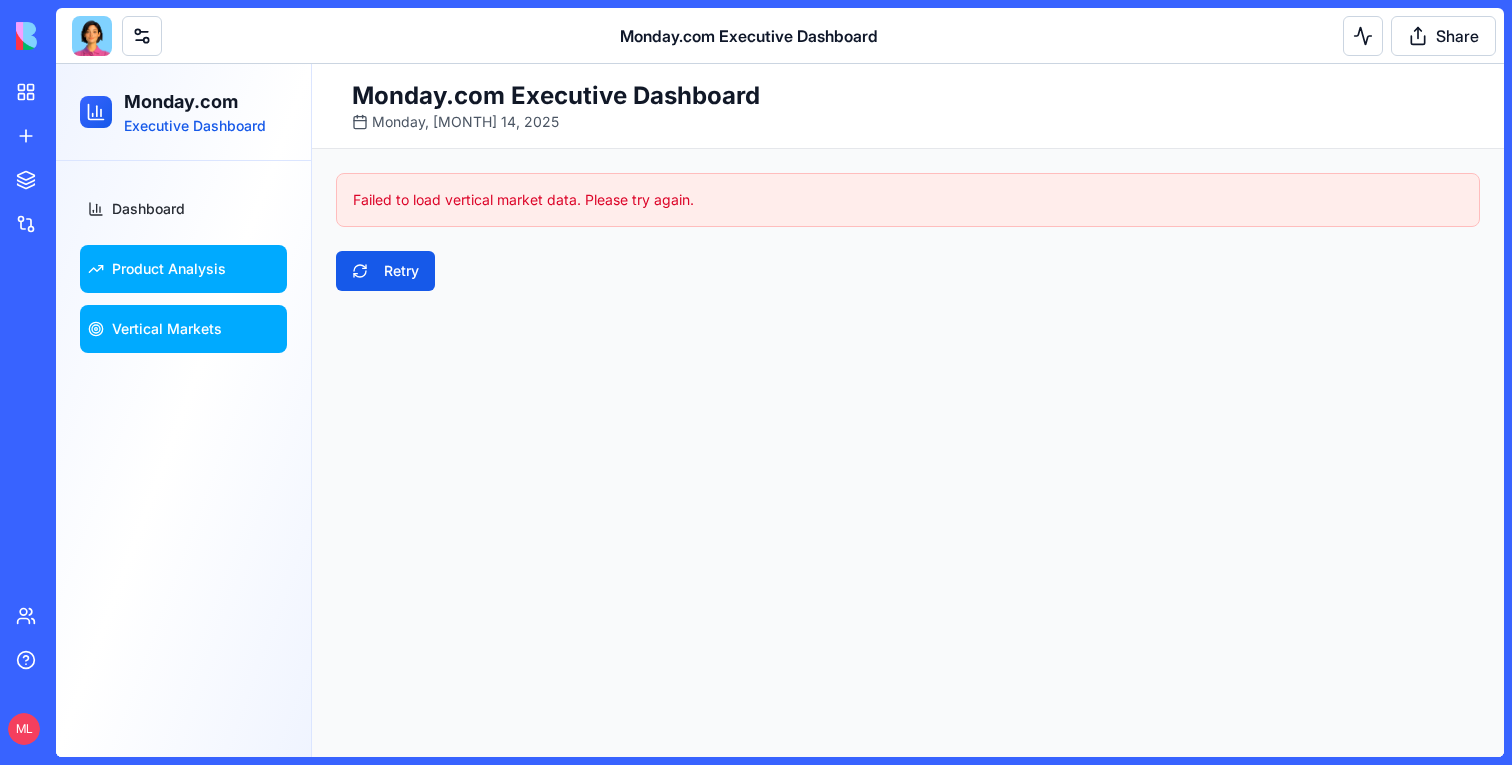 click on "Product Analysis" at bounding box center (169, 269) 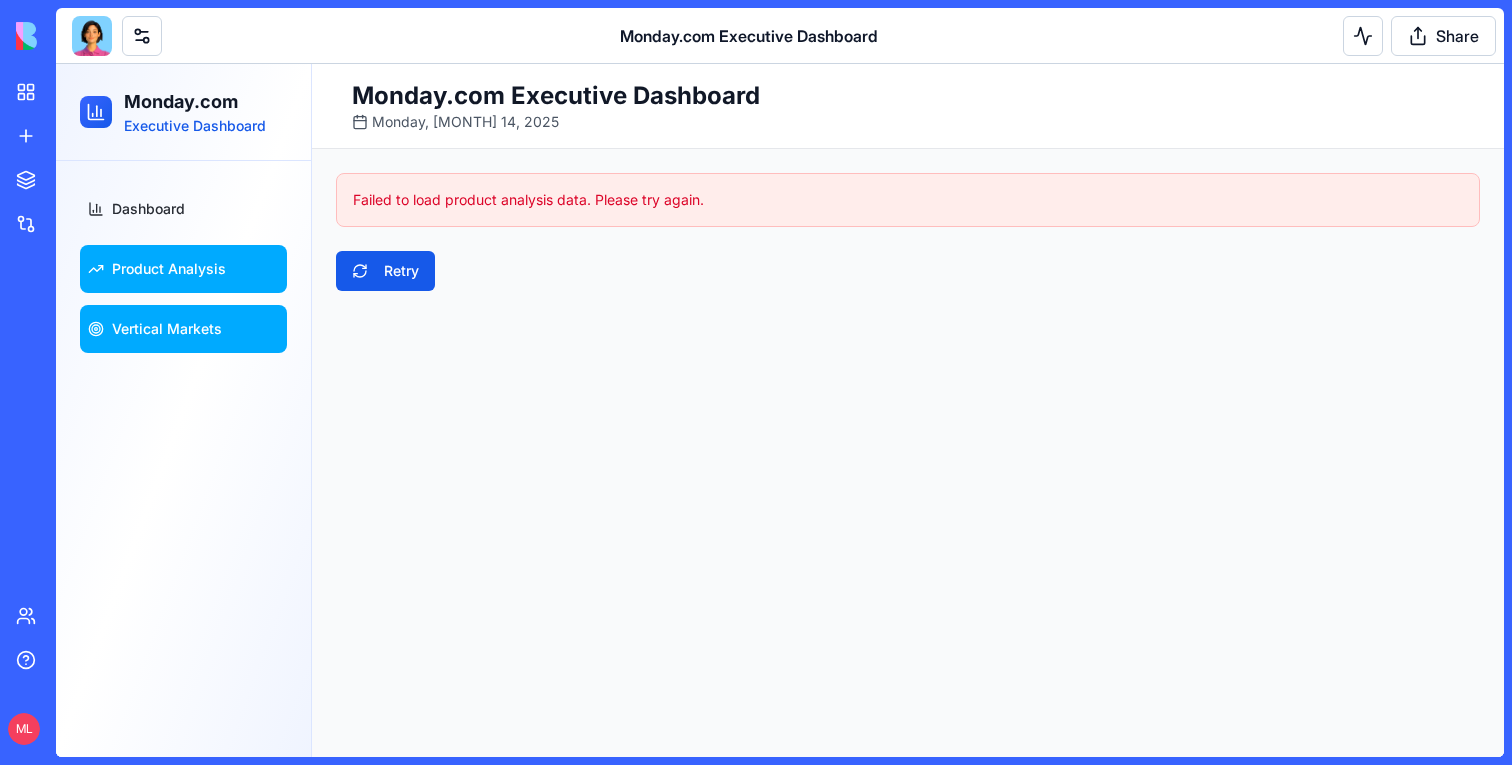 click on "Vertical Markets" at bounding box center [183, 329] 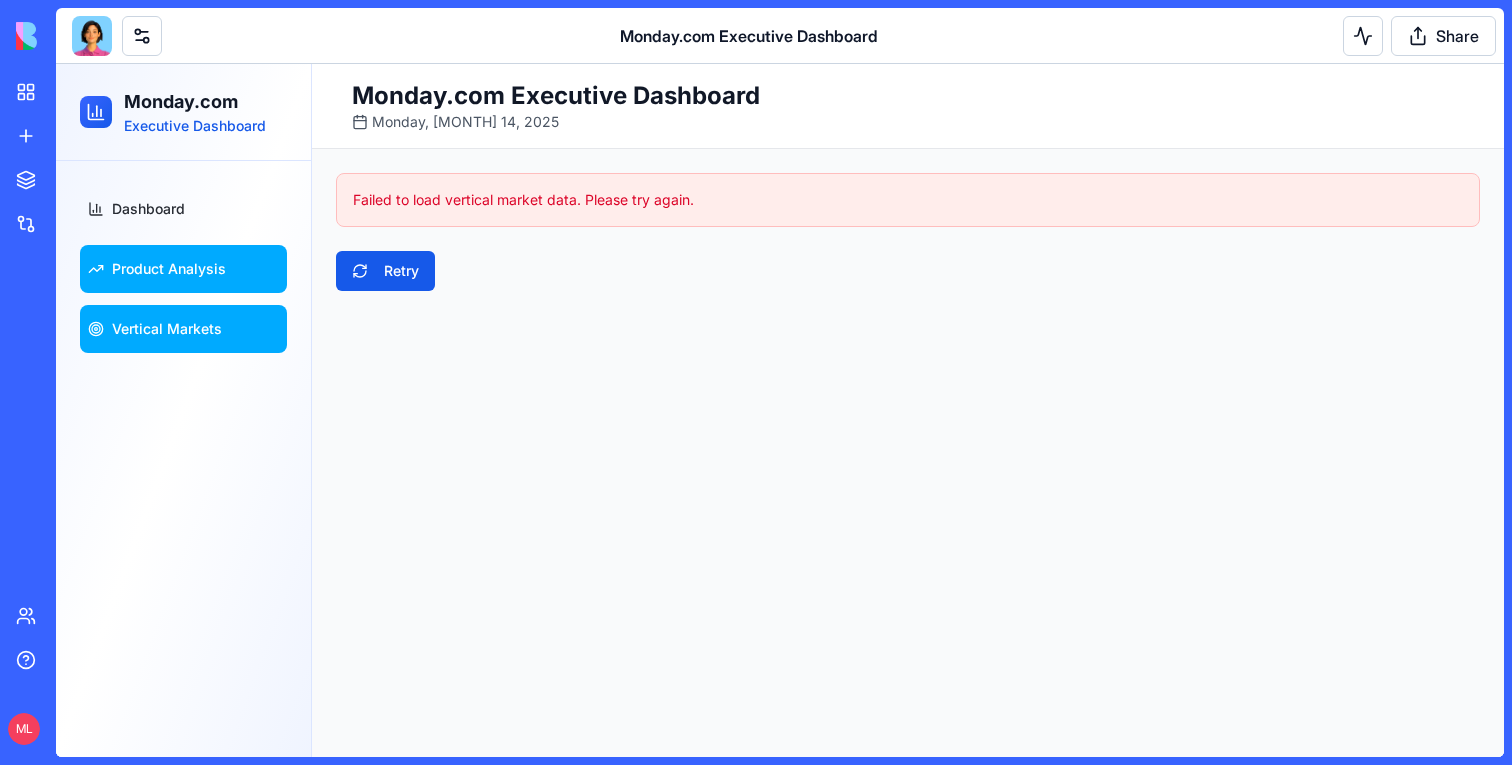 click on "Product Analysis" at bounding box center [169, 269] 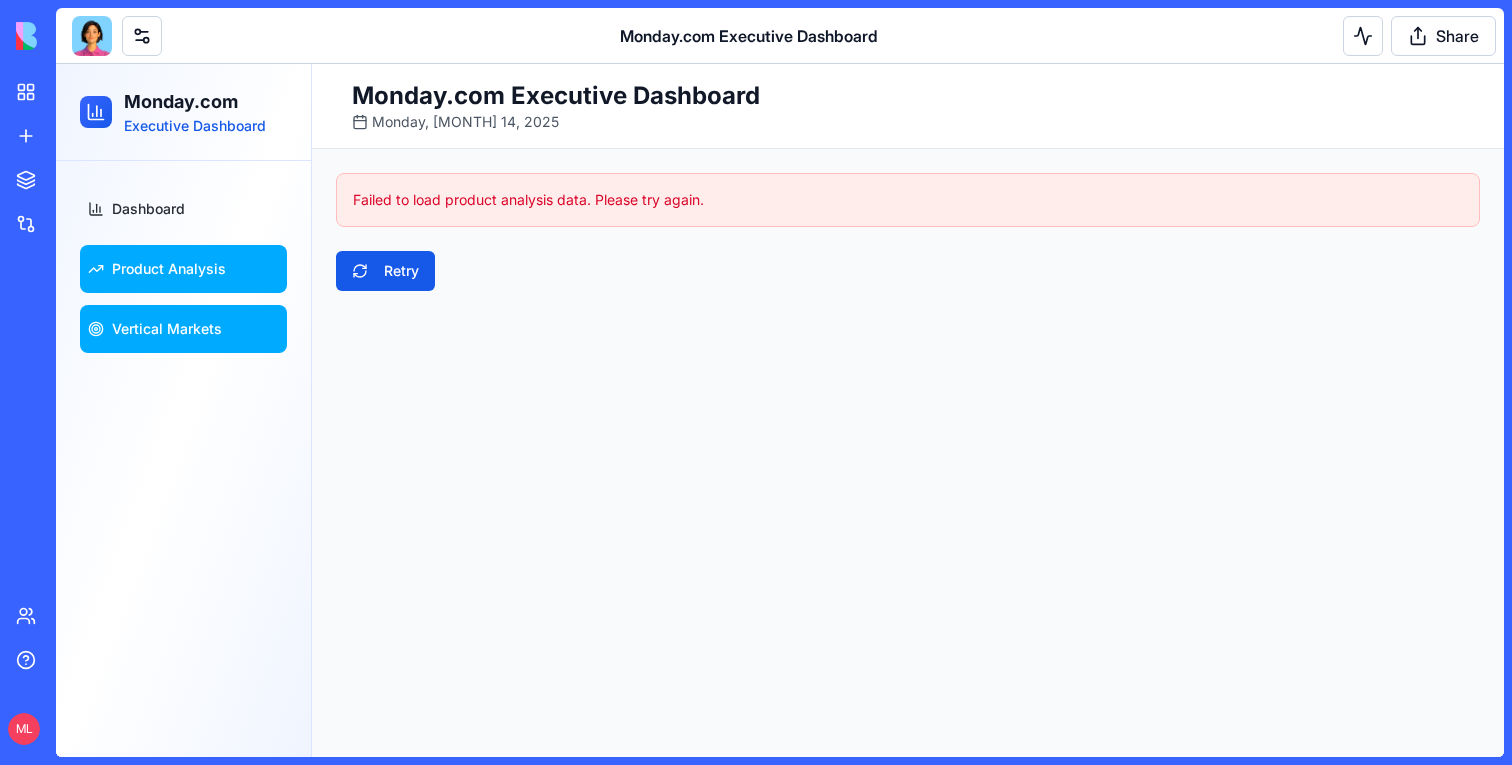 click on "Vertical Markets" at bounding box center [167, 329] 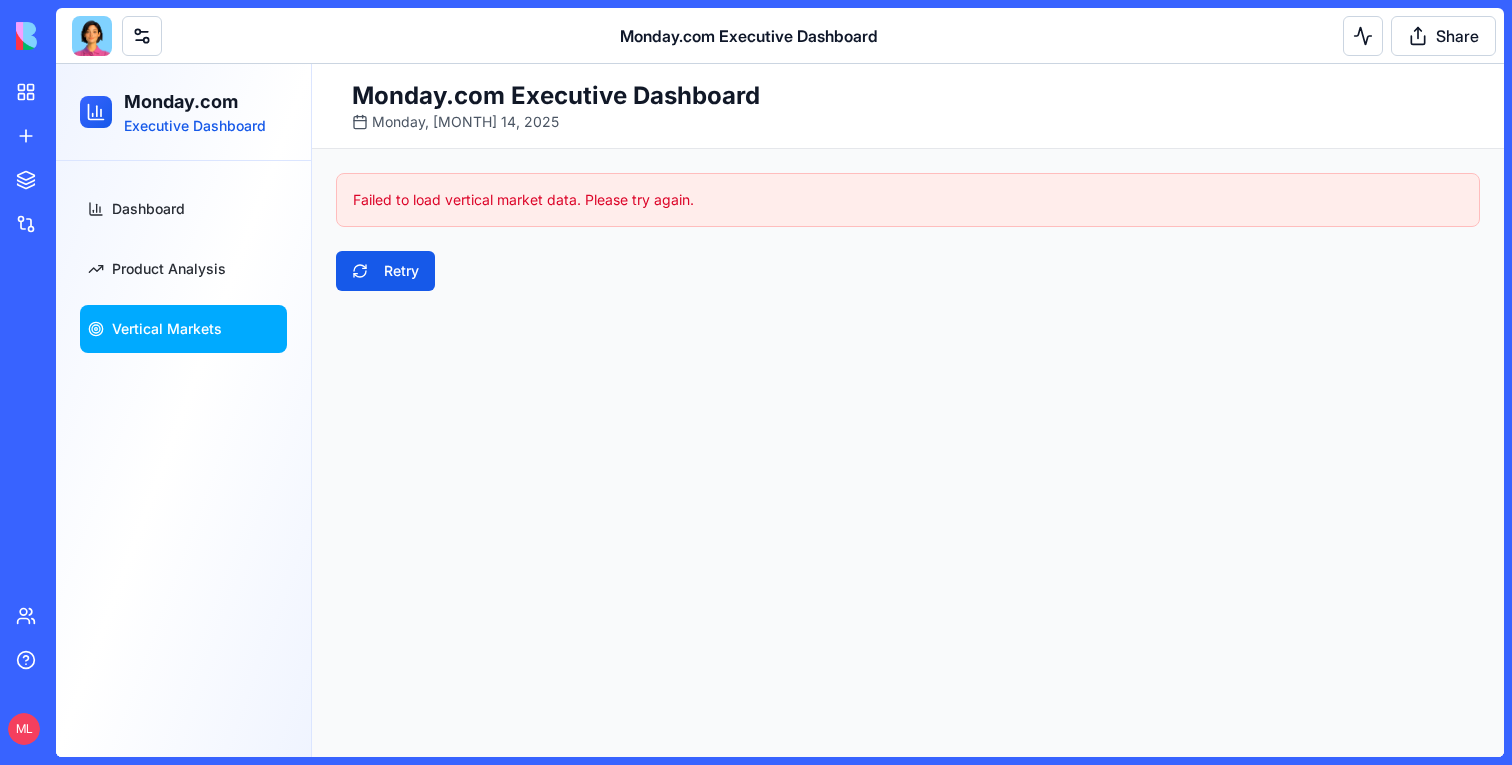 click at bounding box center (113, 36) 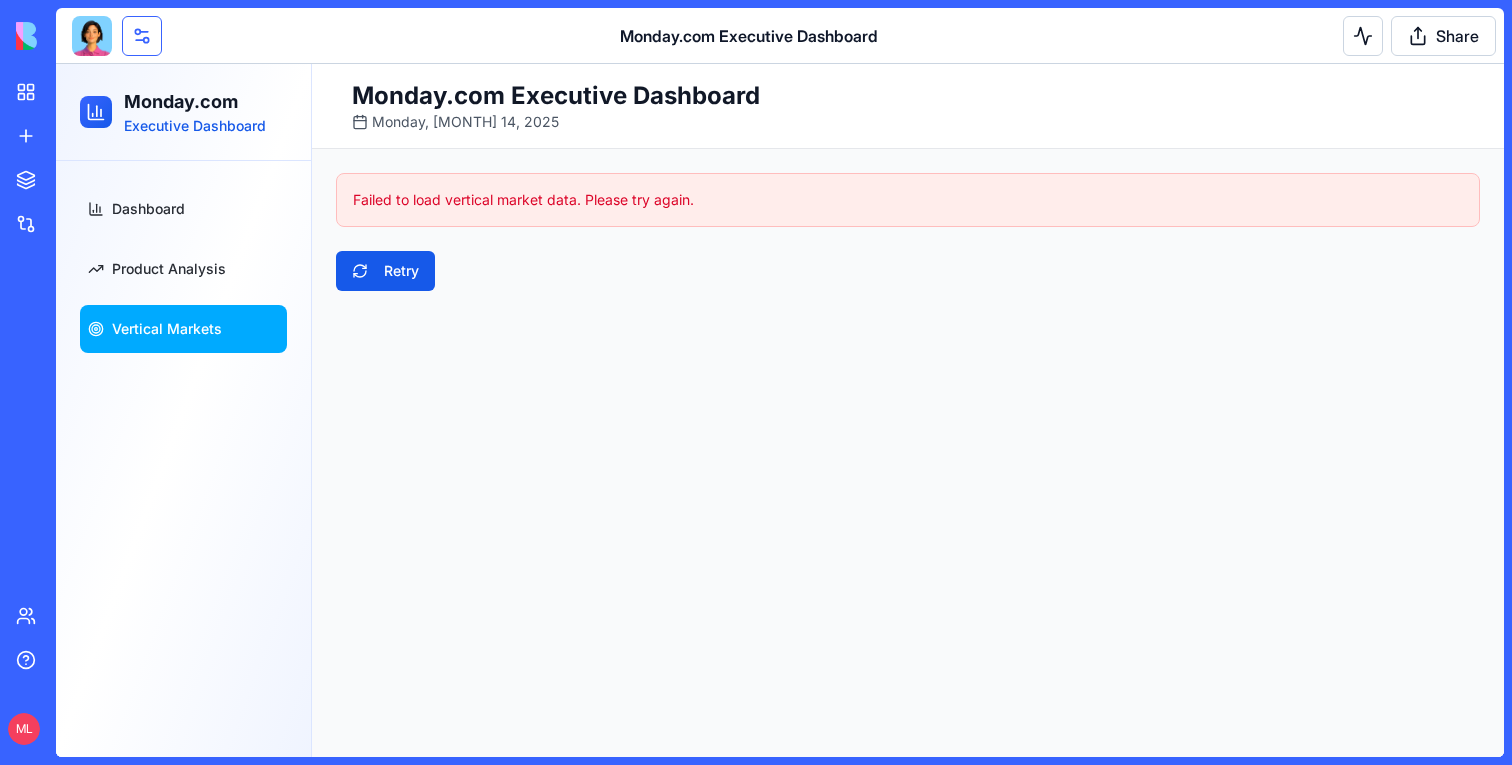 click at bounding box center (142, 36) 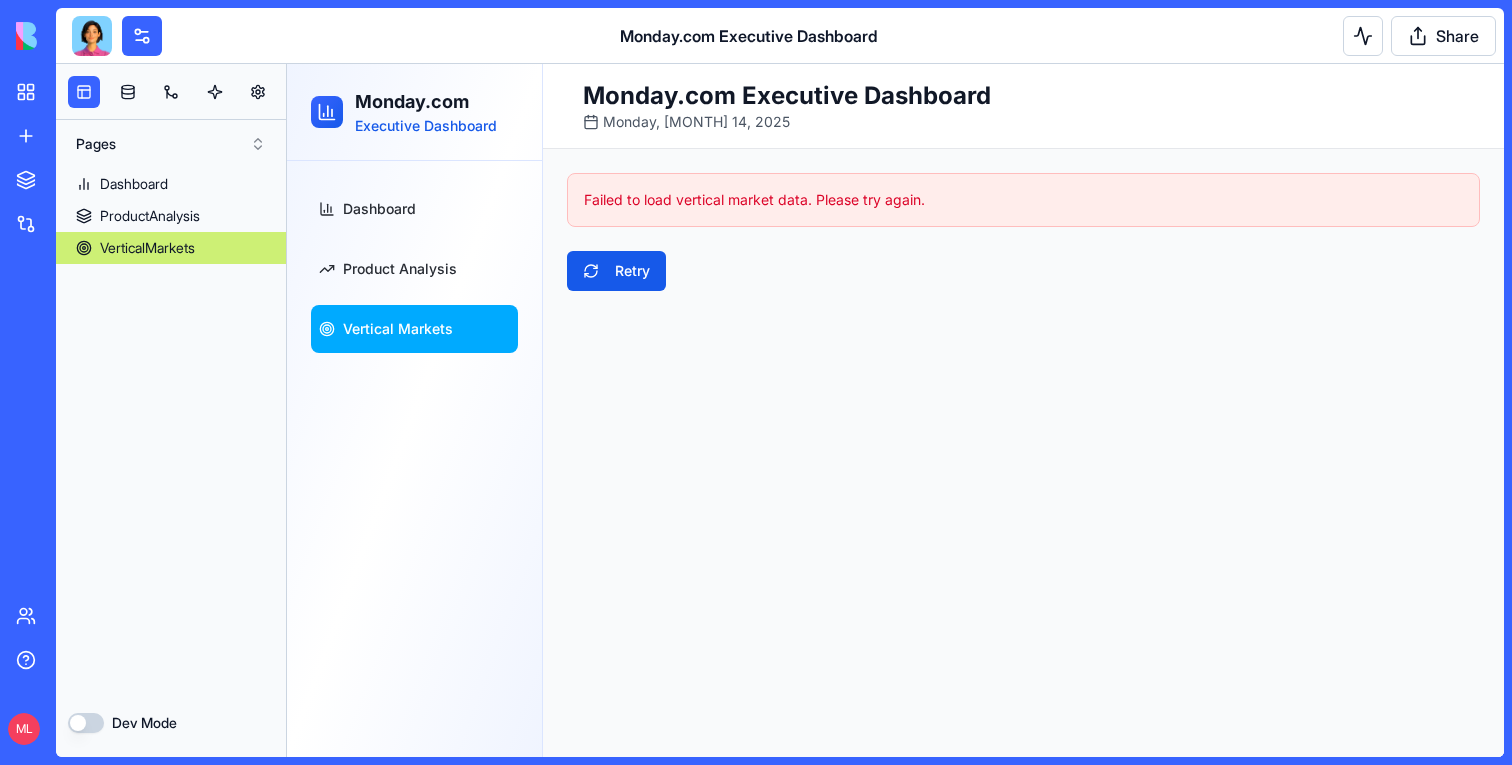 click at bounding box center [171, 92] 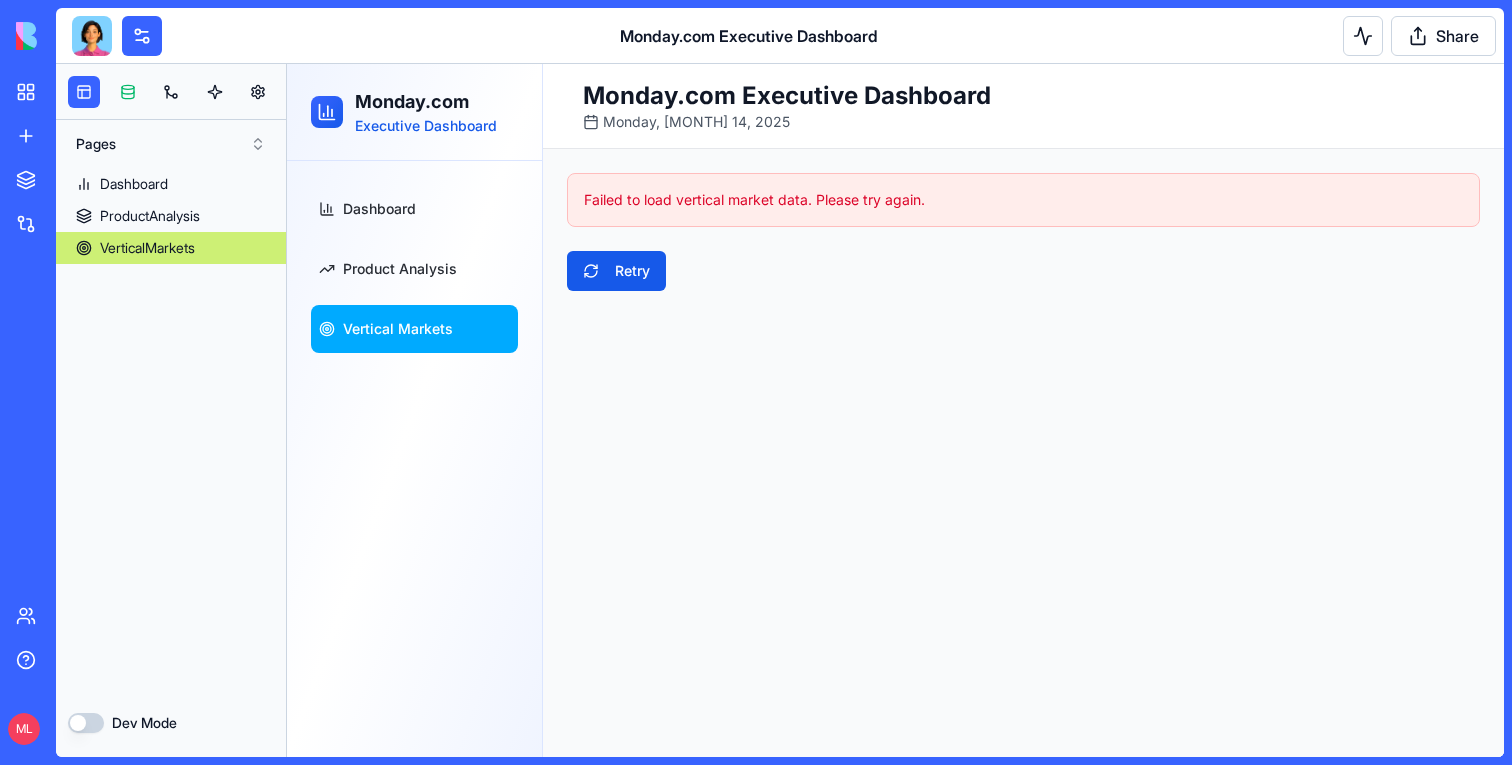 click at bounding box center (128, 92) 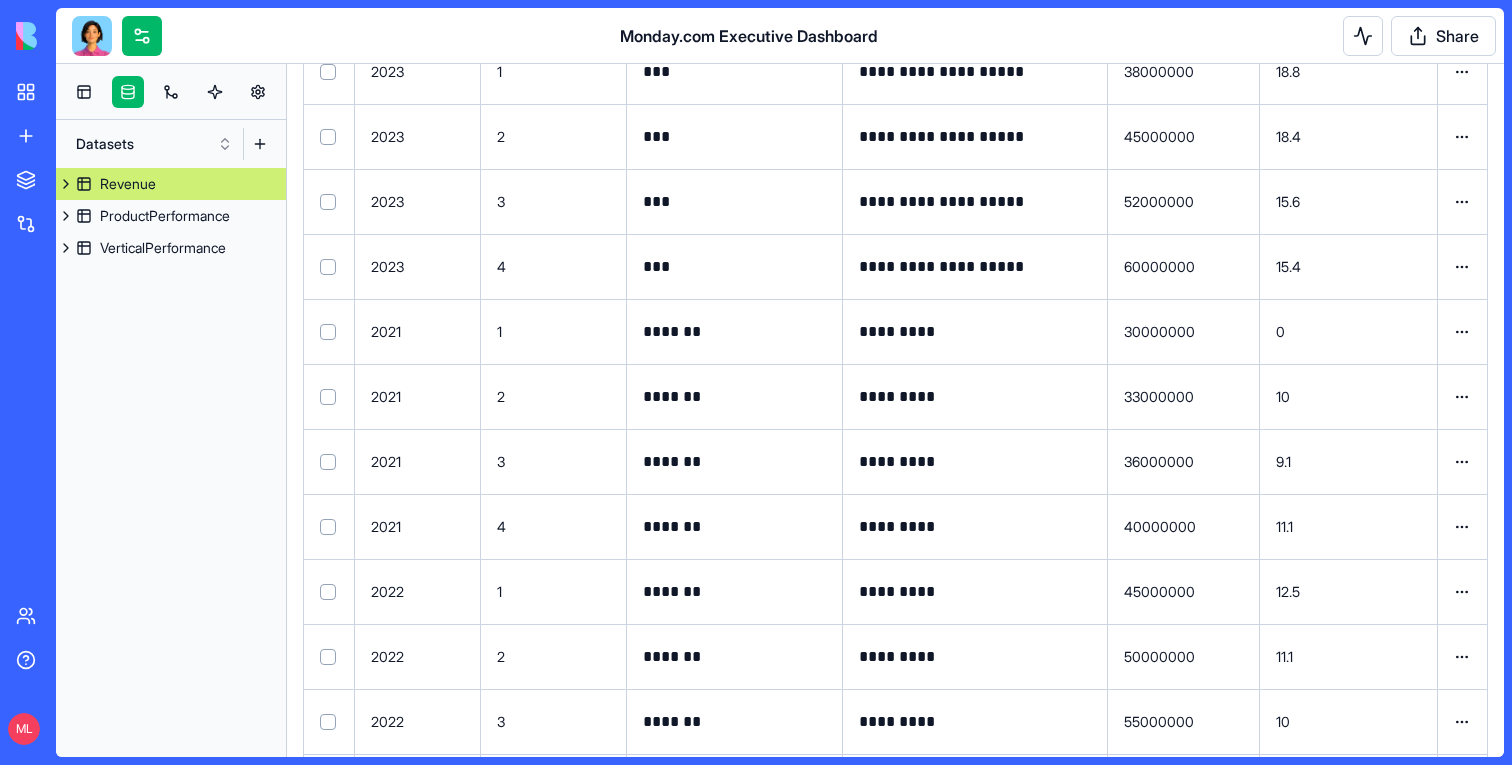 scroll, scrollTop: 2628, scrollLeft: 0, axis: vertical 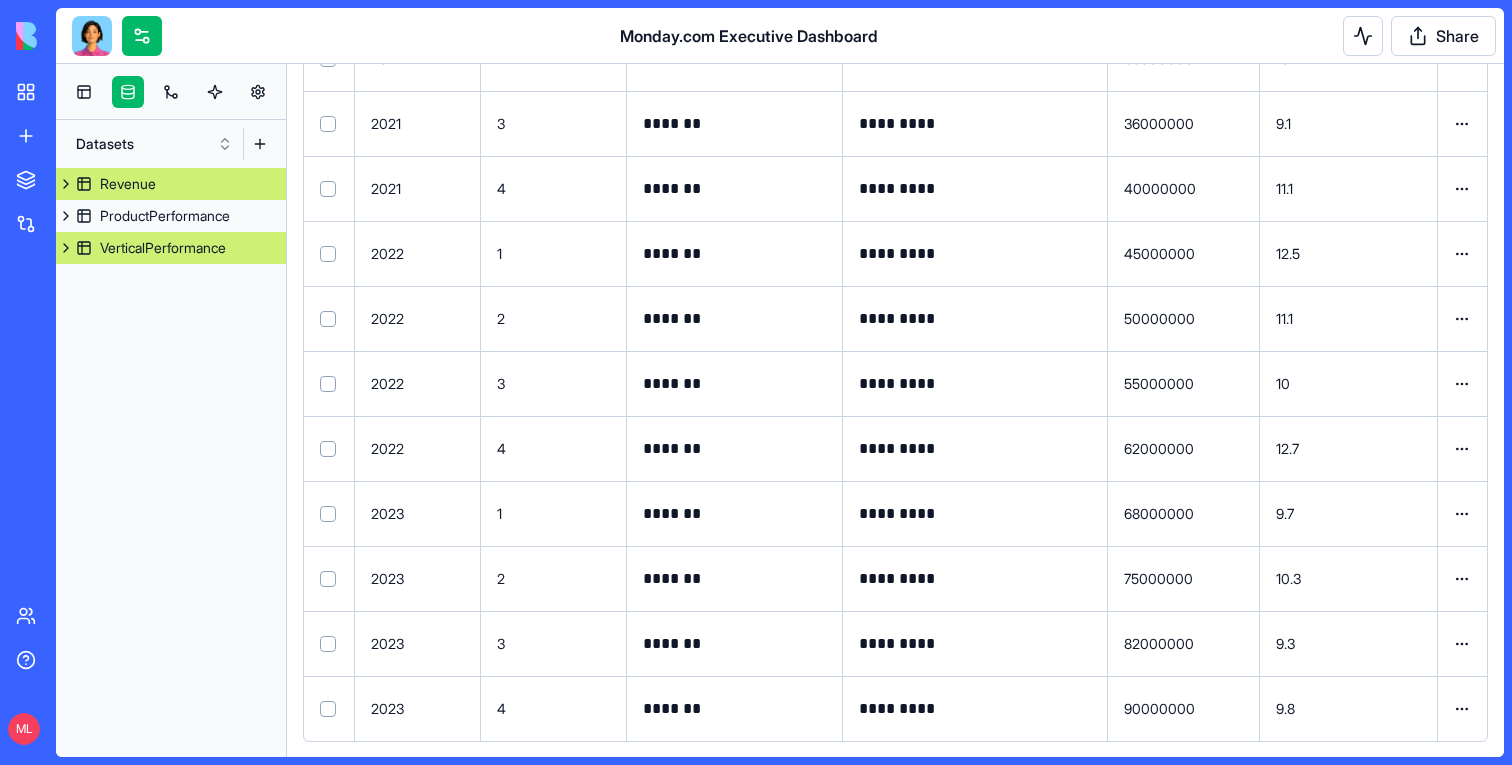 click on "VerticalPerformance" at bounding box center [171, 248] 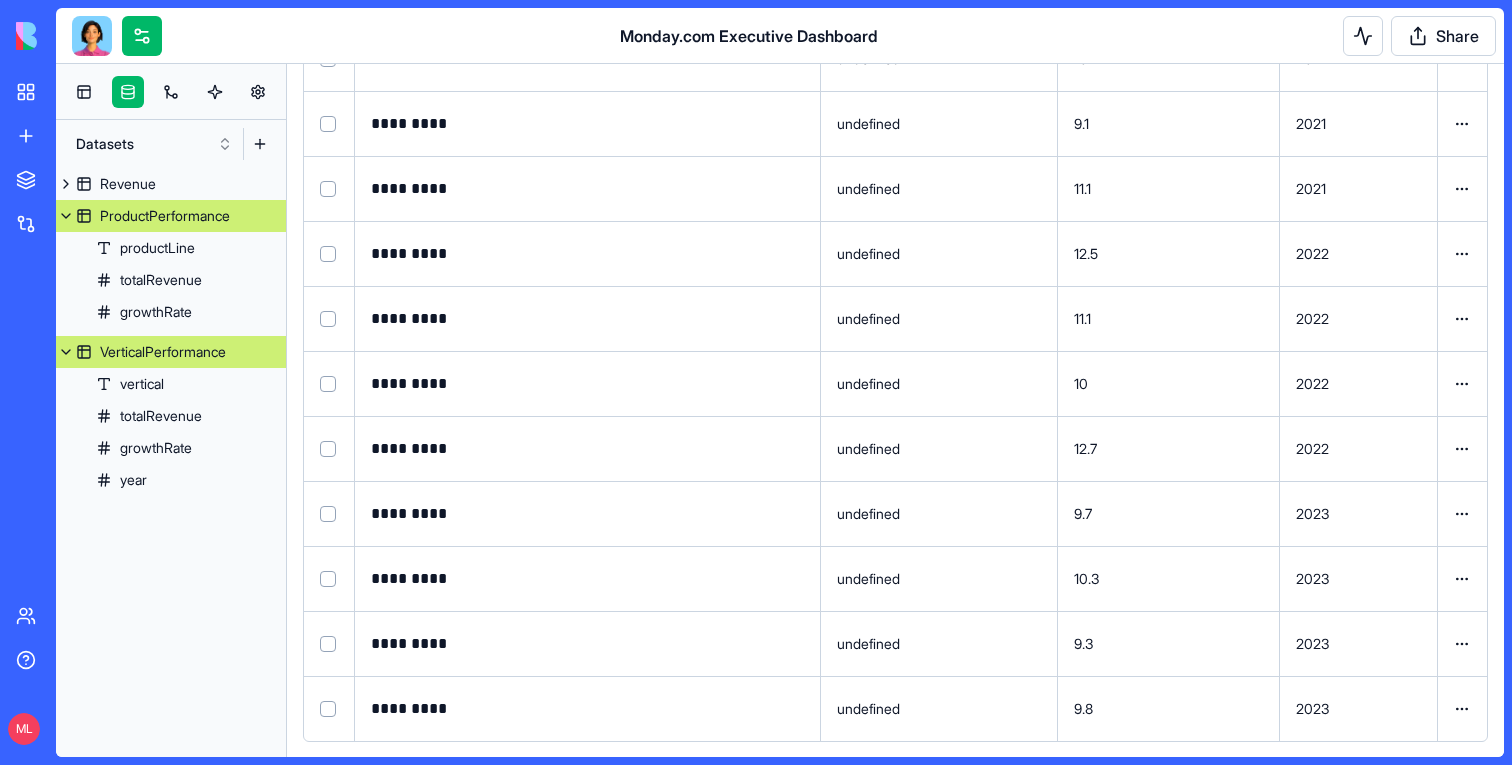 click on "ProductPerformance" at bounding box center [171, 216] 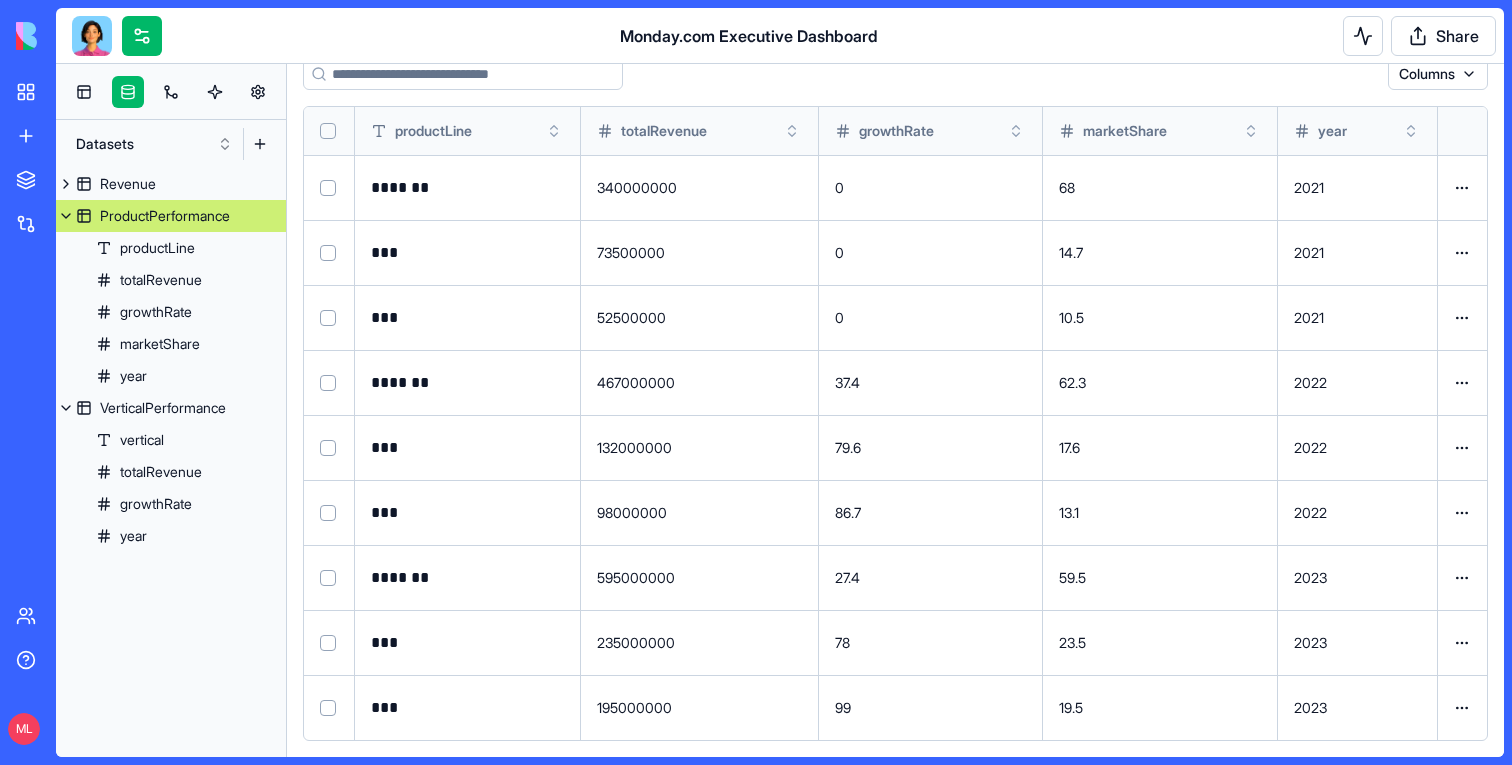 scroll, scrollTop: 93, scrollLeft: 0, axis: vertical 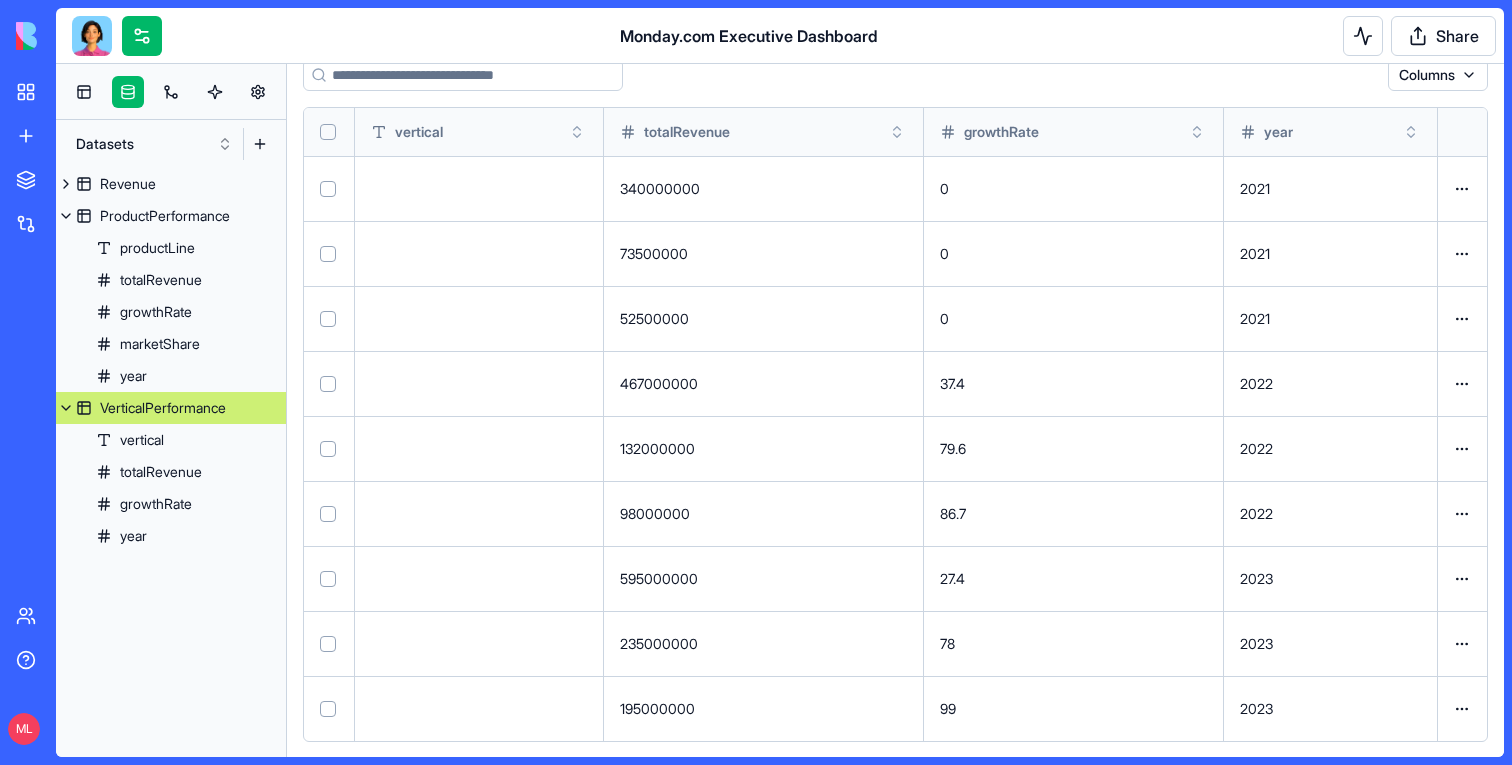 click on "VerticalPerformance" at bounding box center [171, 408] 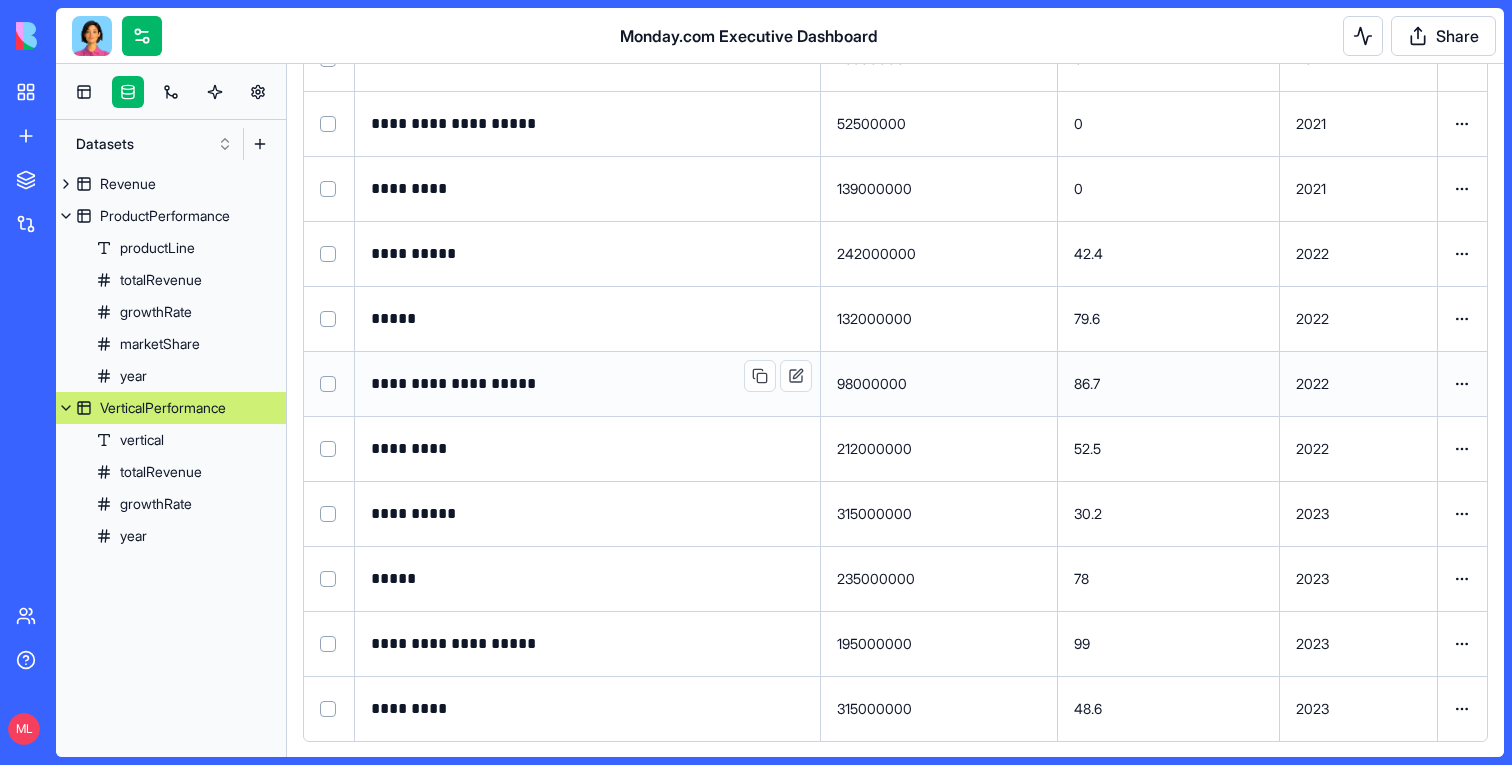 scroll, scrollTop: 0, scrollLeft: 0, axis: both 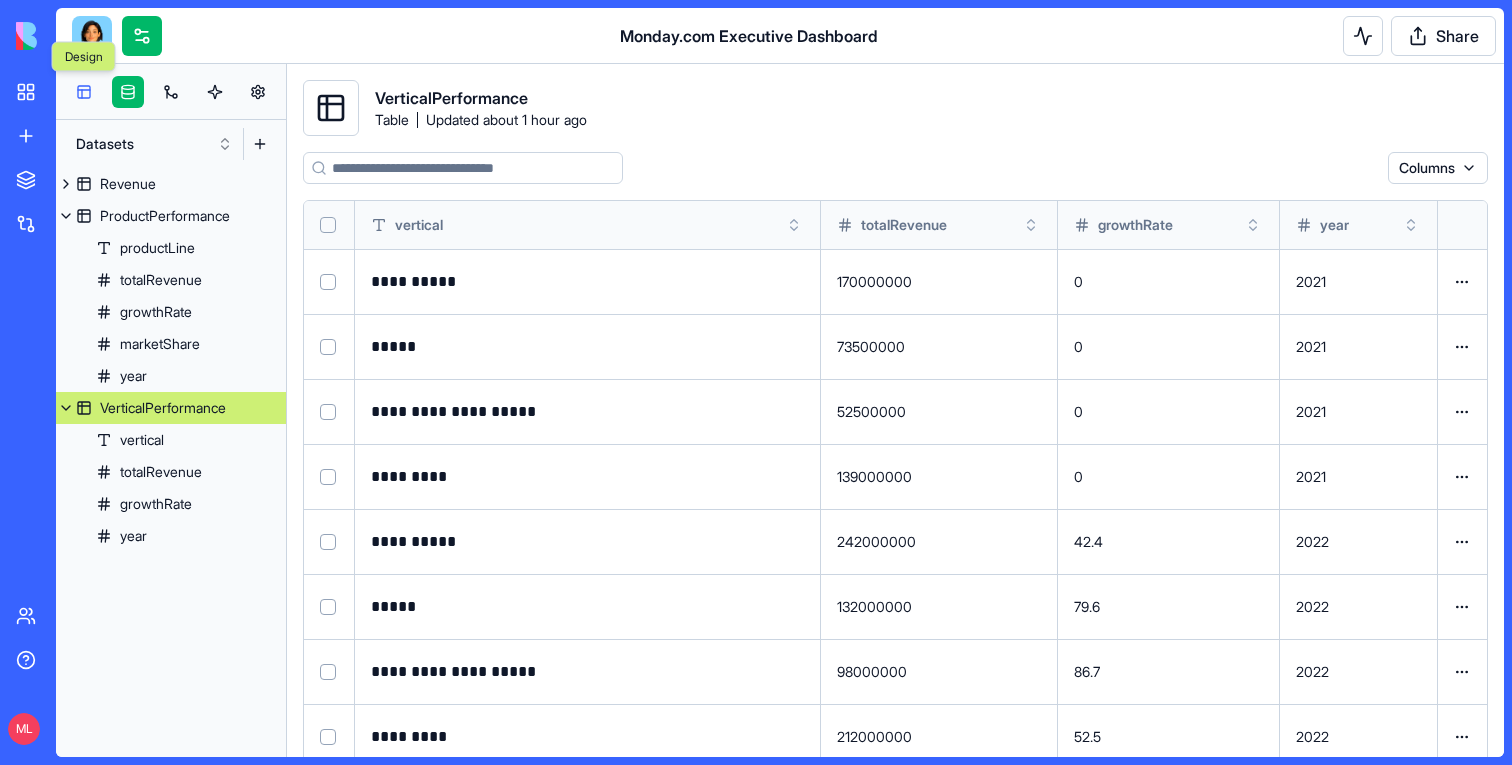 click at bounding box center [84, 92] 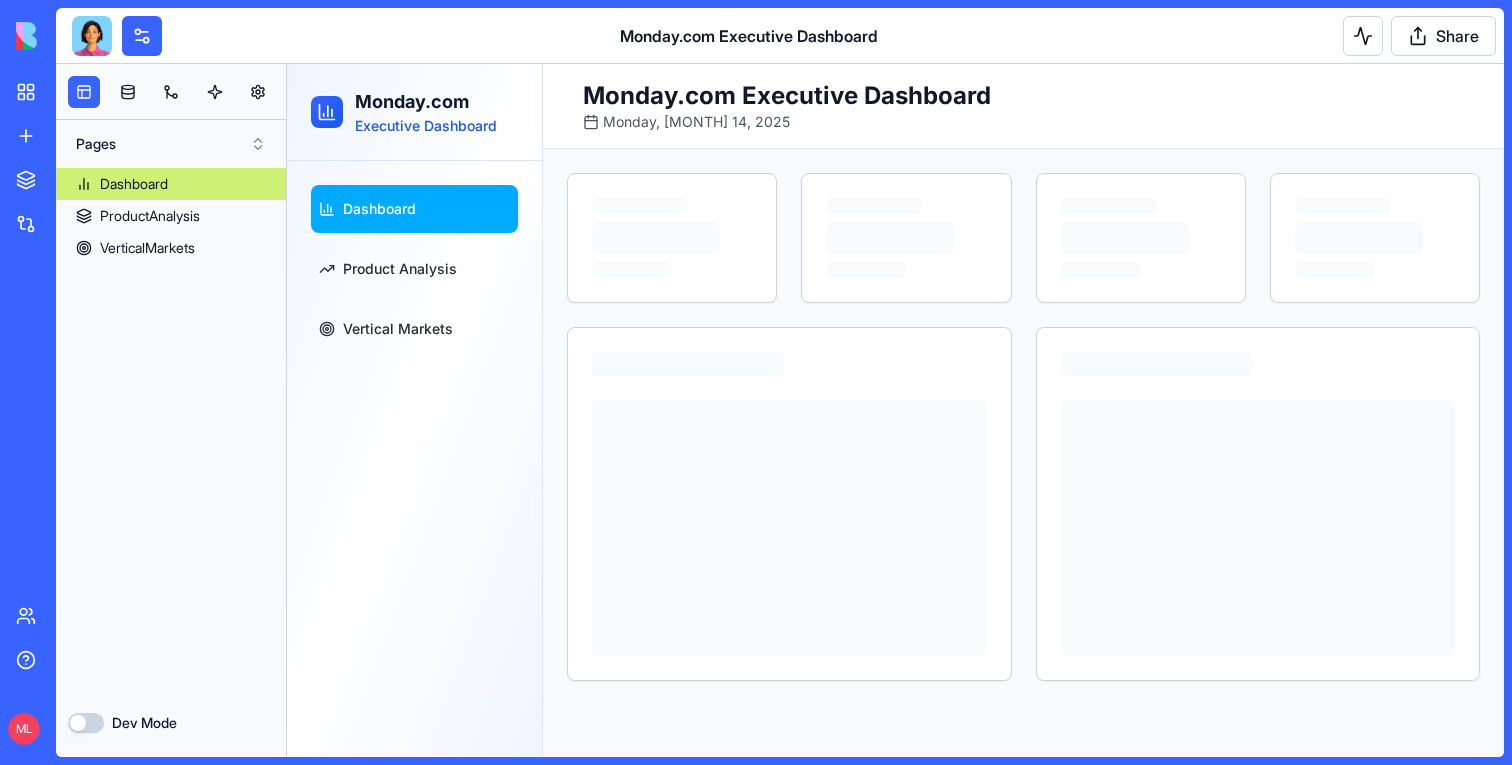 scroll, scrollTop: 0, scrollLeft: 0, axis: both 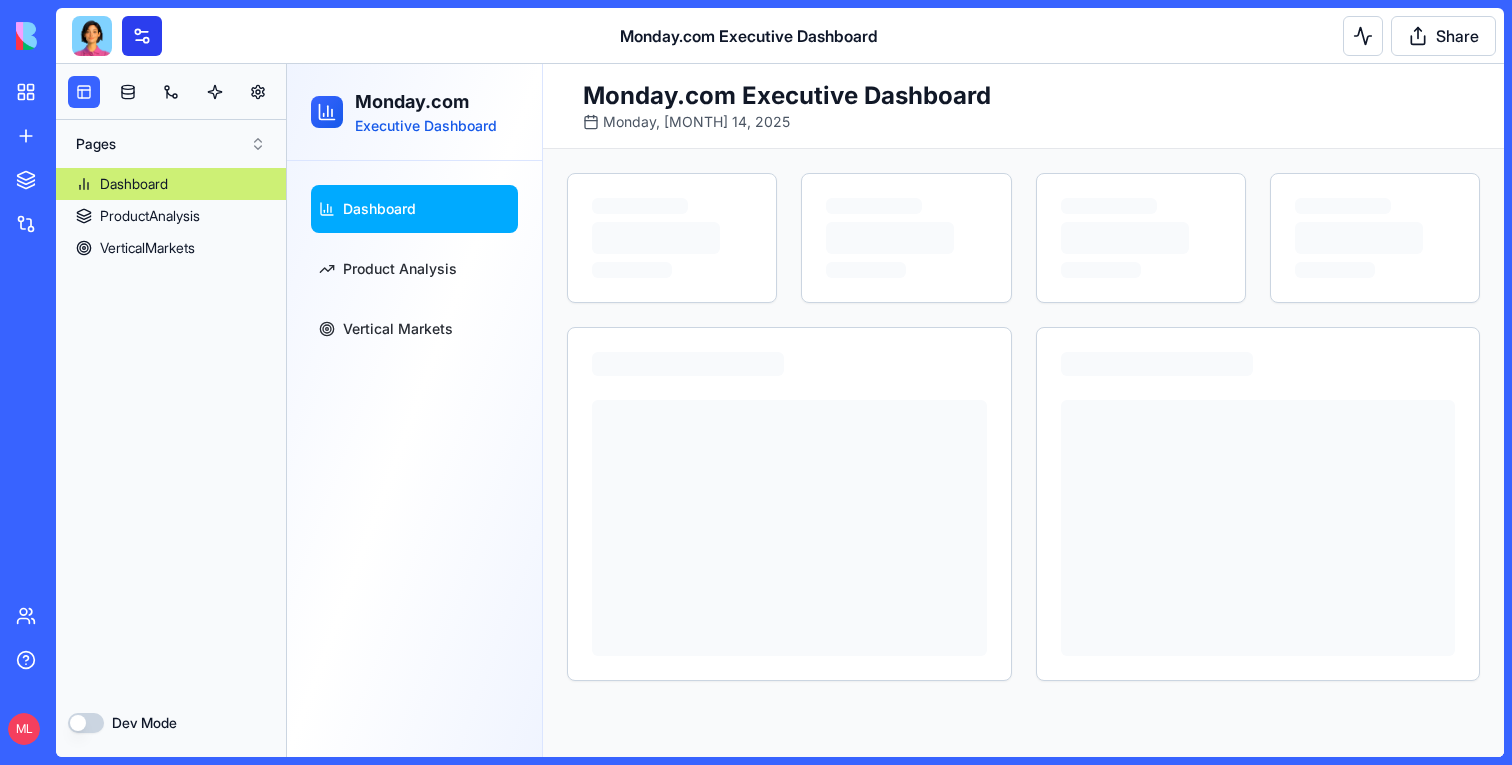 click at bounding box center [142, 36] 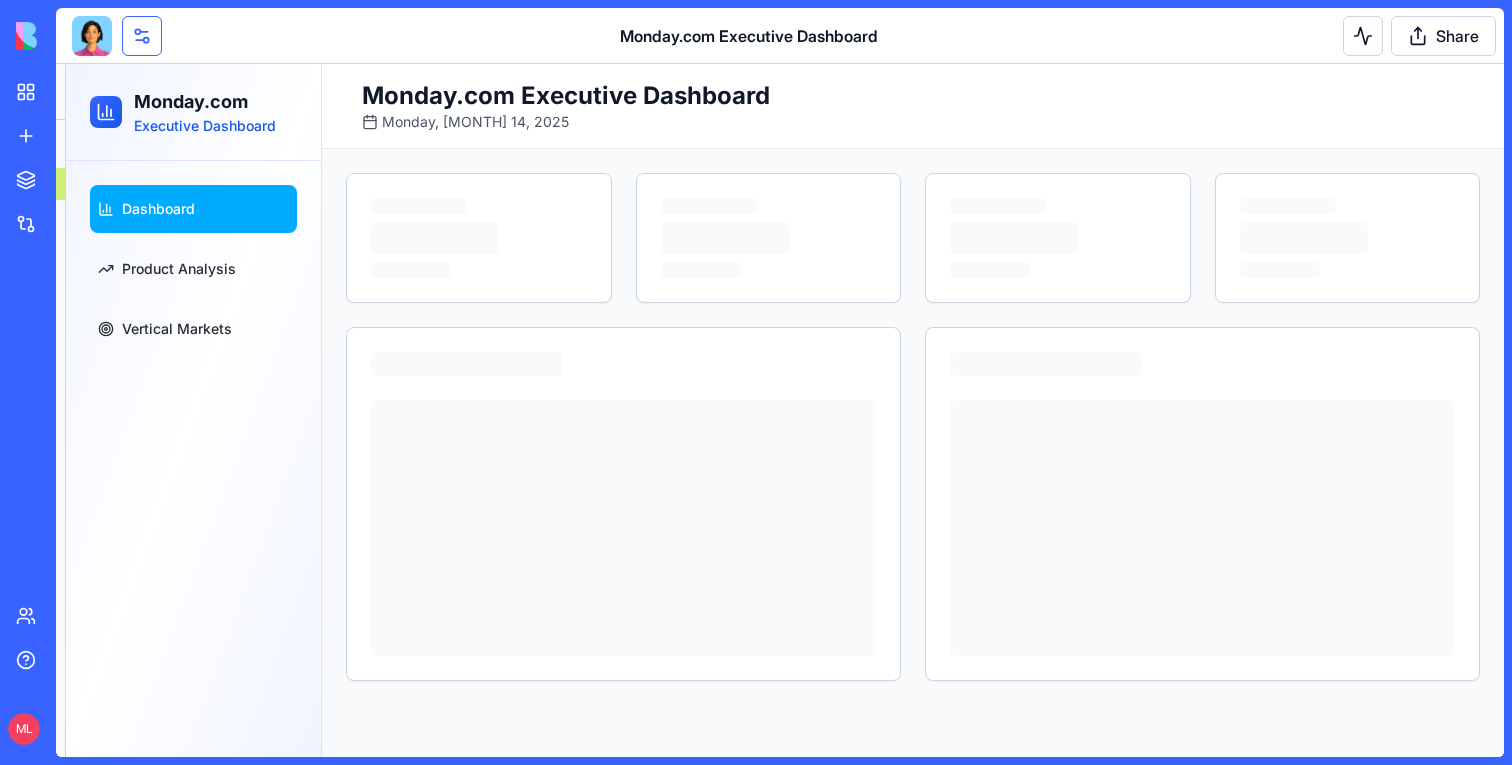 click at bounding box center (142, 36) 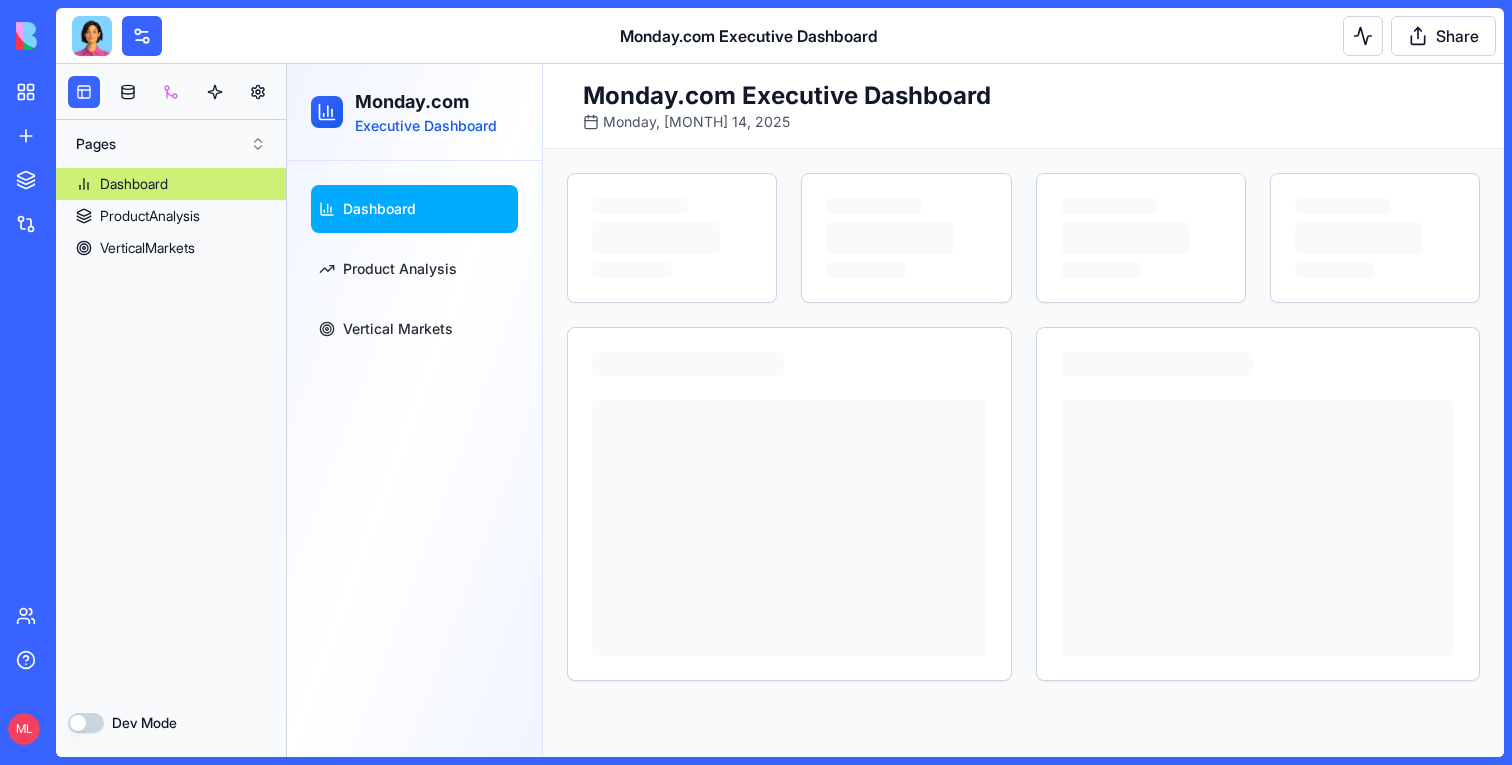 click at bounding box center (171, 92) 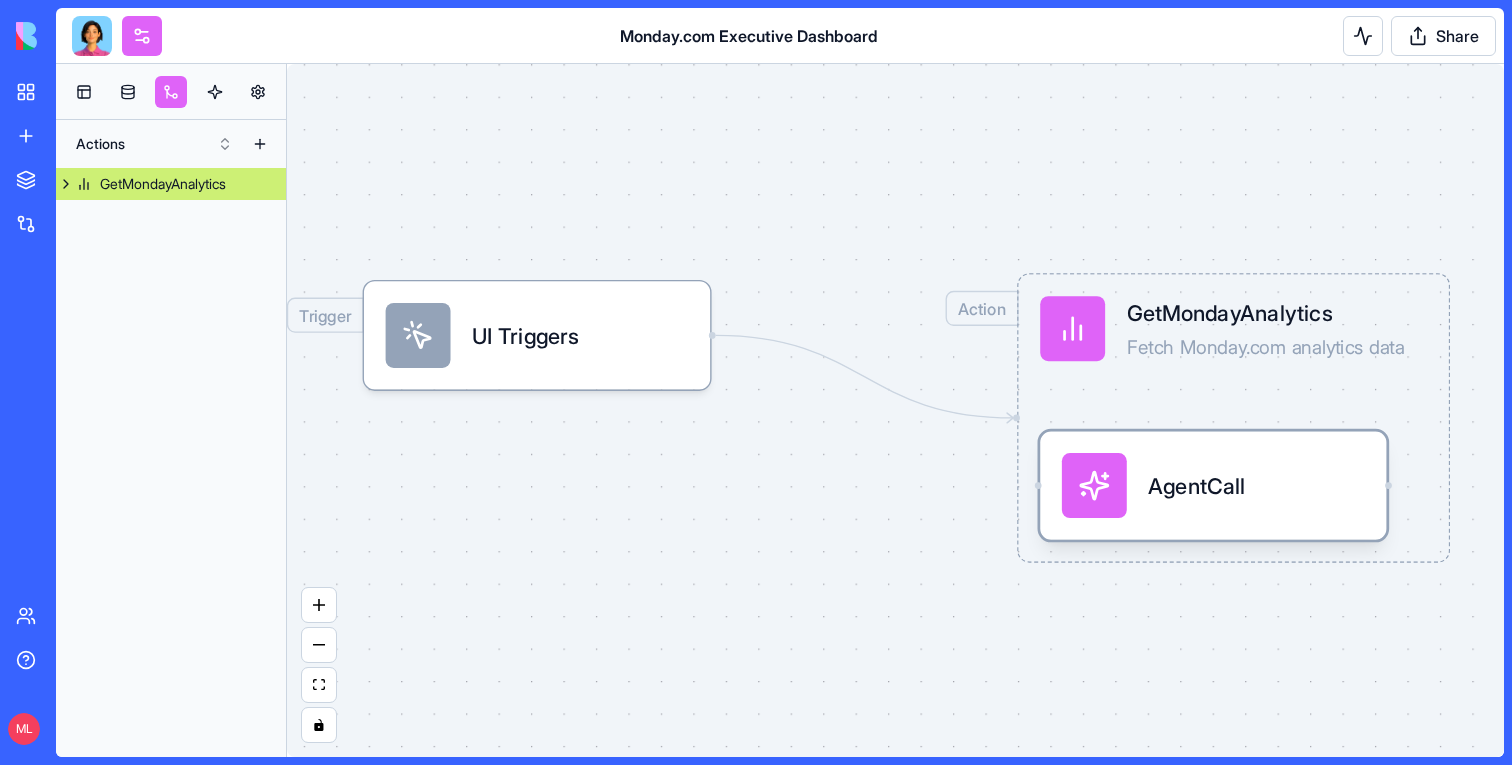 click on "AgentCall" at bounding box center (1196, 485) 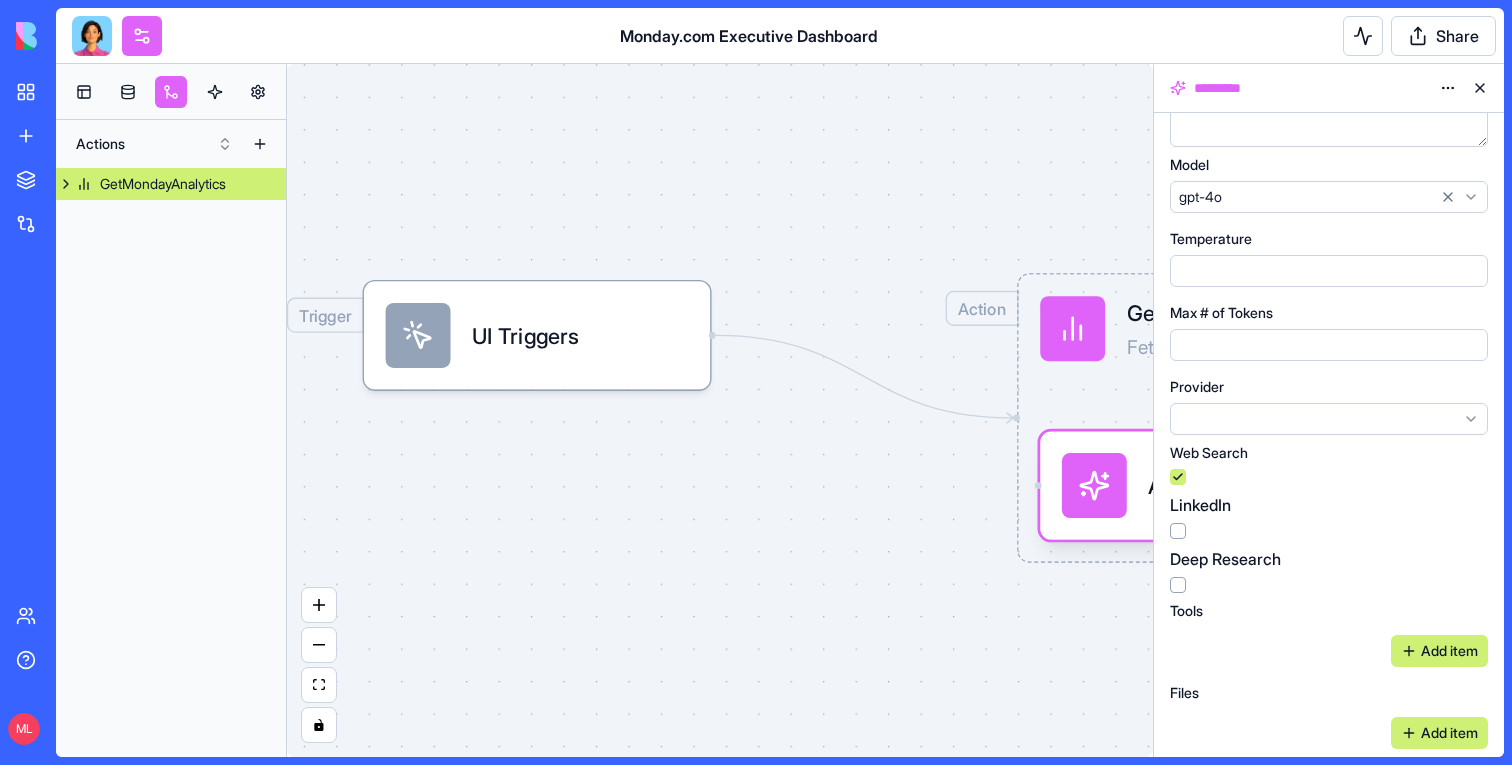 scroll, scrollTop: 0, scrollLeft: 0, axis: both 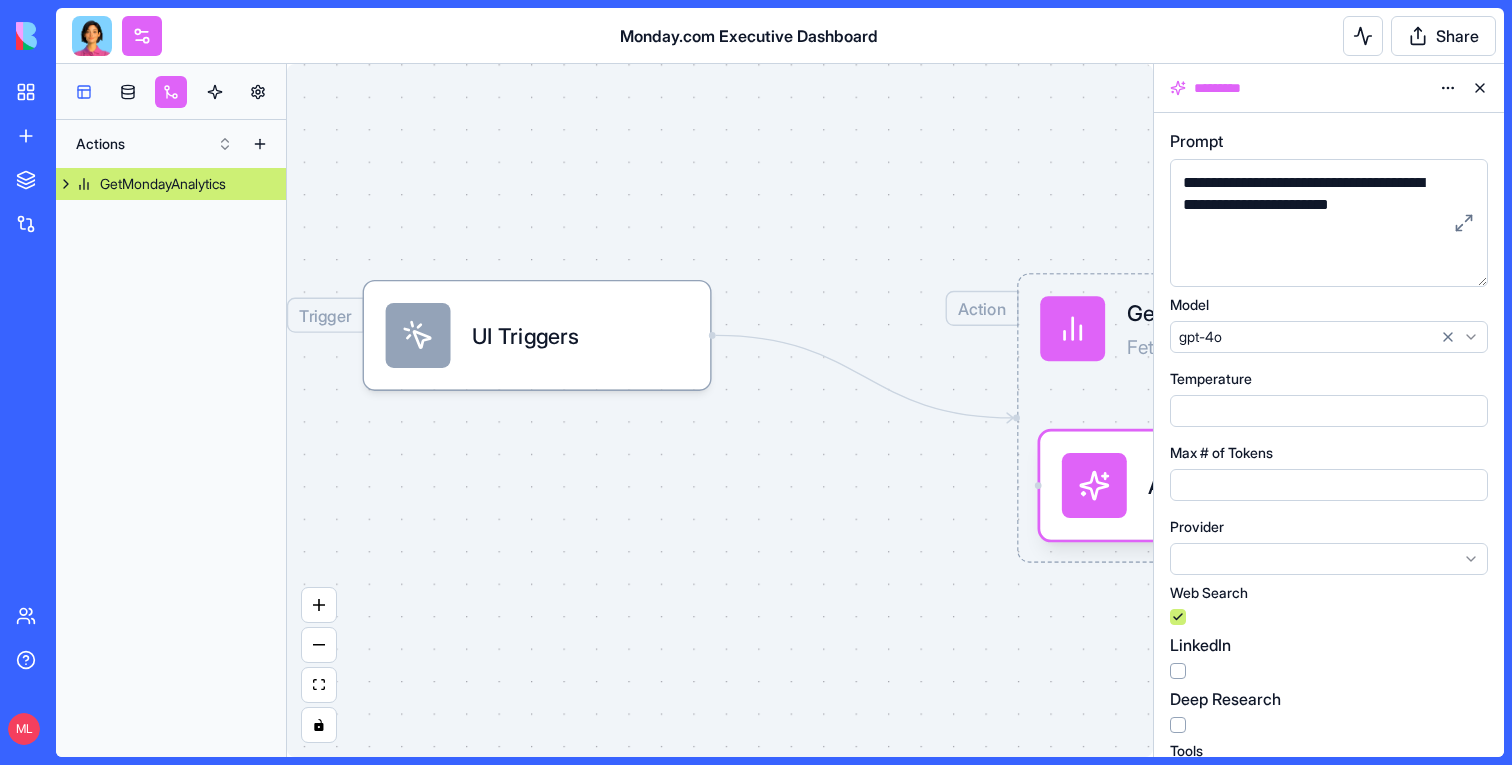 click at bounding box center [84, 92] 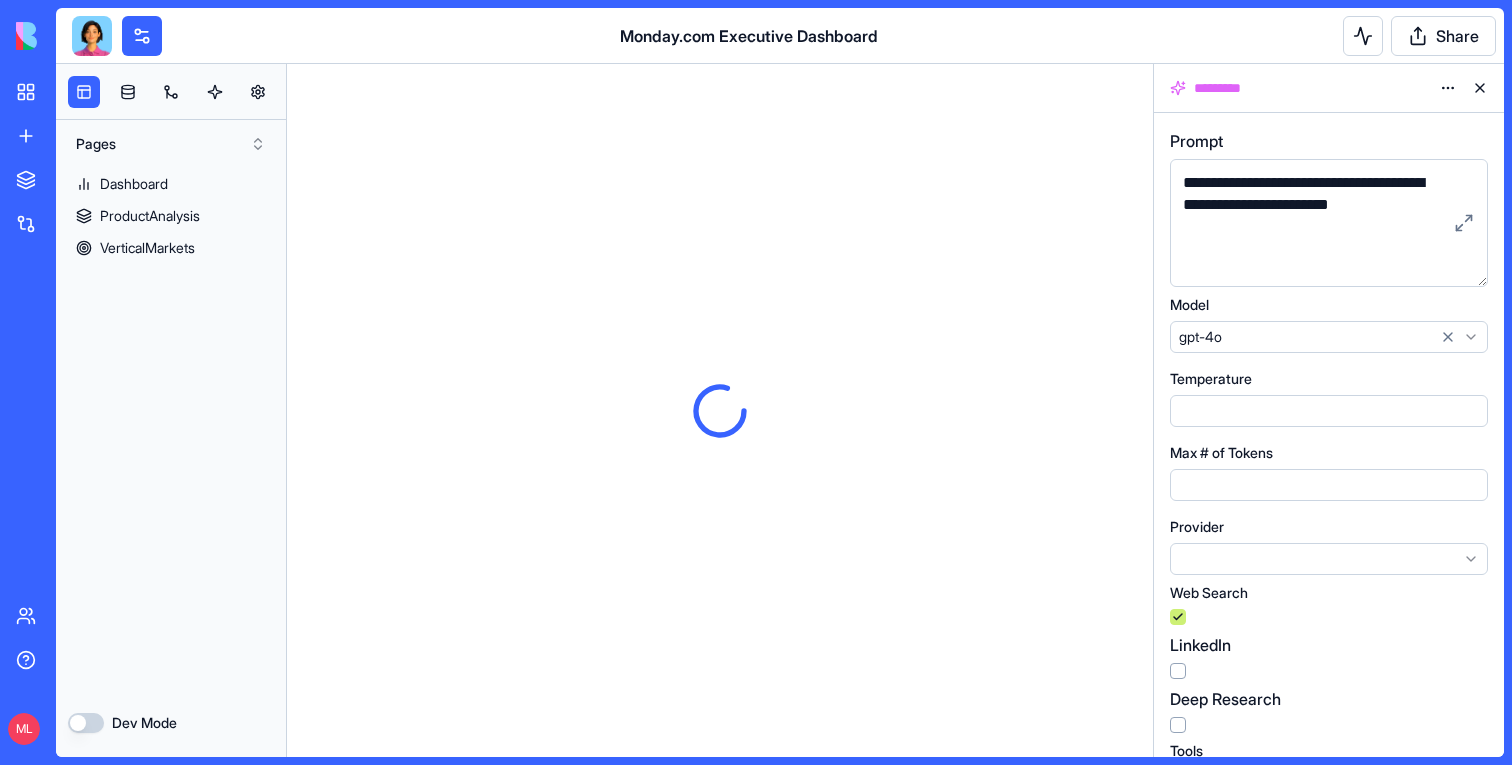 scroll, scrollTop: 0, scrollLeft: 0, axis: both 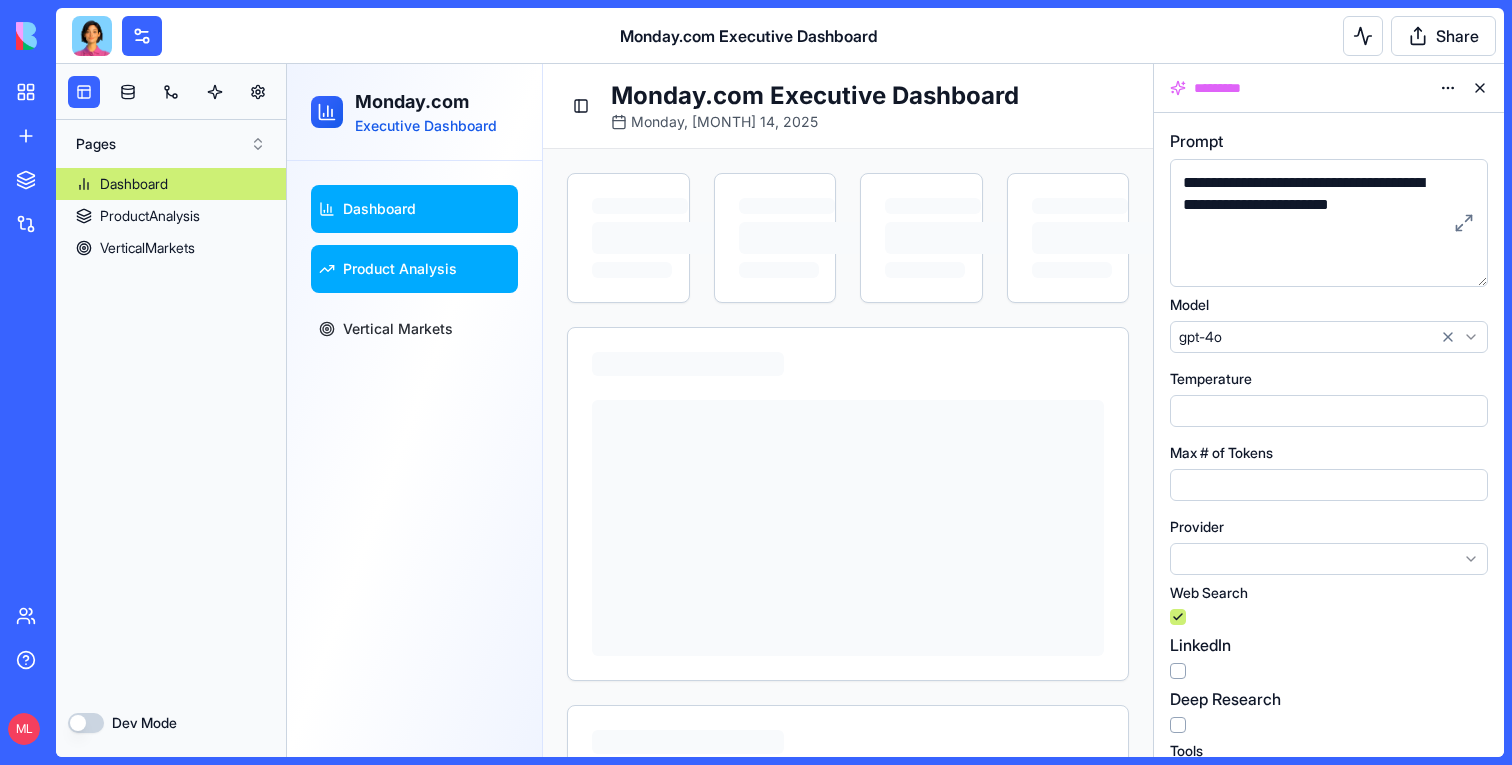 click on "Product Analysis" at bounding box center [400, 269] 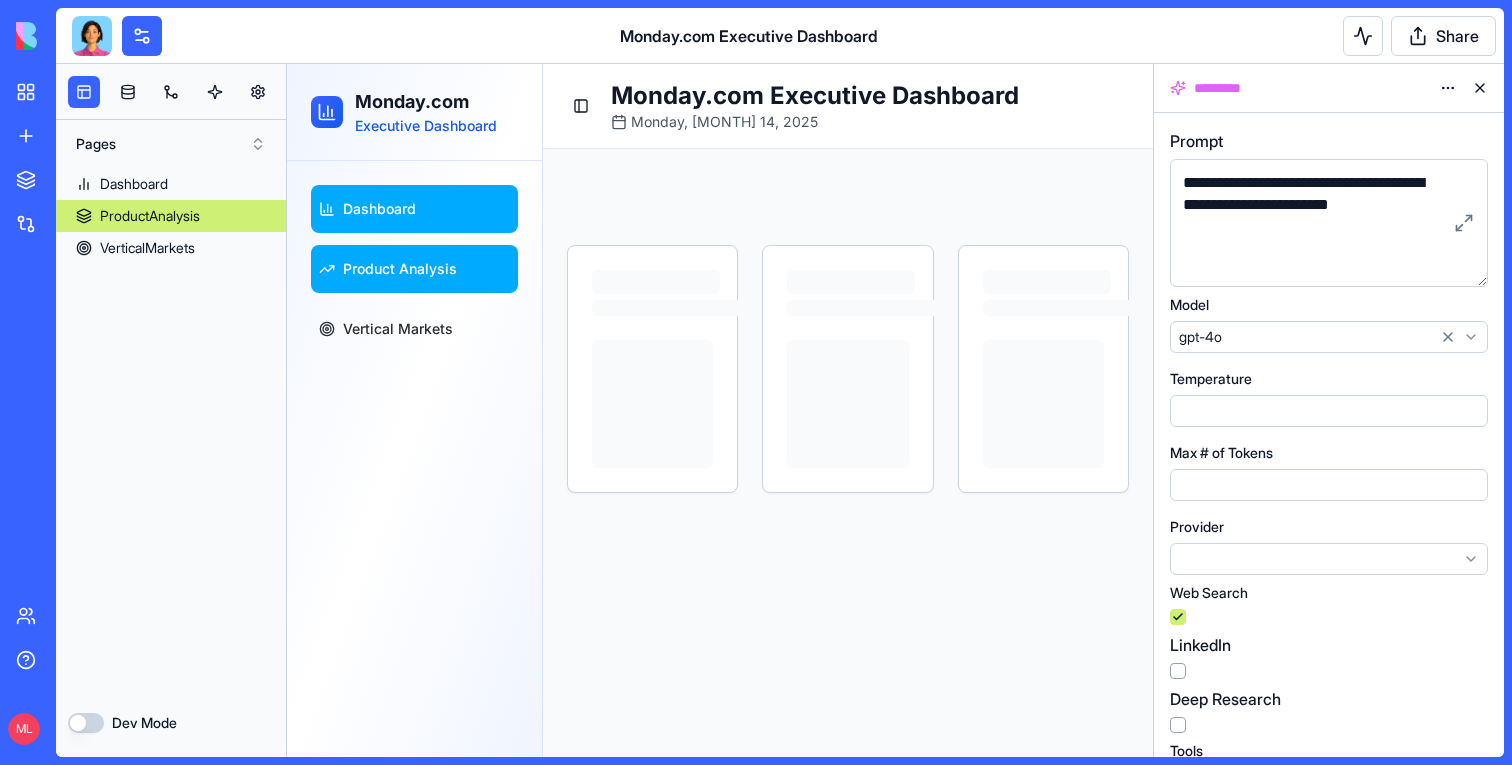 click on "Dashboard" at bounding box center [414, 209] 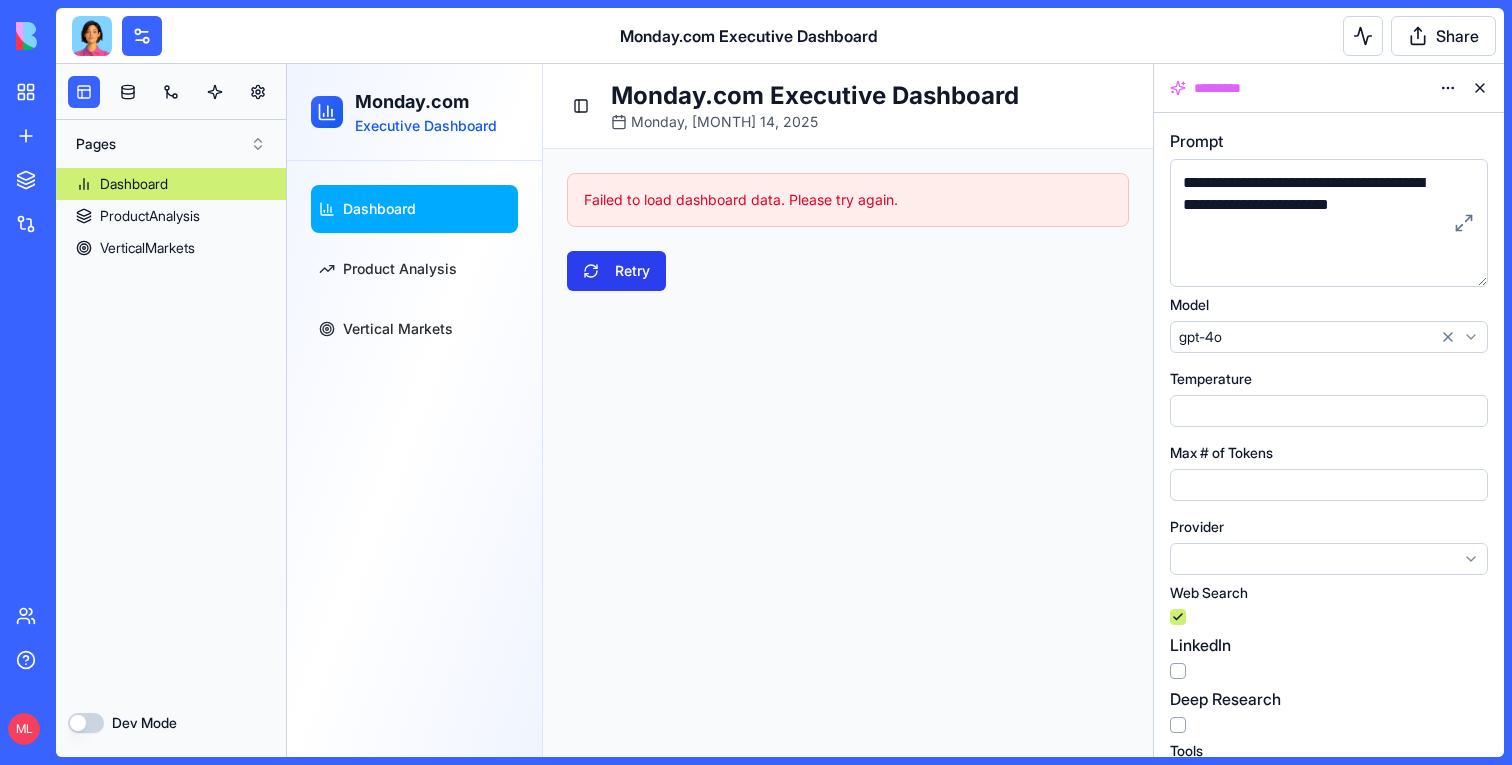 click on "Retry" at bounding box center (616, 271) 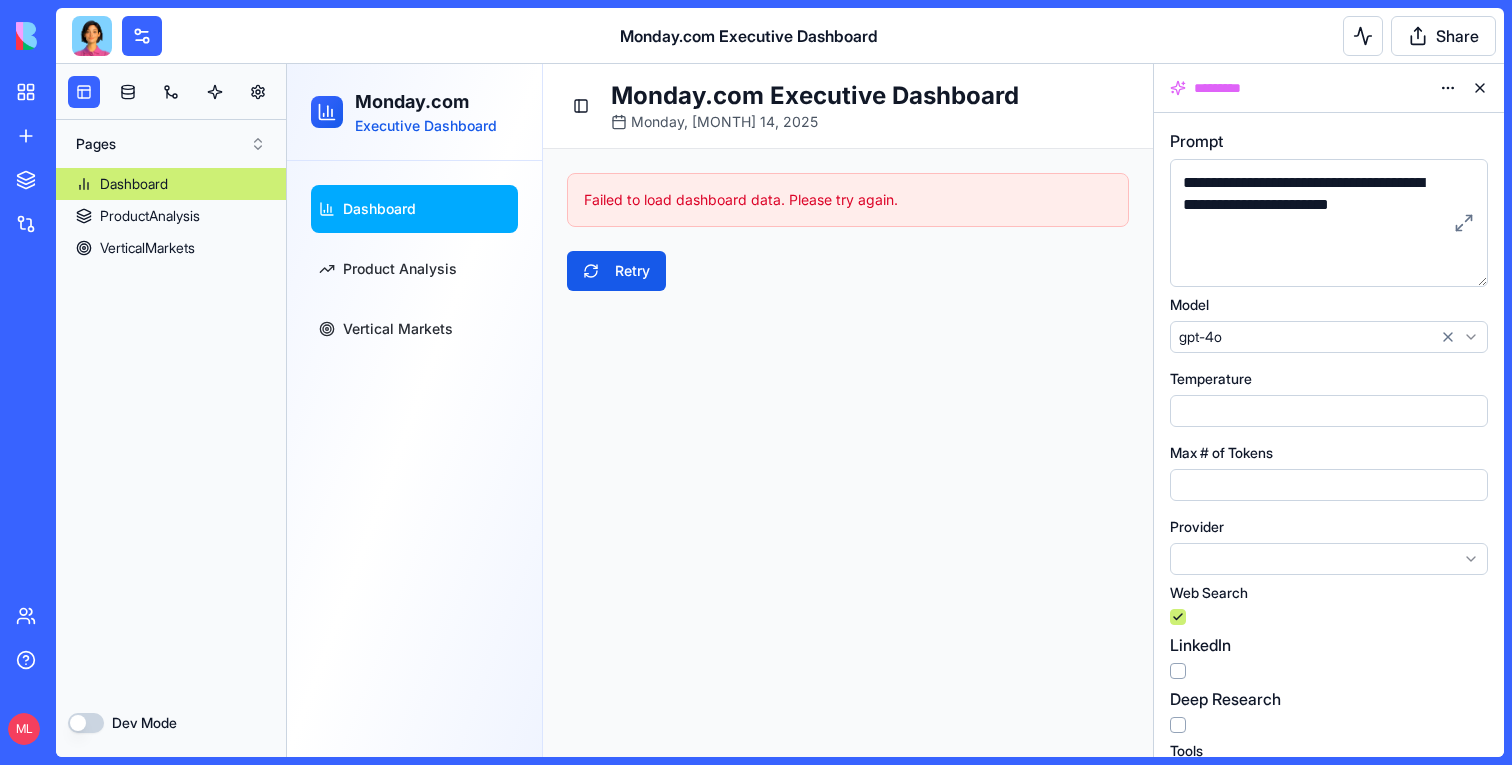 click at bounding box center (1480, 88) 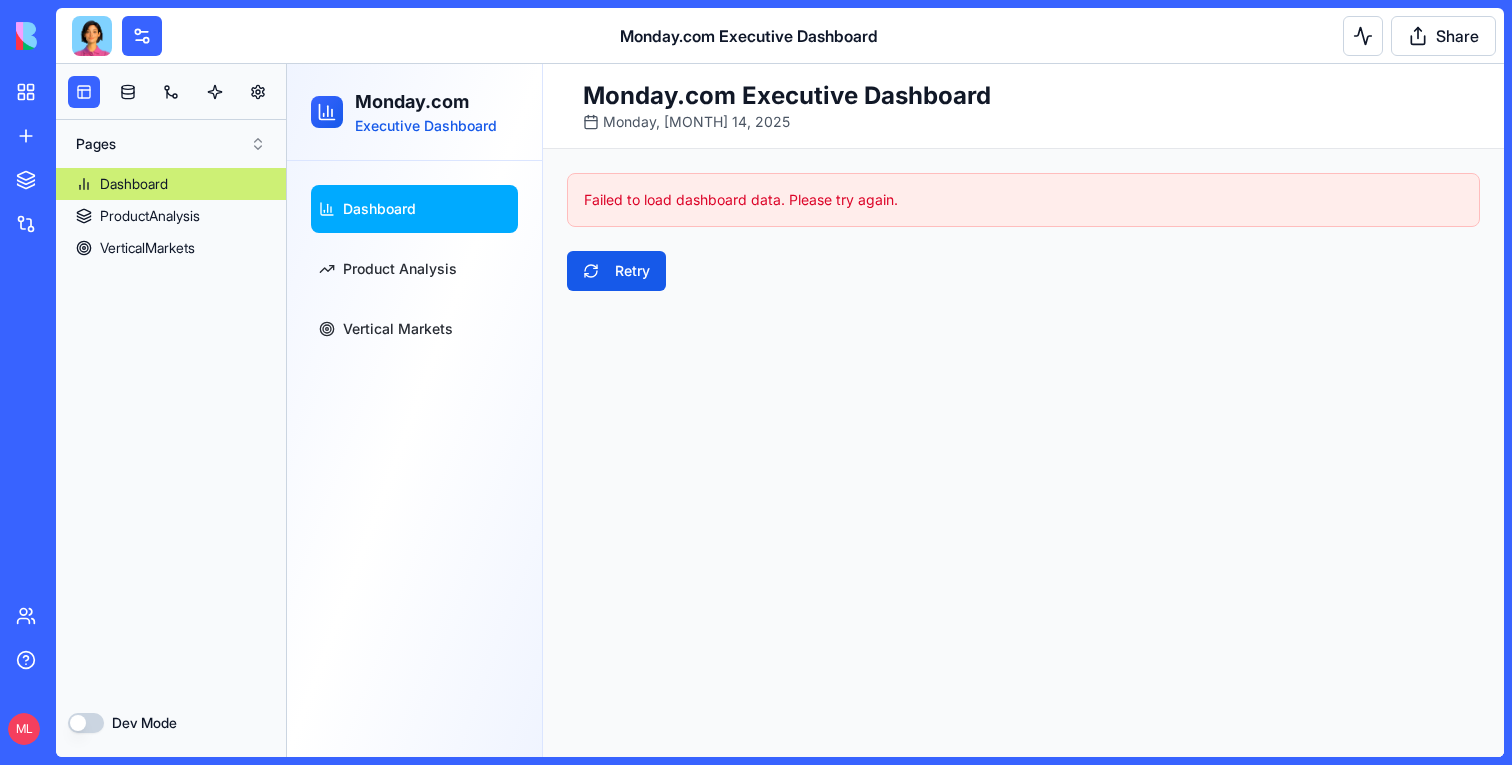 click on "Dashboard" at bounding box center [134, 184] 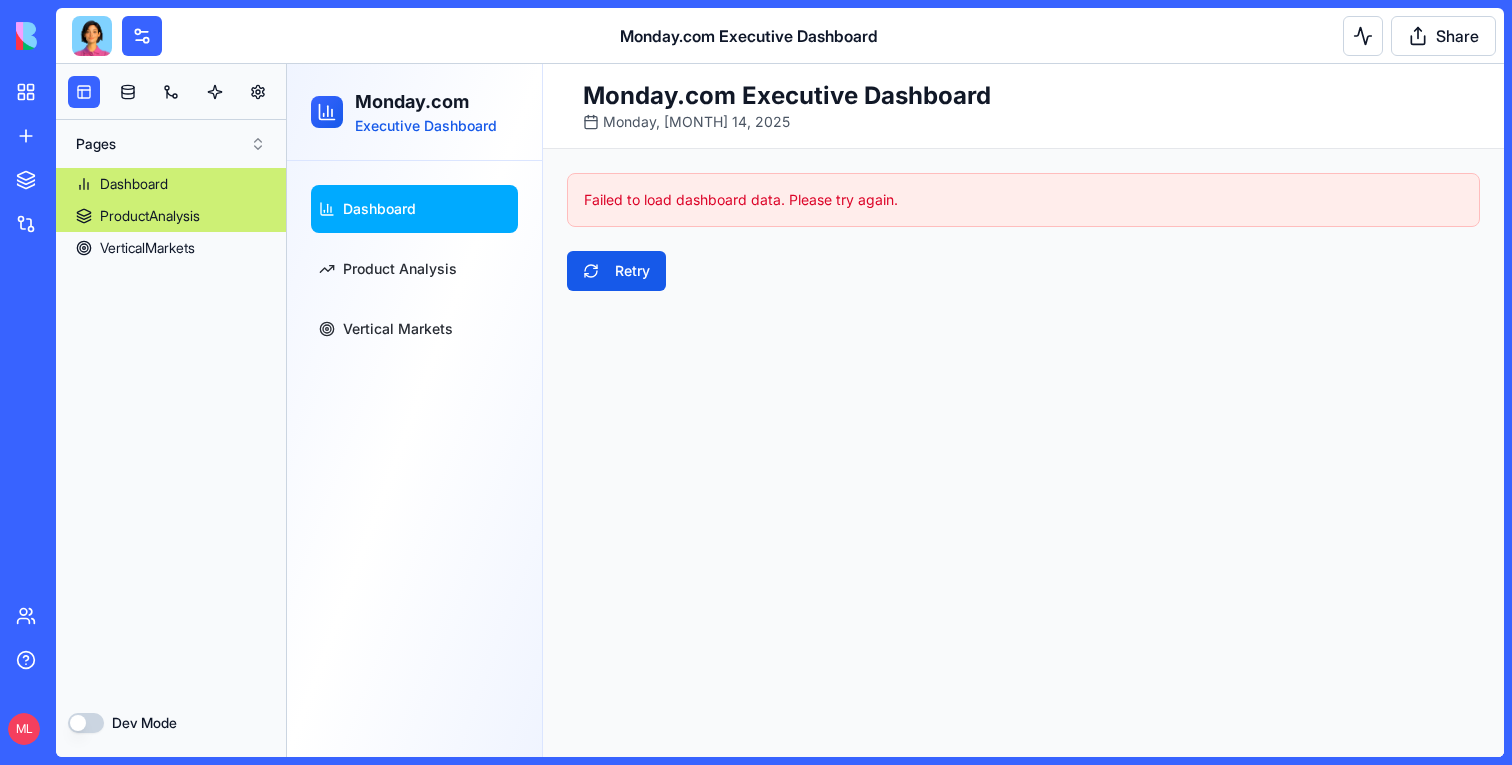 click on "ProductAnalysis" at bounding box center [150, 216] 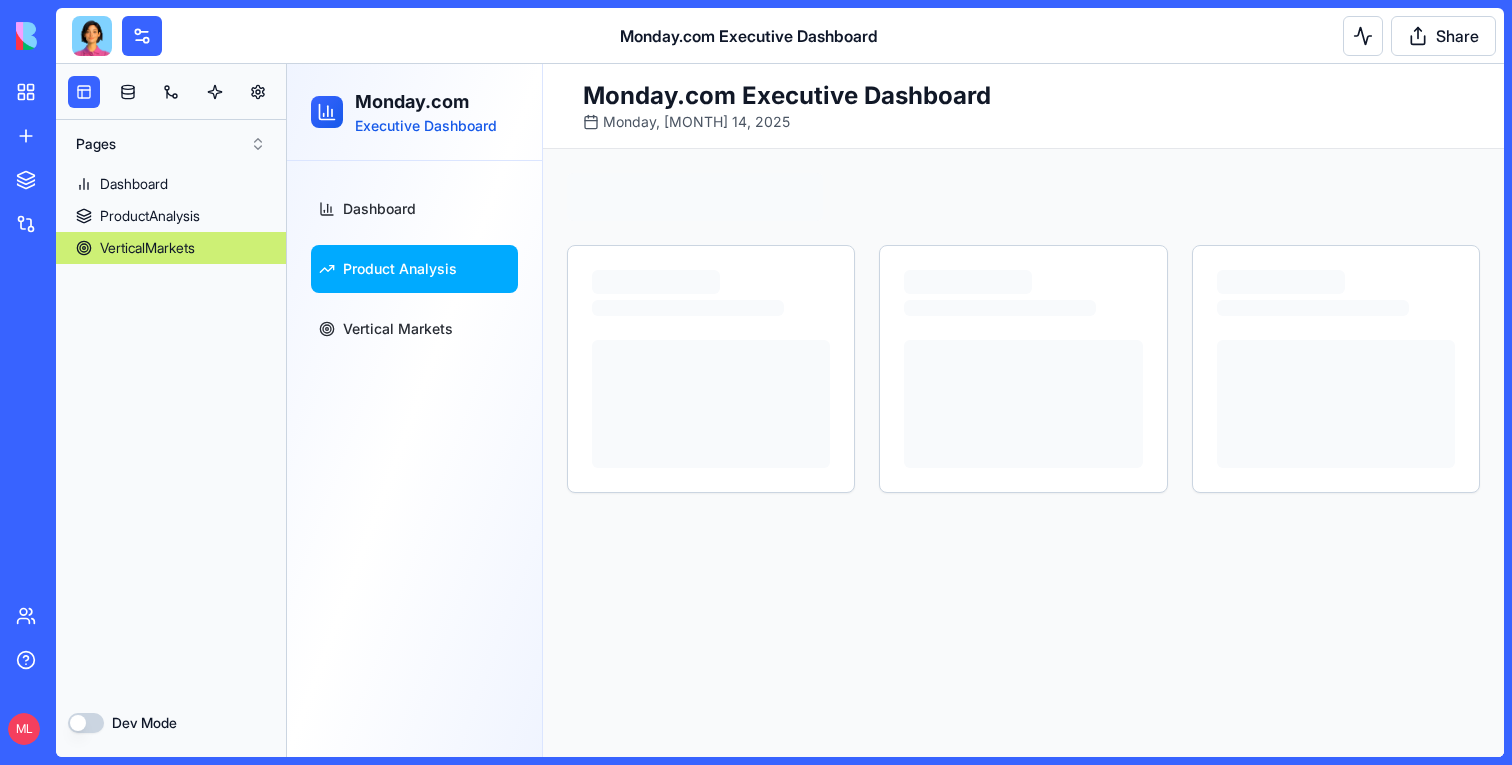 click on "VerticalMarkets" at bounding box center (171, 248) 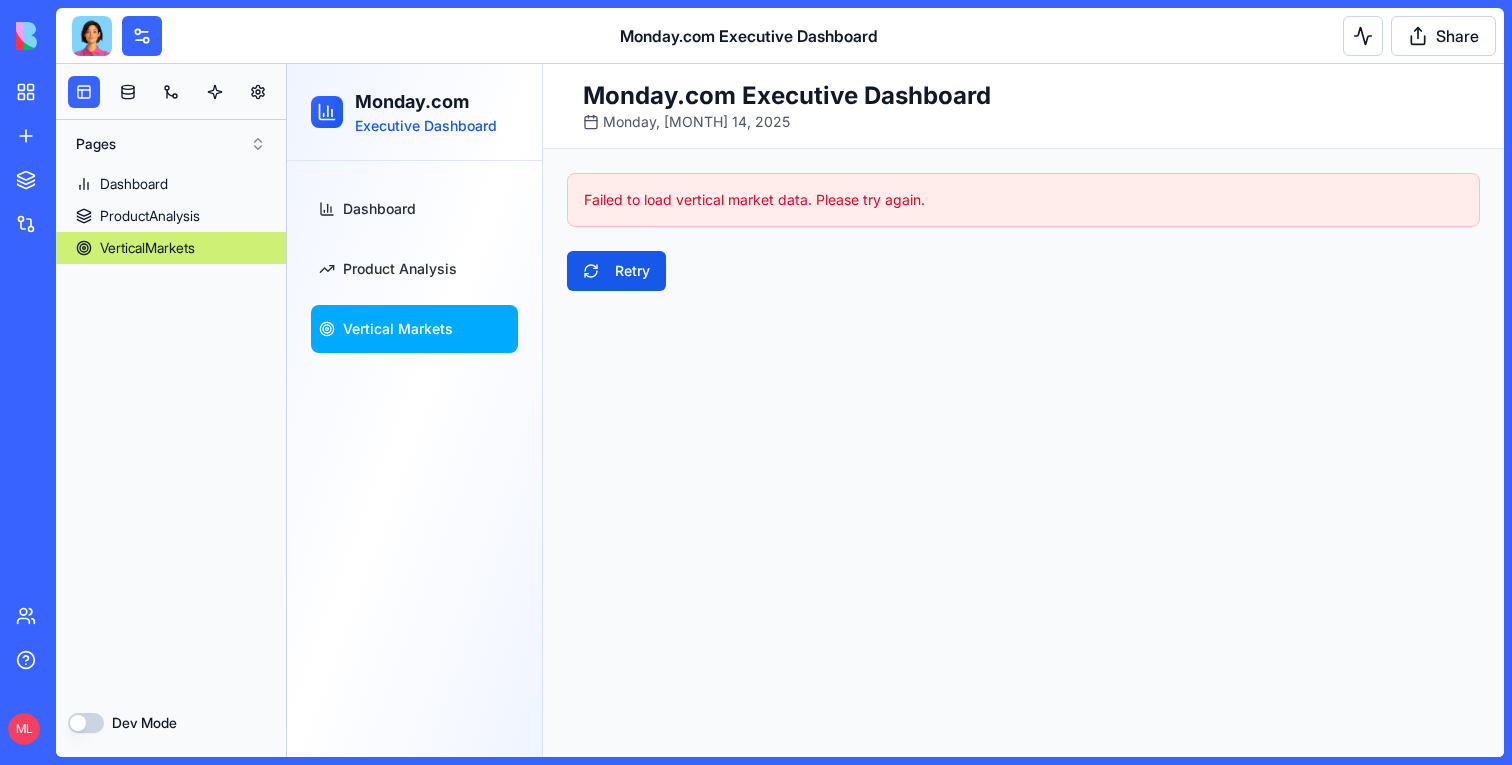 click on "Pages" at bounding box center [171, 144] 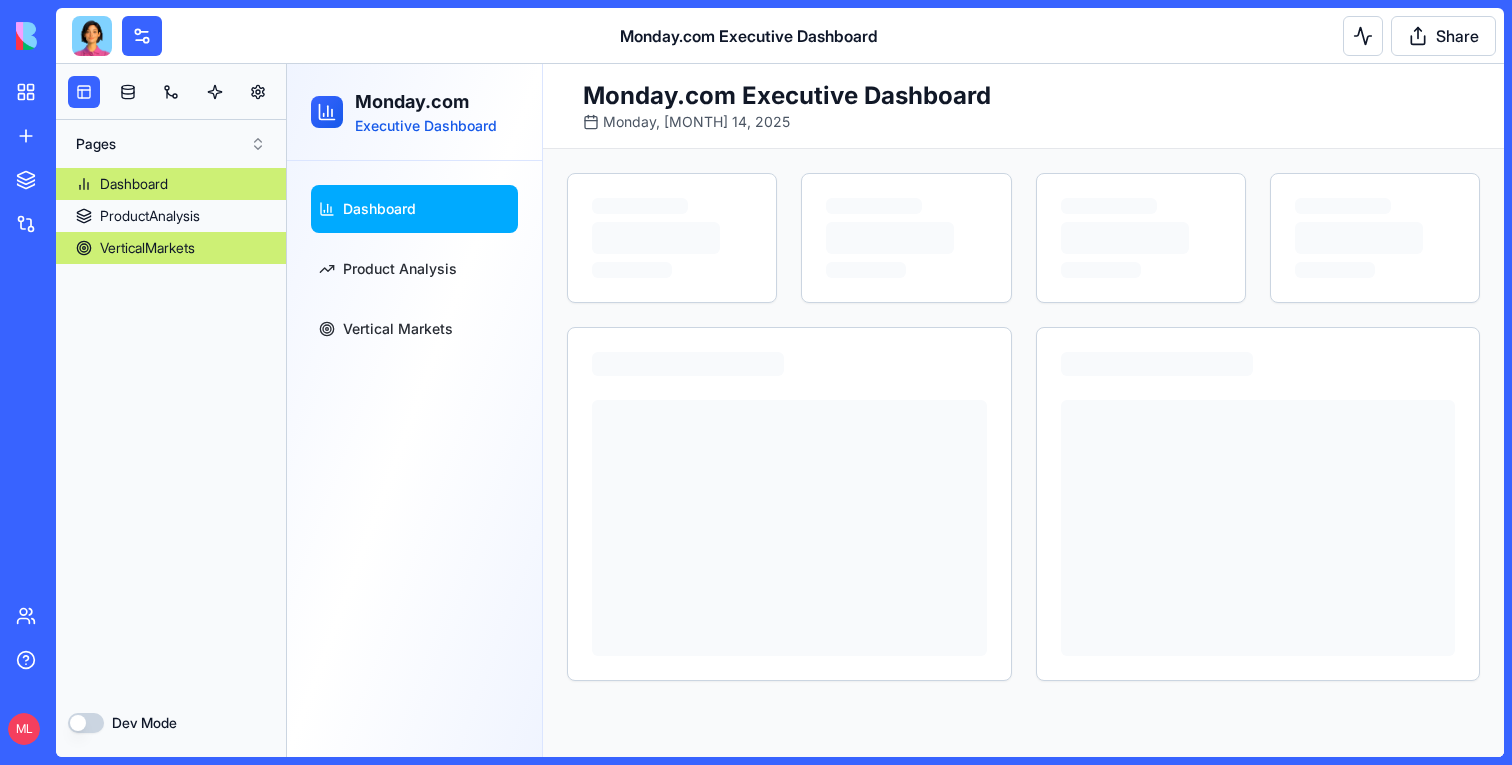 click on "Dashboard" at bounding box center [171, 184] 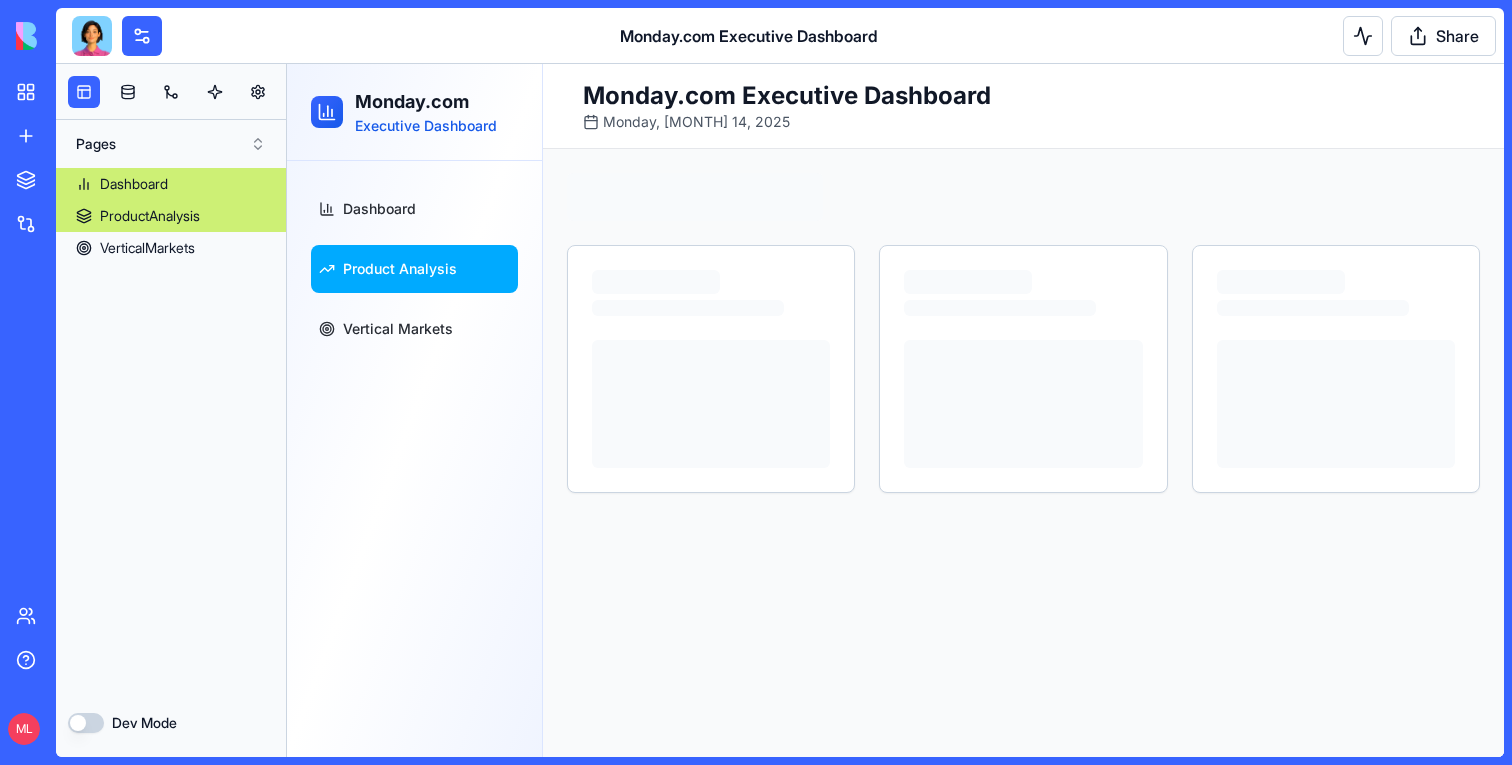 click on "ProductAnalysis" at bounding box center (171, 216) 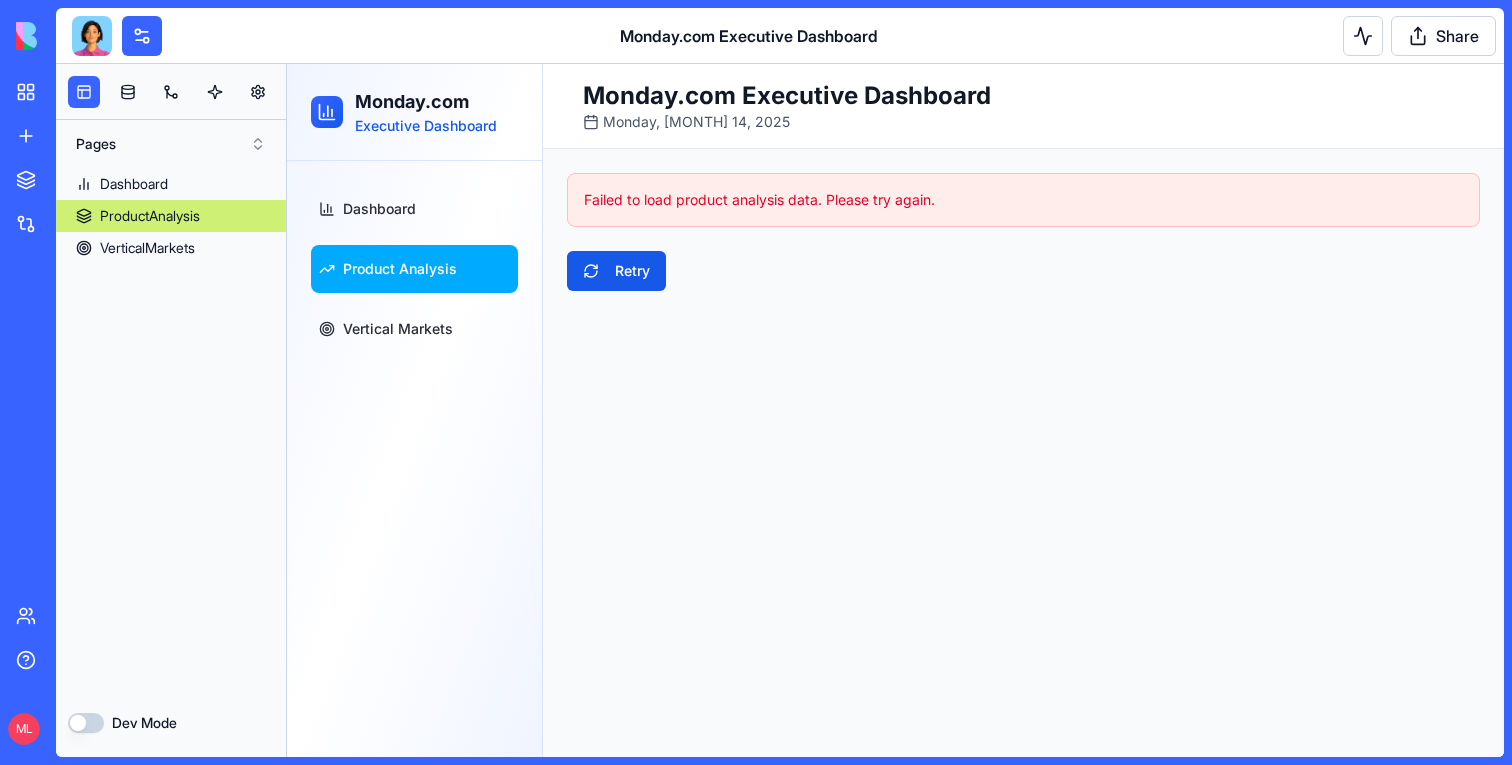 click on "ProductAnalysis" at bounding box center [150, 216] 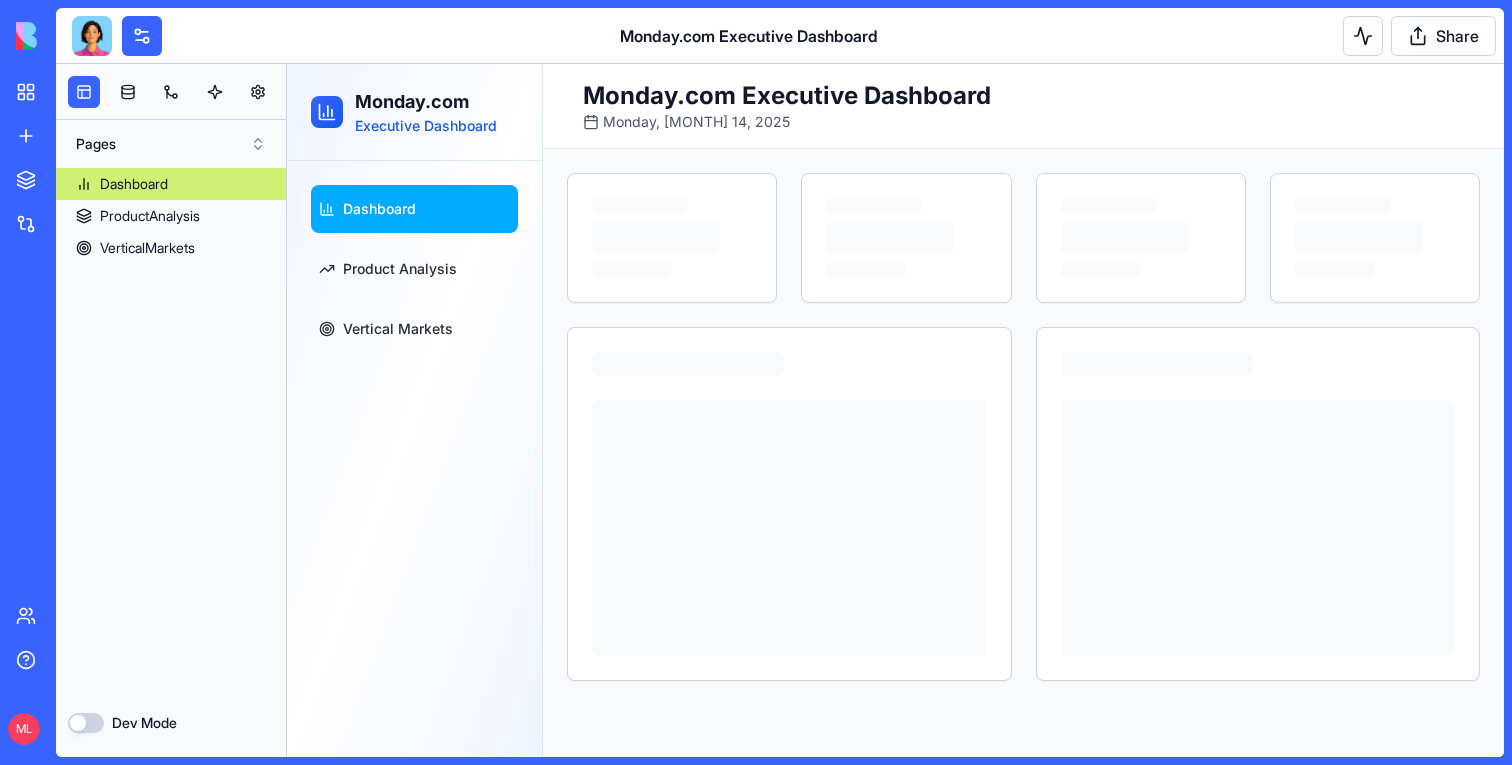 click on "Dashboard" at bounding box center (171, 184) 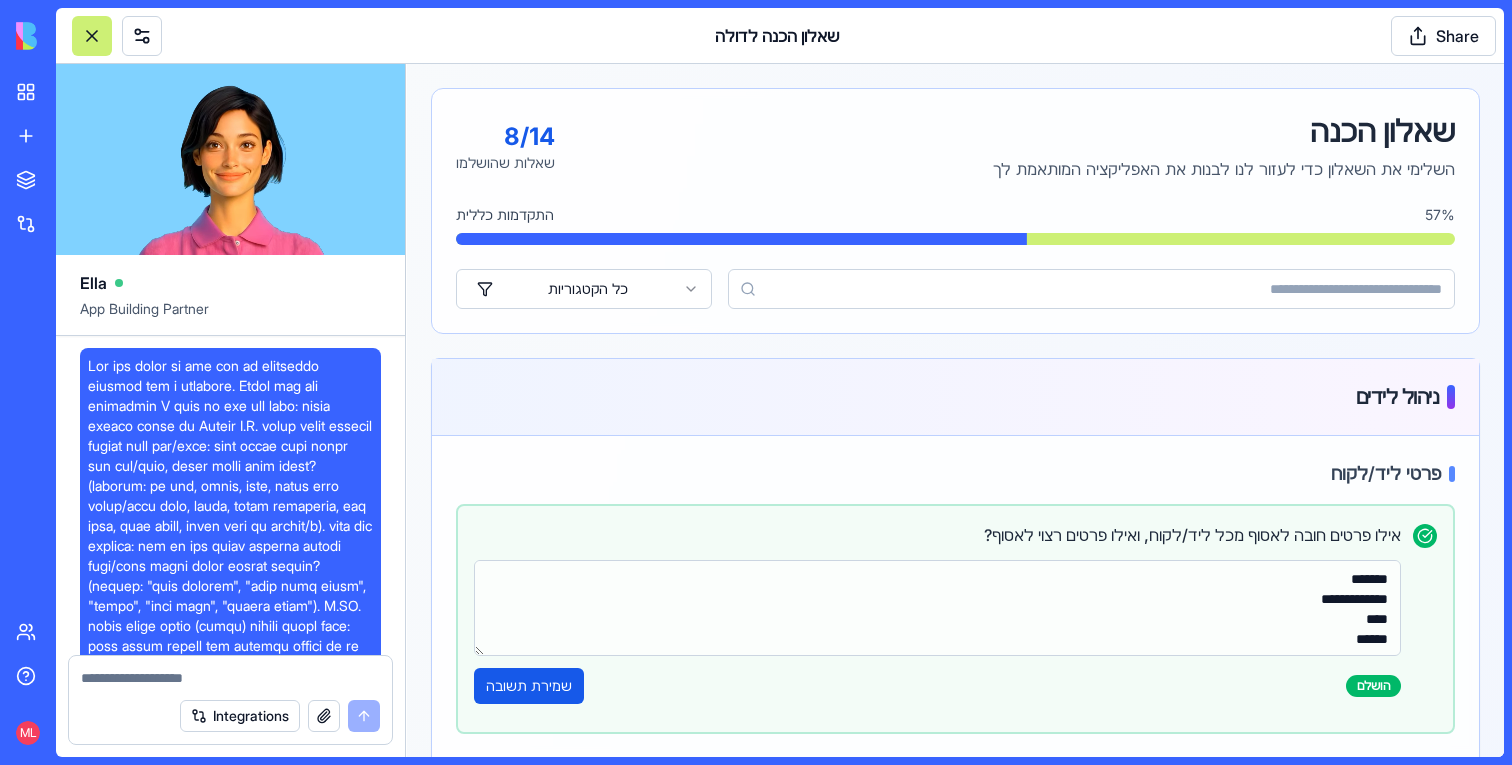 scroll, scrollTop: 753, scrollLeft: 0, axis: vertical 